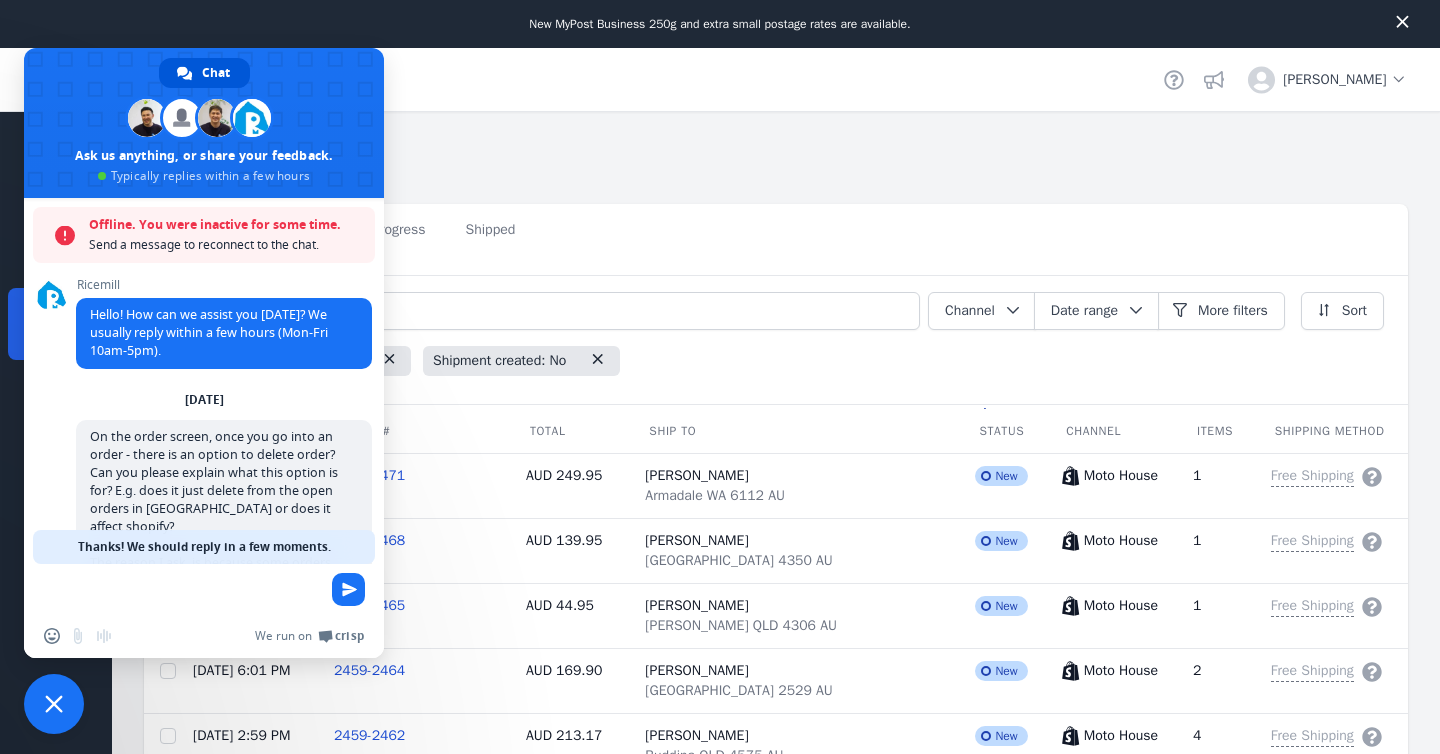 scroll, scrollTop: 0, scrollLeft: 0, axis: both 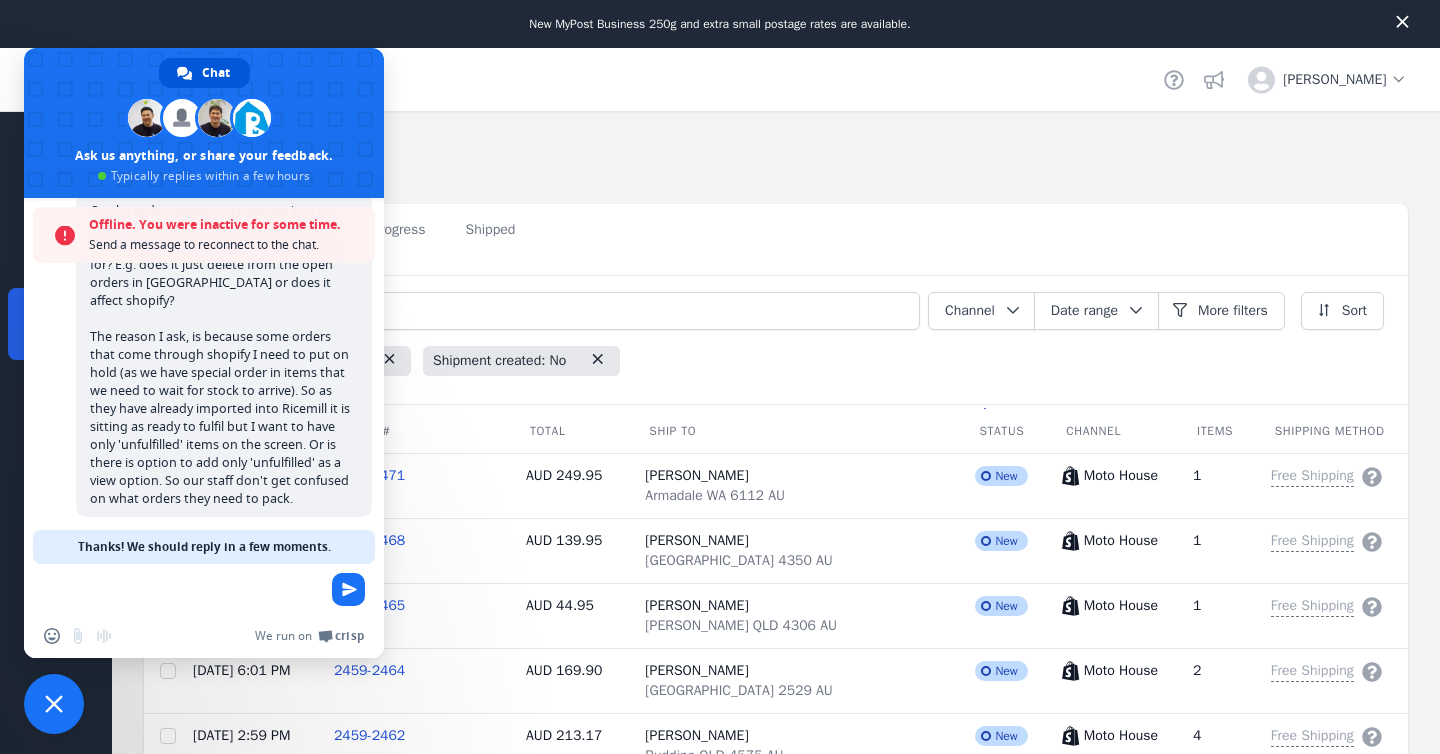 click at bounding box center (54, 704) 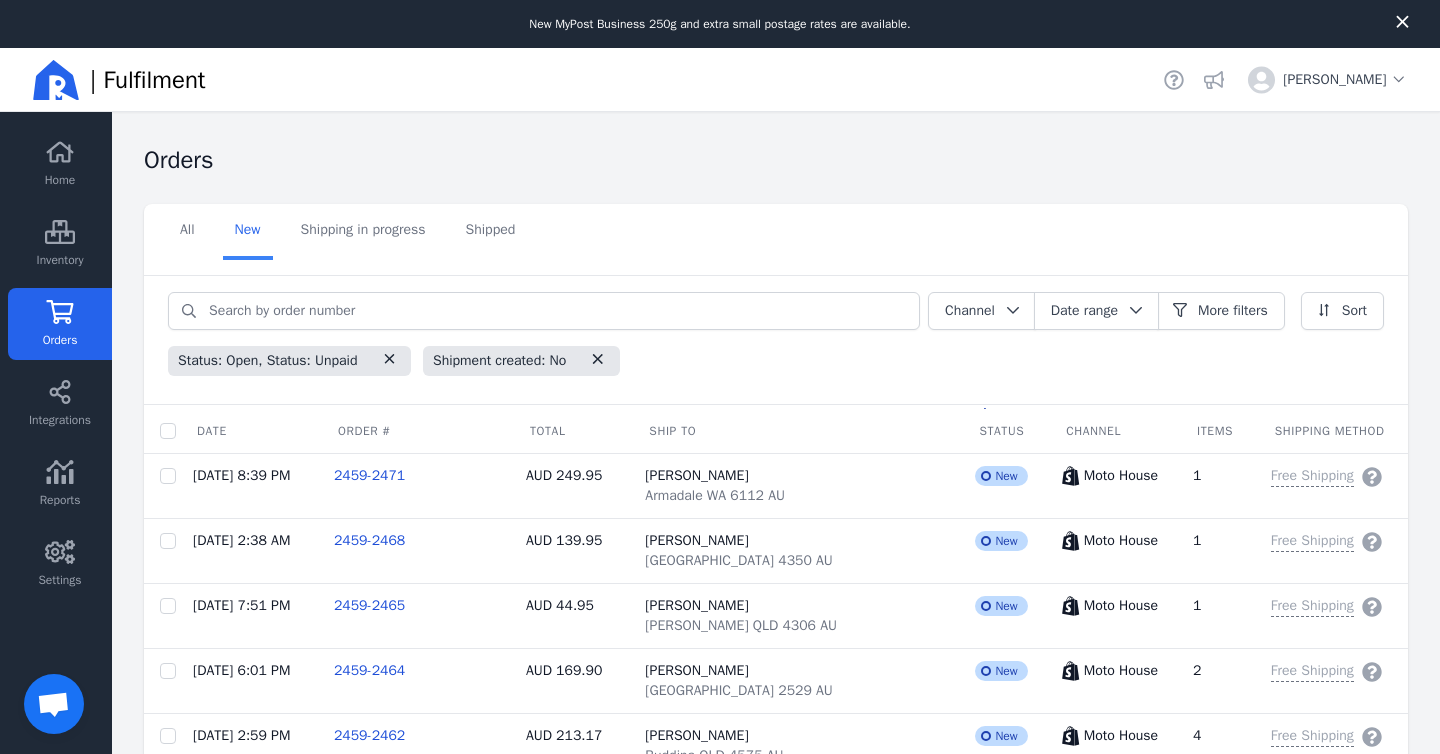 scroll, scrollTop: 189, scrollLeft: 0, axis: vertical 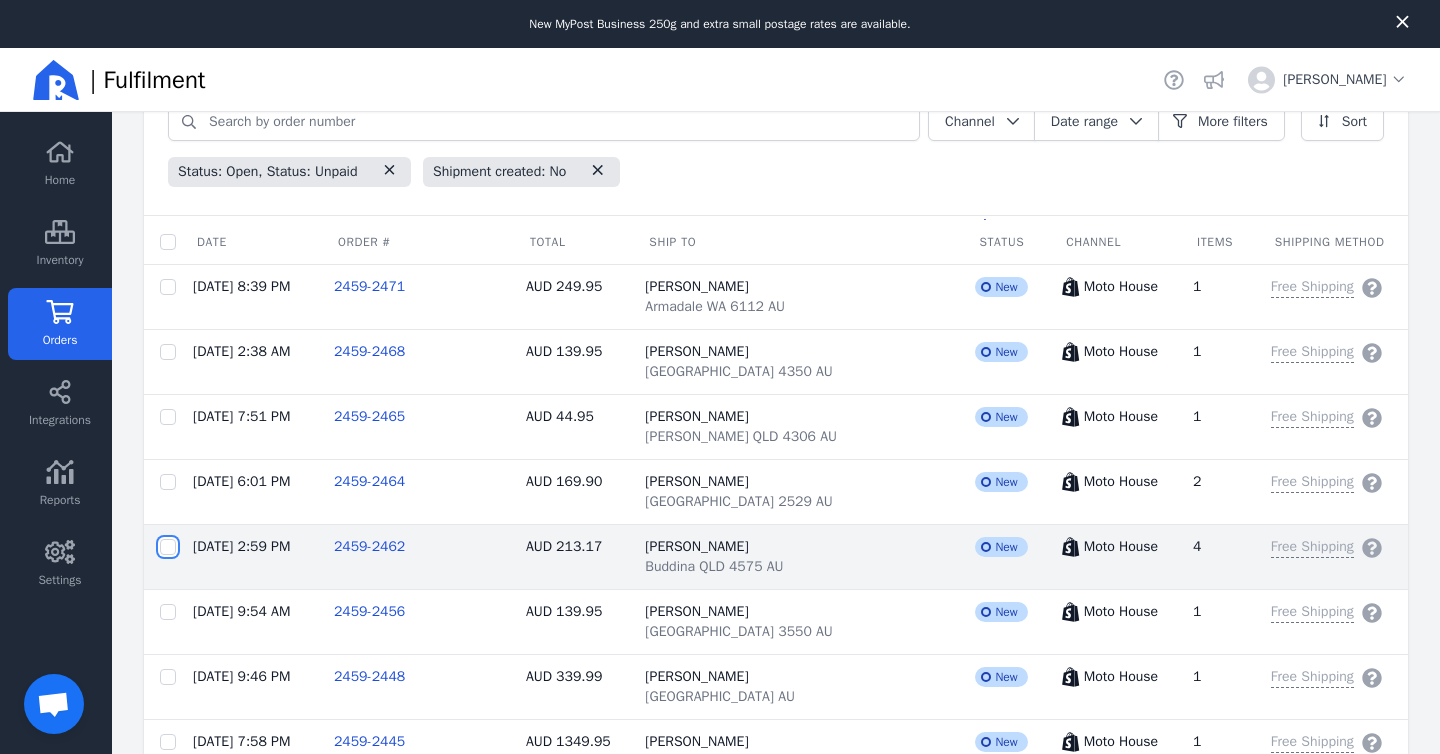 click at bounding box center [168, 547] 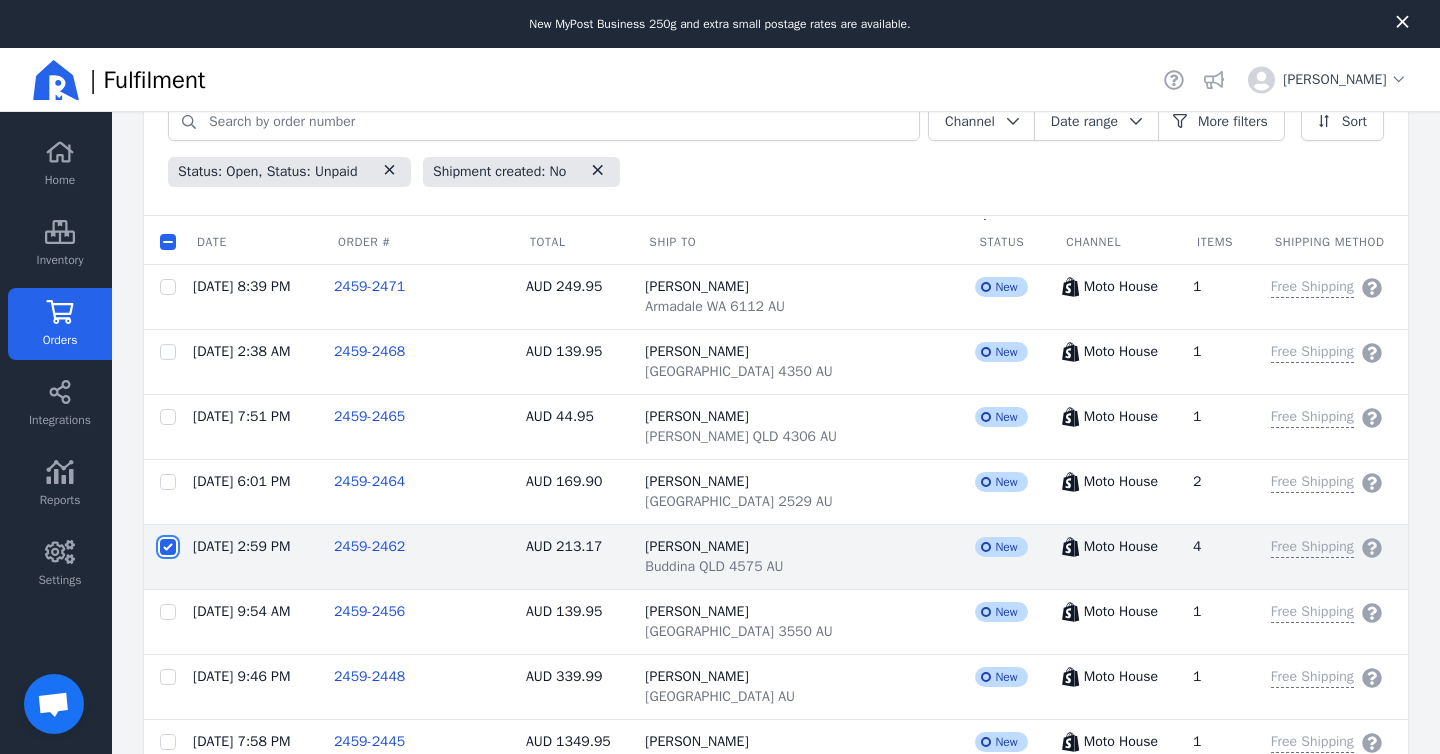 checkbox on "false" 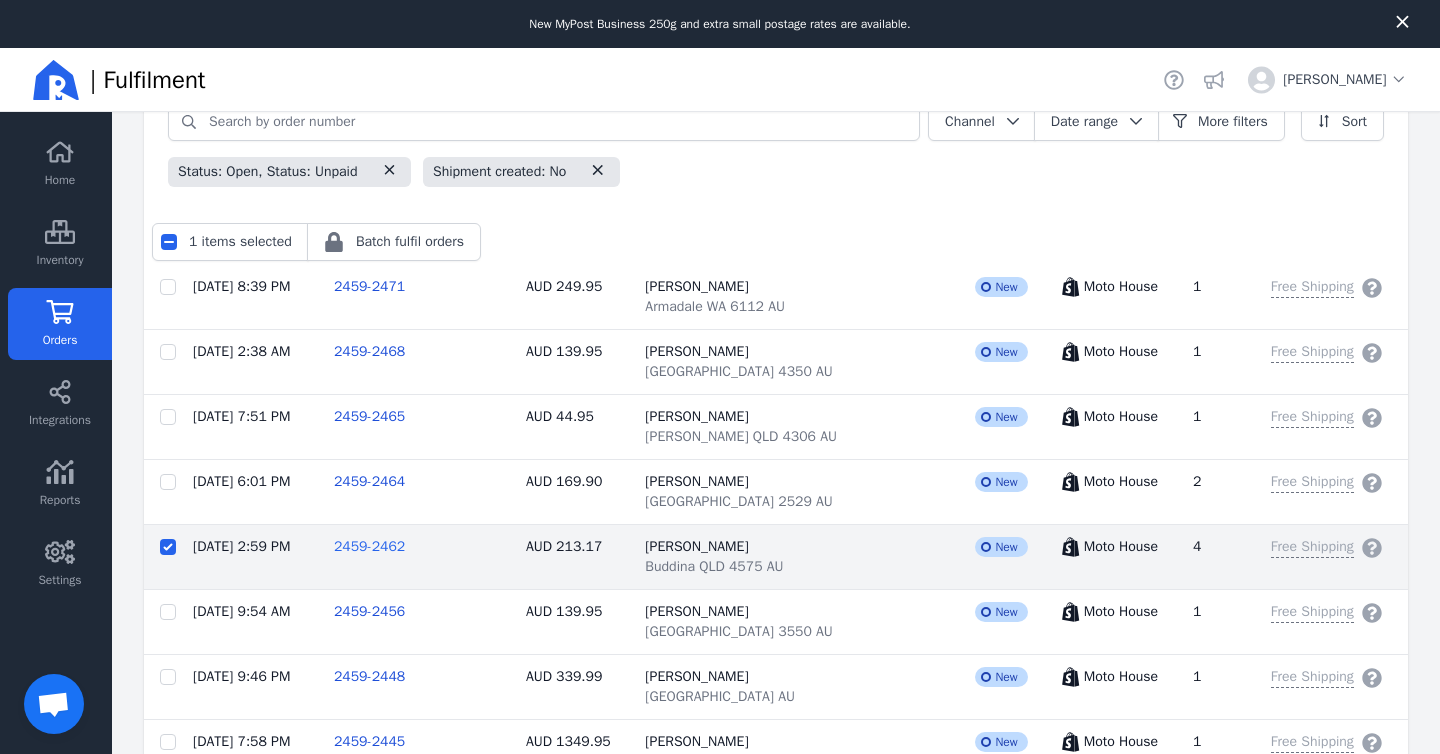 click on "2459-2462" 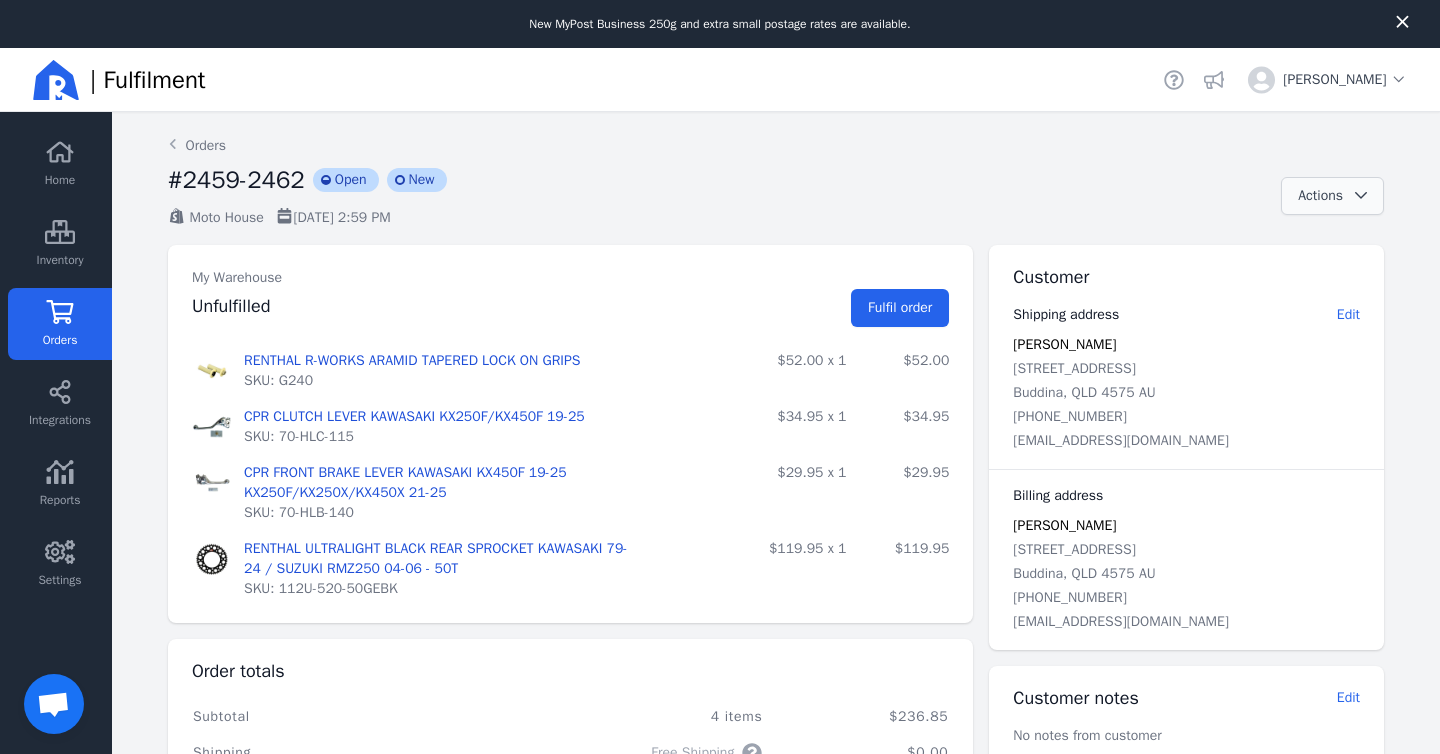 click on "Actions" at bounding box center (1332, 196) 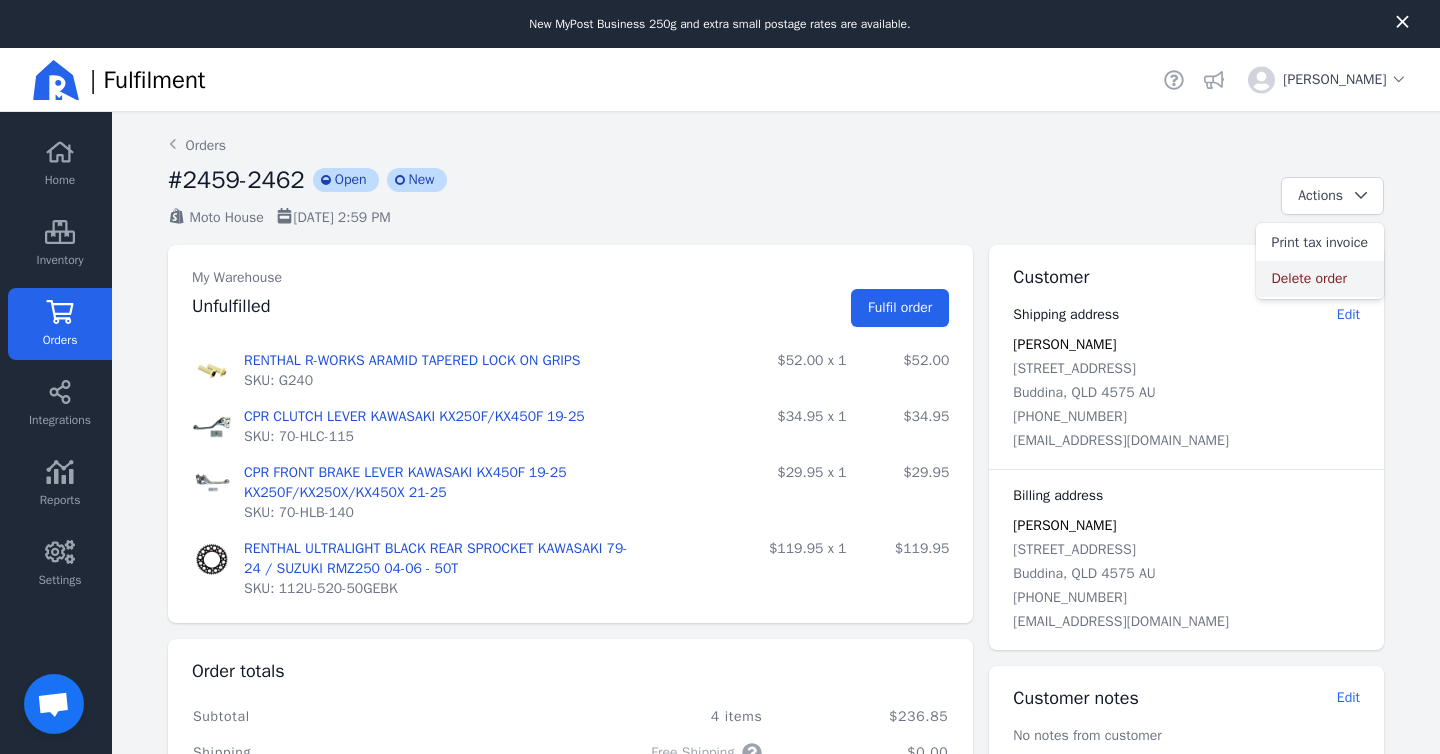 click on "Delete order" at bounding box center (1320, 279) 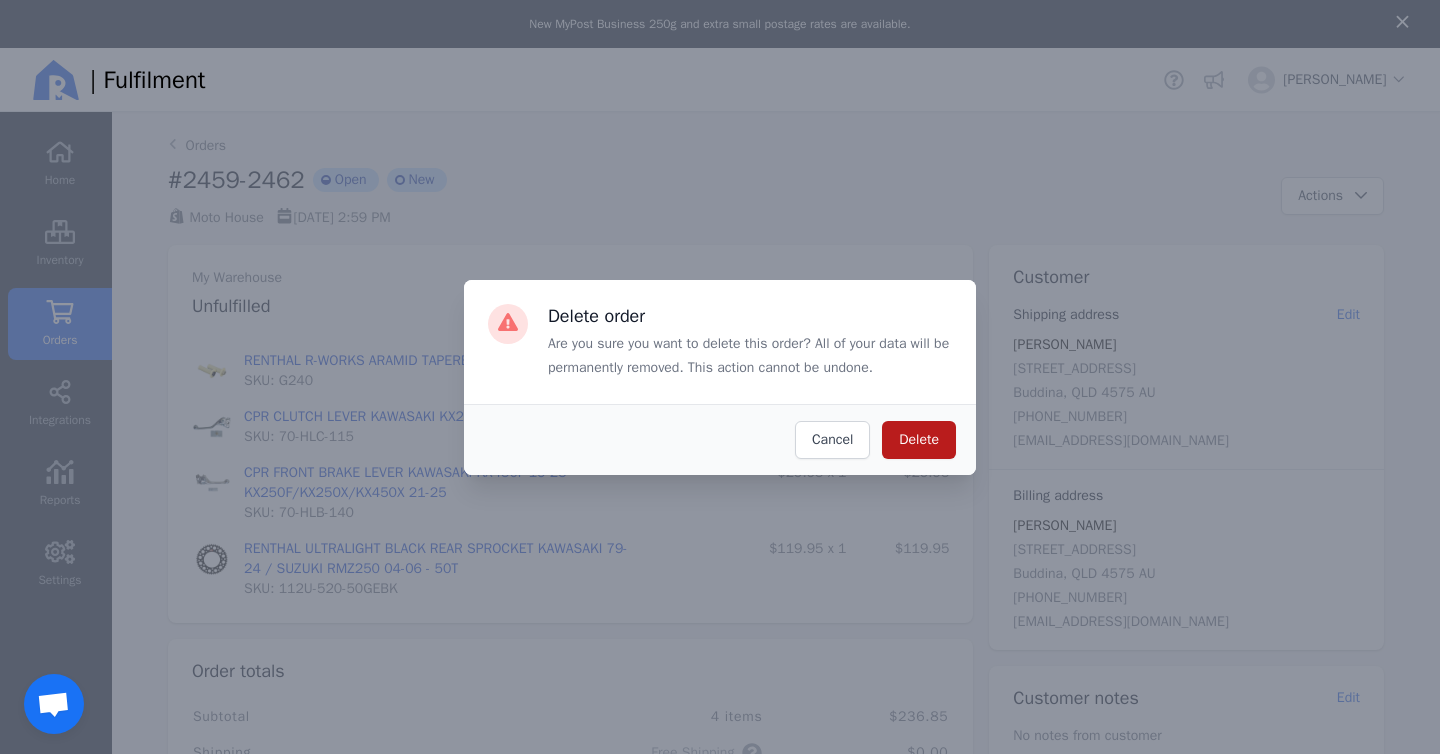 click on "Delete" at bounding box center (919, 440) 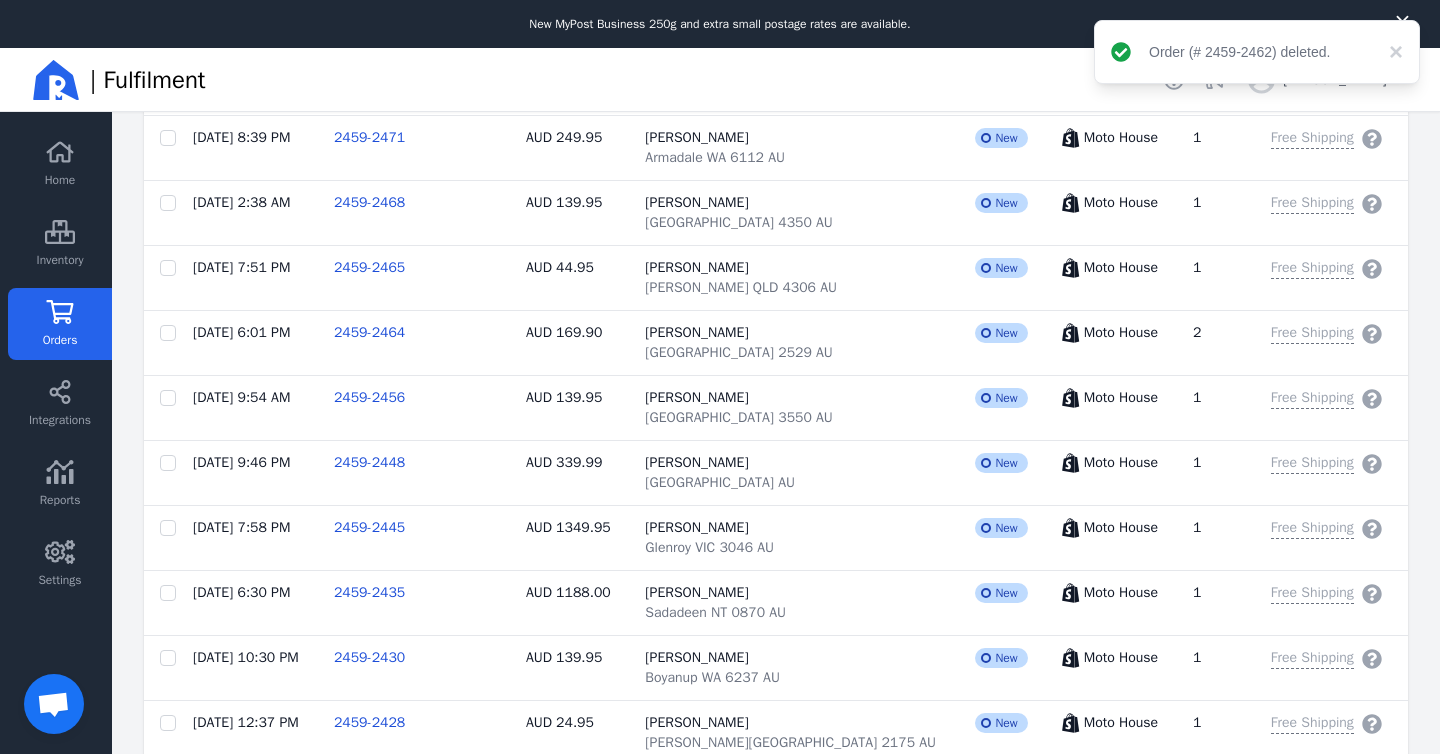 scroll, scrollTop: 489, scrollLeft: 0, axis: vertical 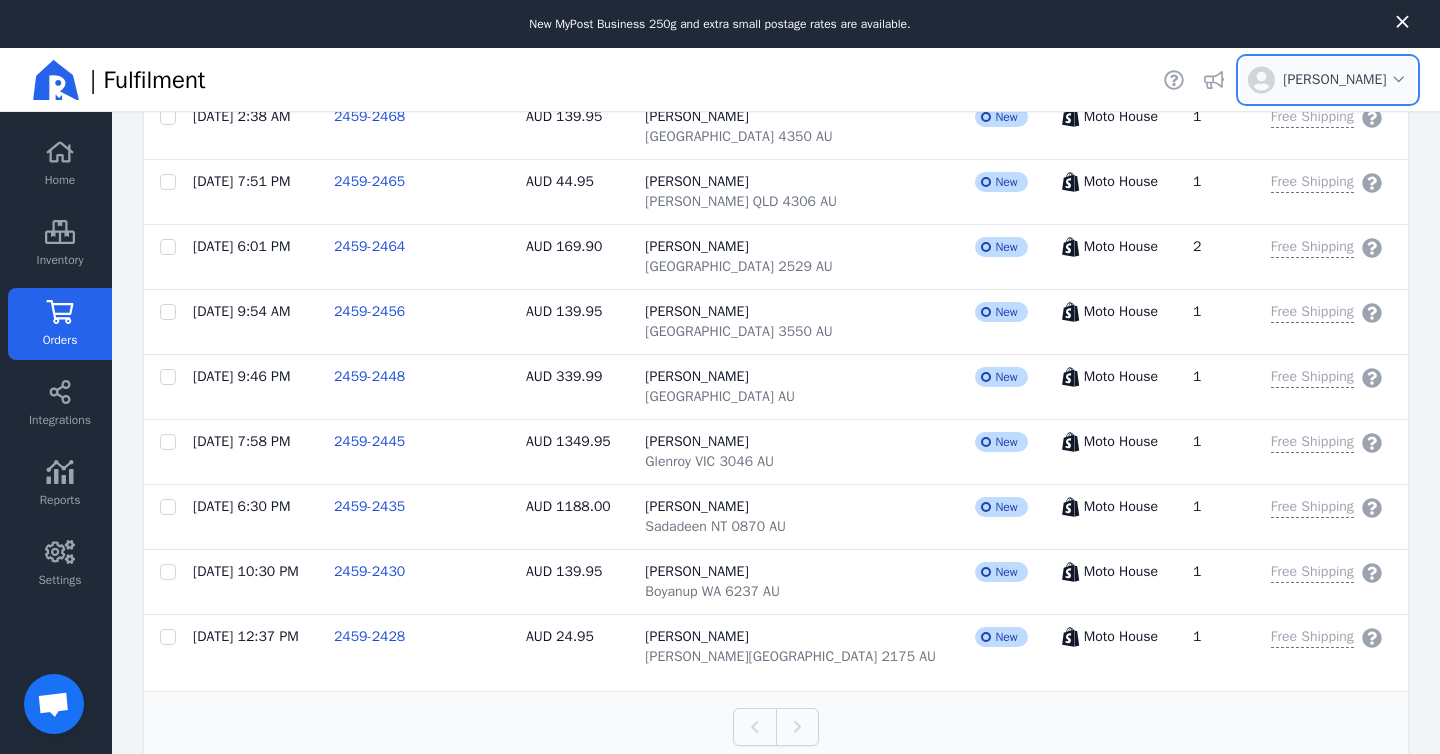 click on "Open user menu for  [PERSON_NAME]" 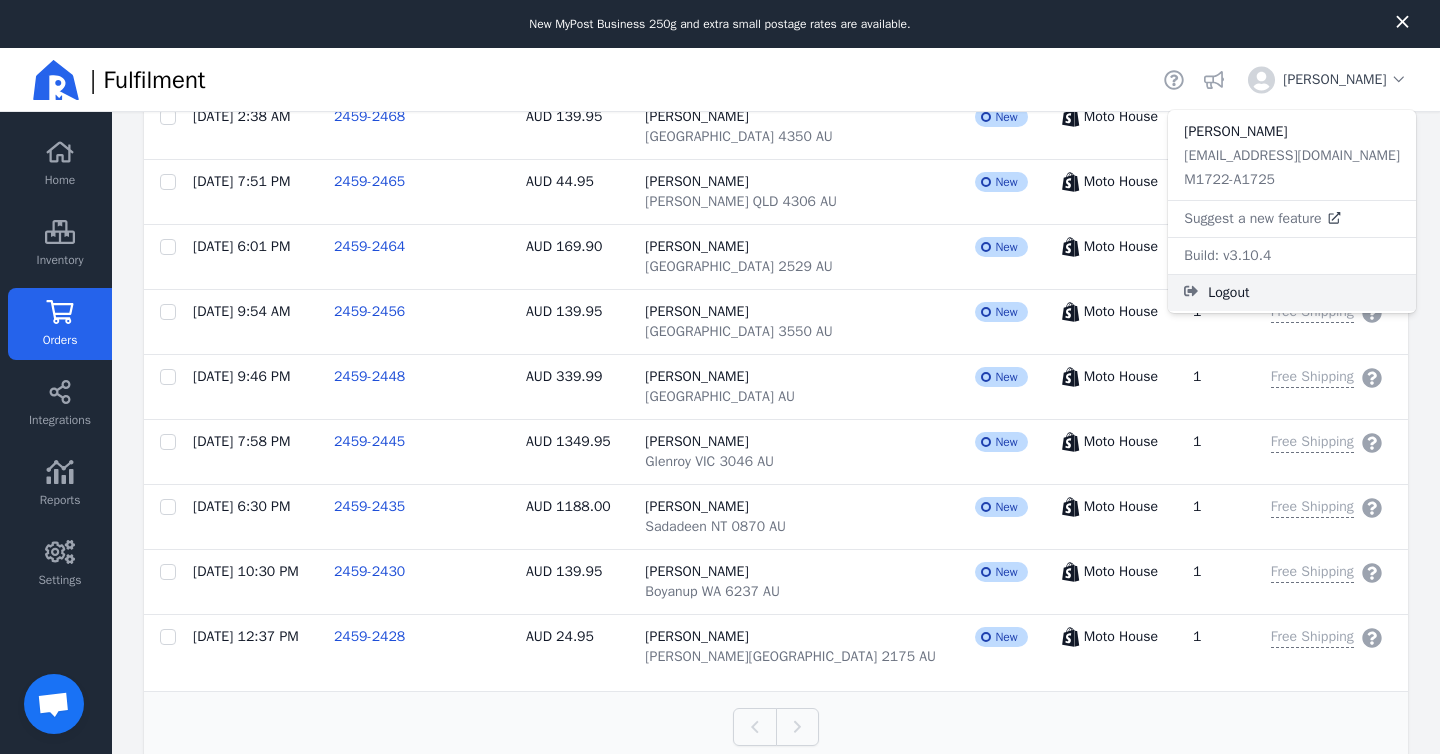 click on "Logout" at bounding box center [1304, 293] 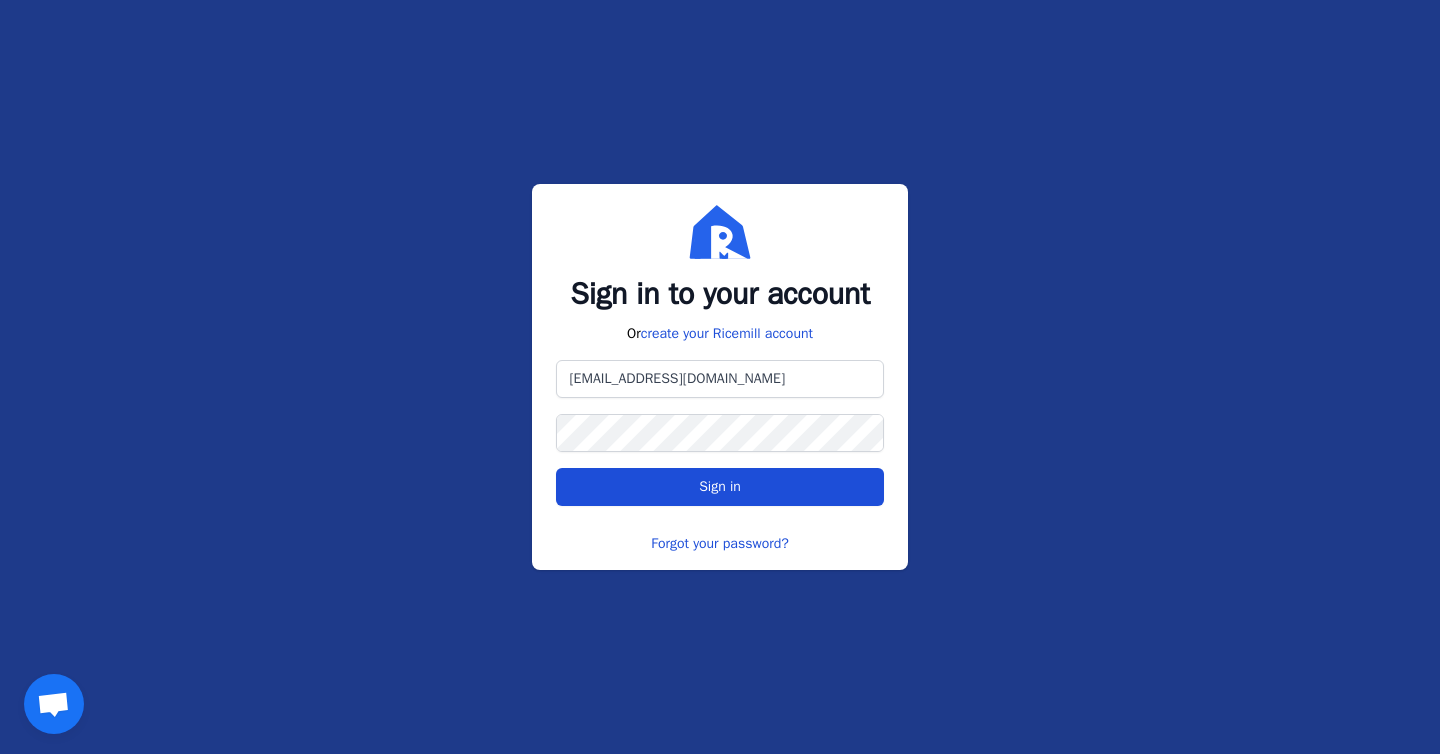 click on "Sign in" at bounding box center (719, 487) 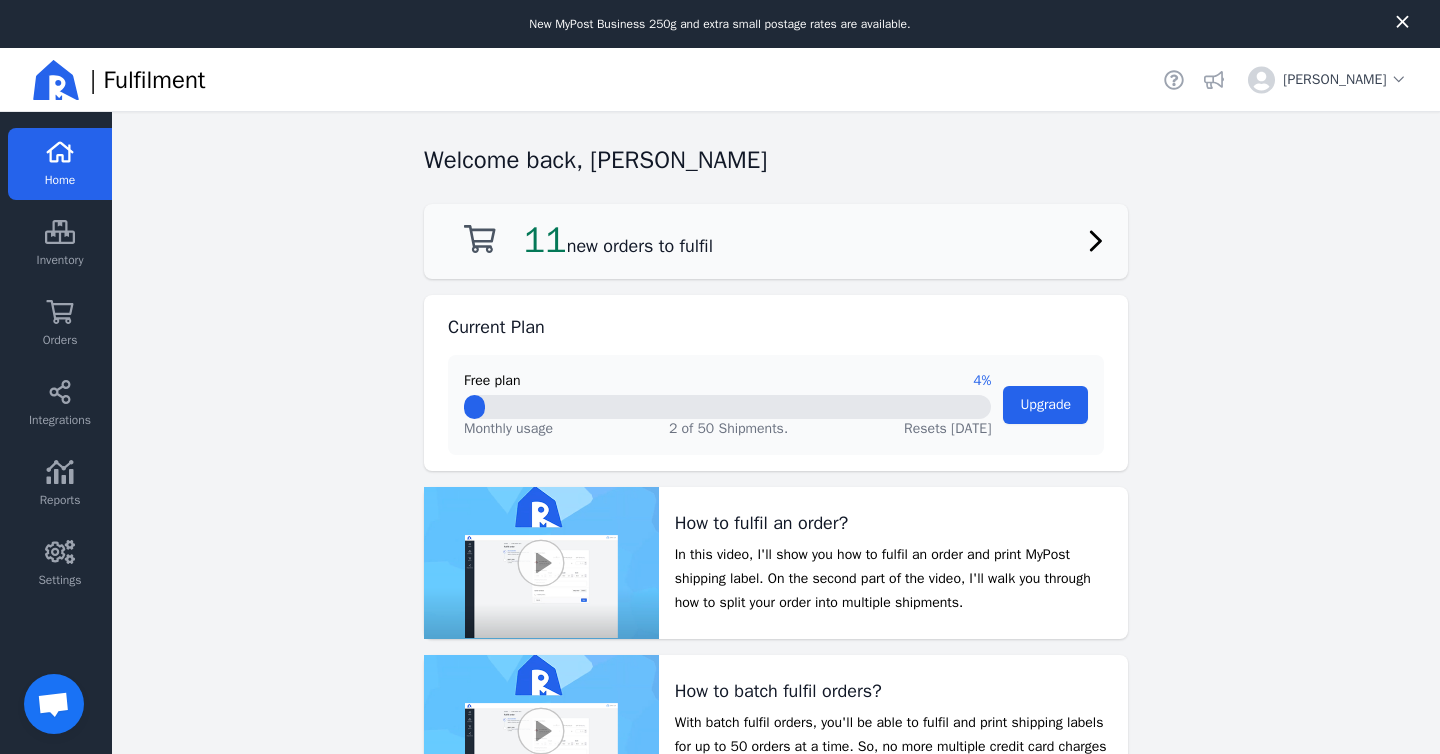 click on "11  new orders to fulfil" 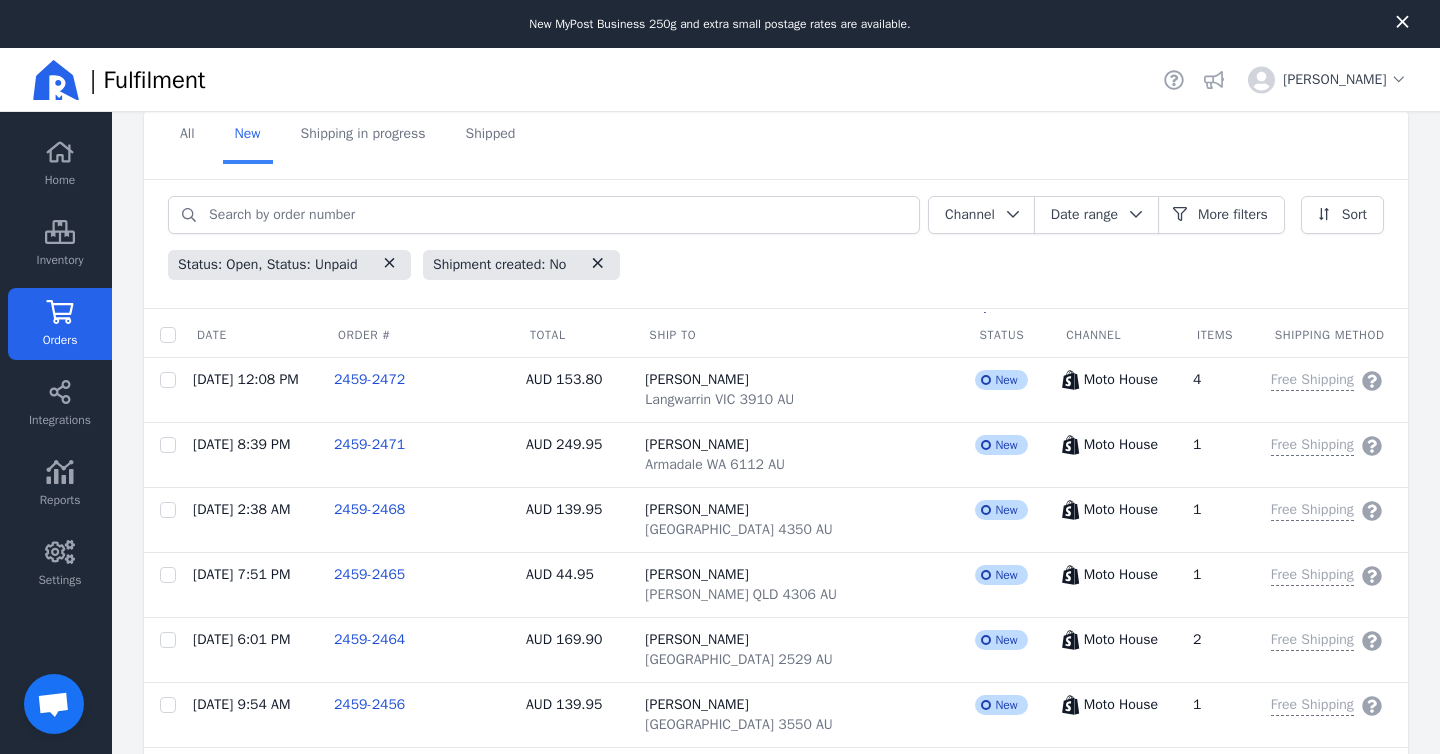 scroll, scrollTop: 59, scrollLeft: 0, axis: vertical 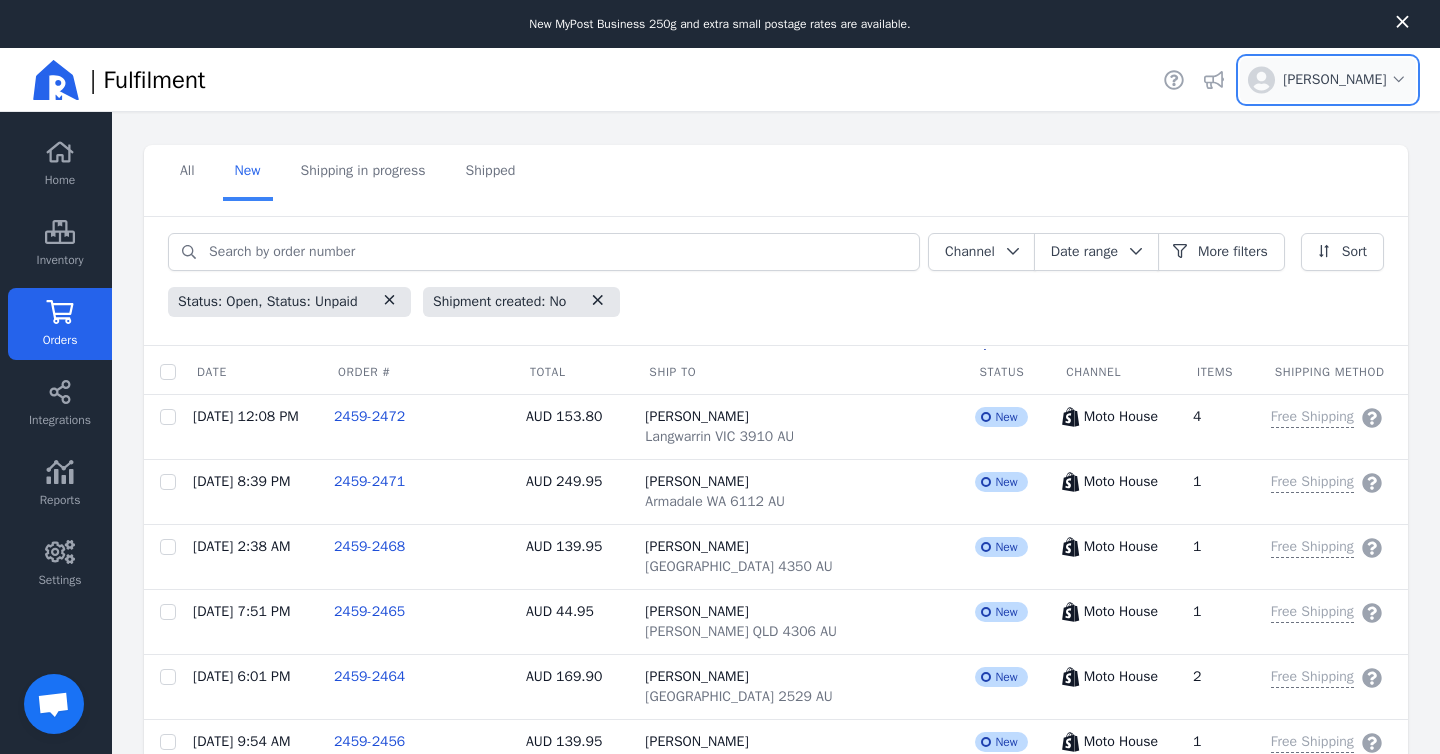 click on "Open user menu for  [PERSON_NAME]" 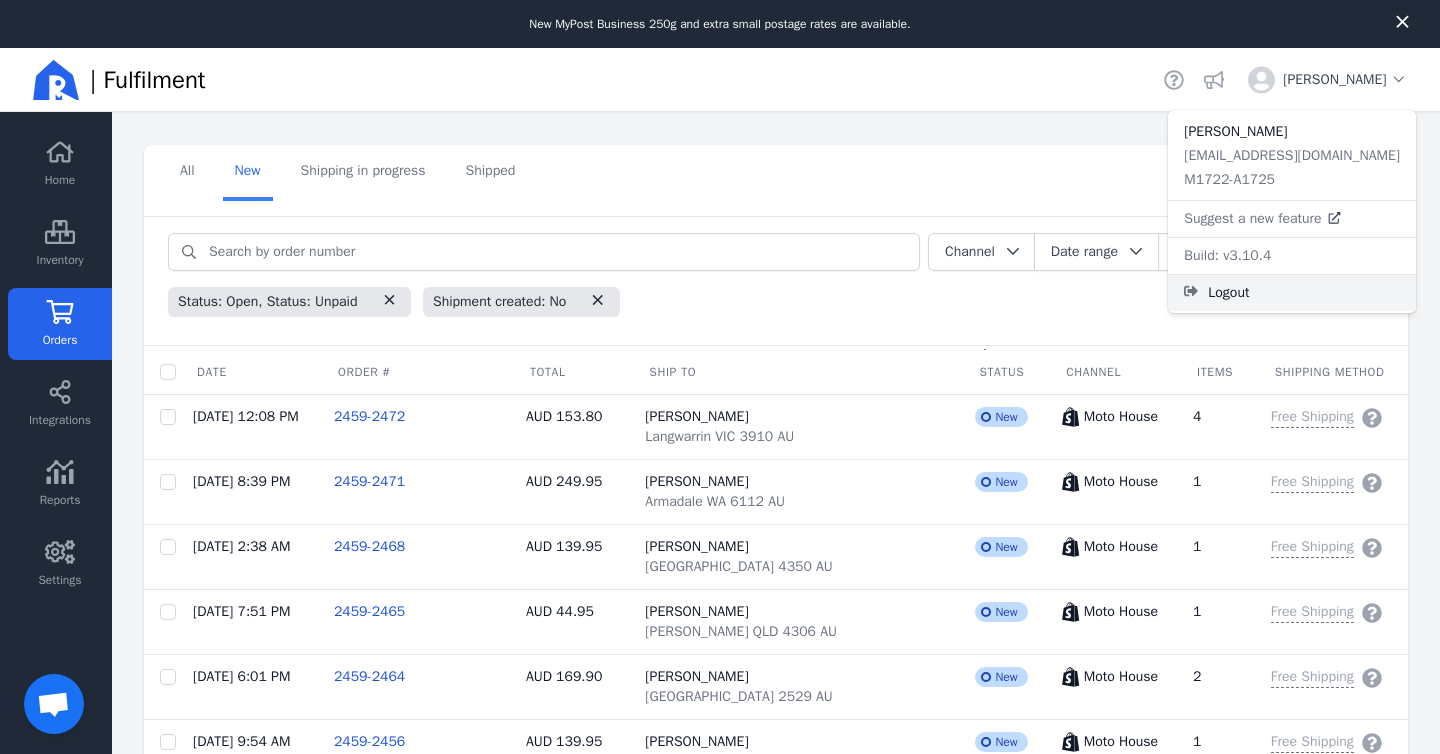 click on "Logout" at bounding box center [1304, 293] 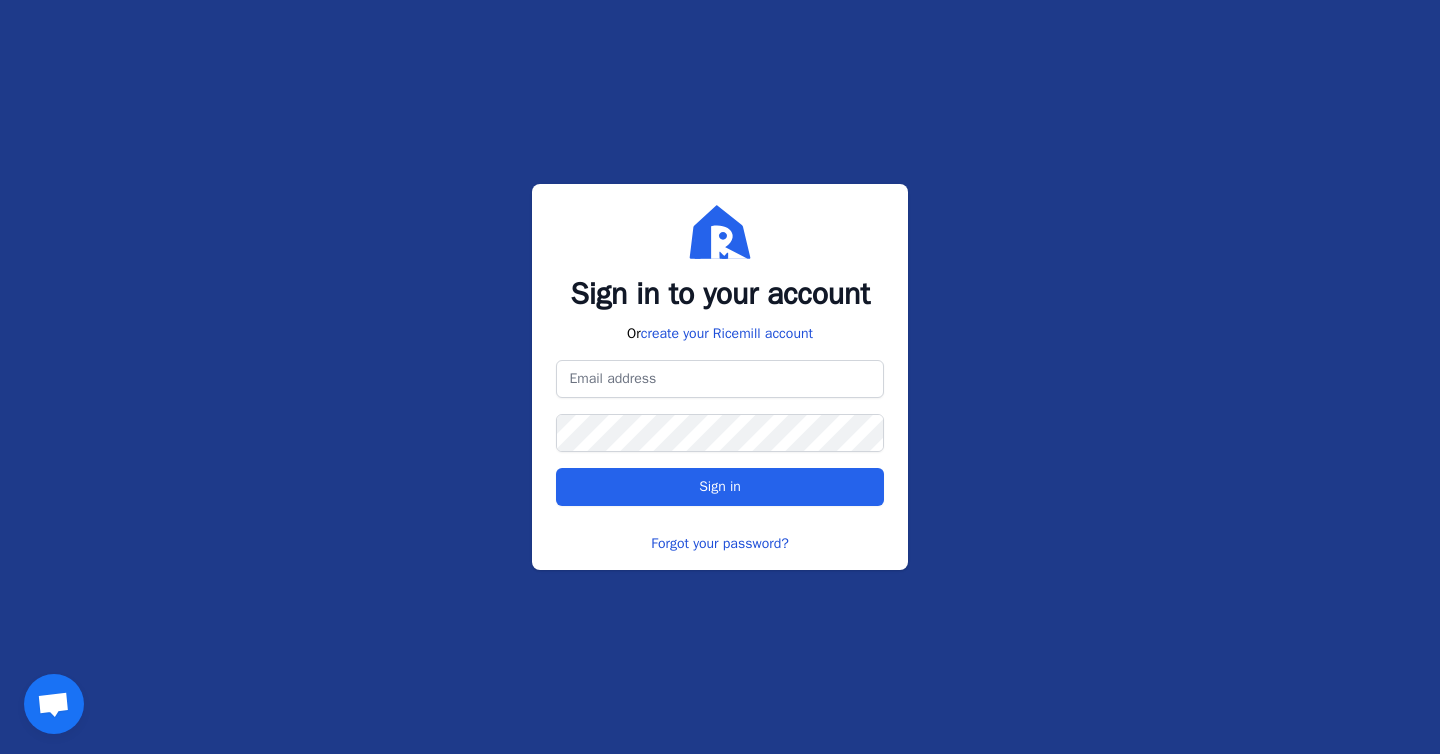 type on "[EMAIL_ADDRESS][DOMAIN_NAME]" 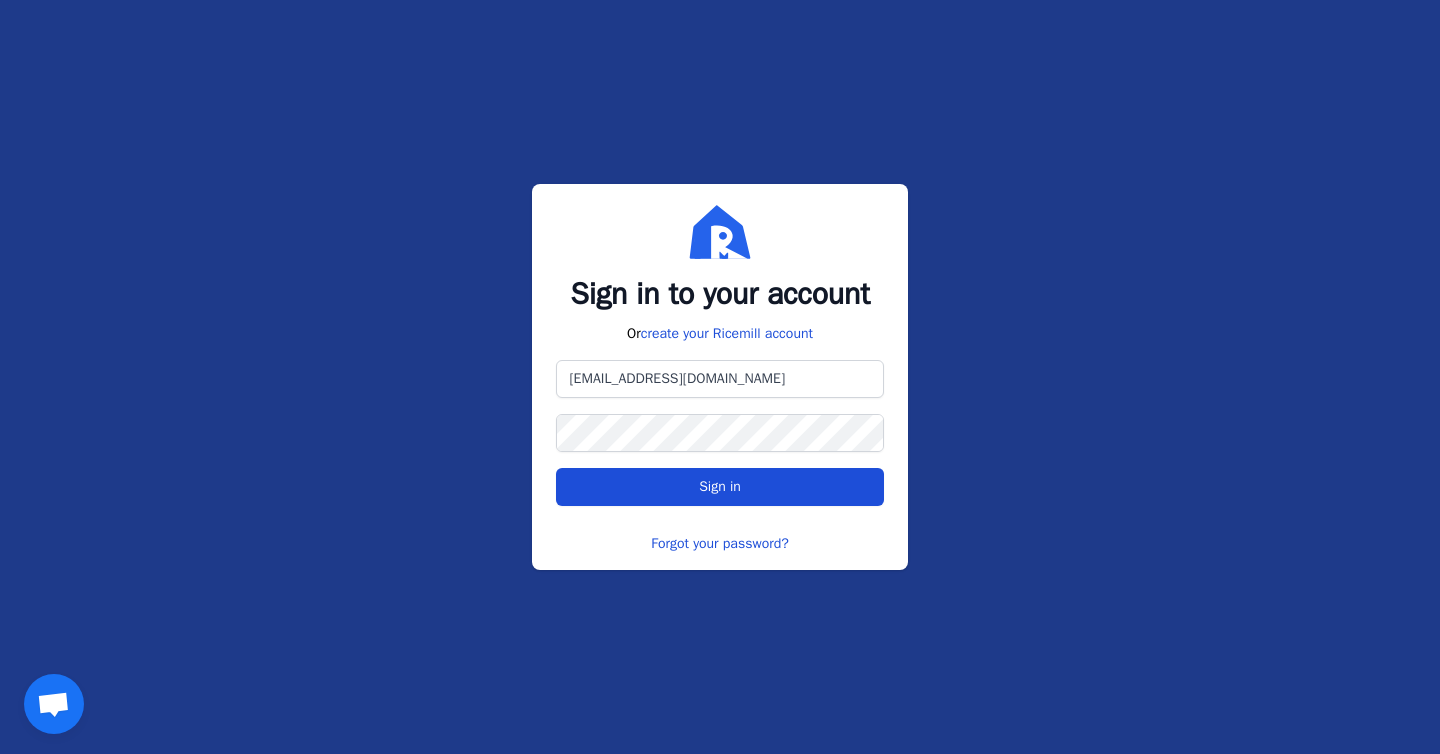 click on "Sign in" at bounding box center [719, 487] 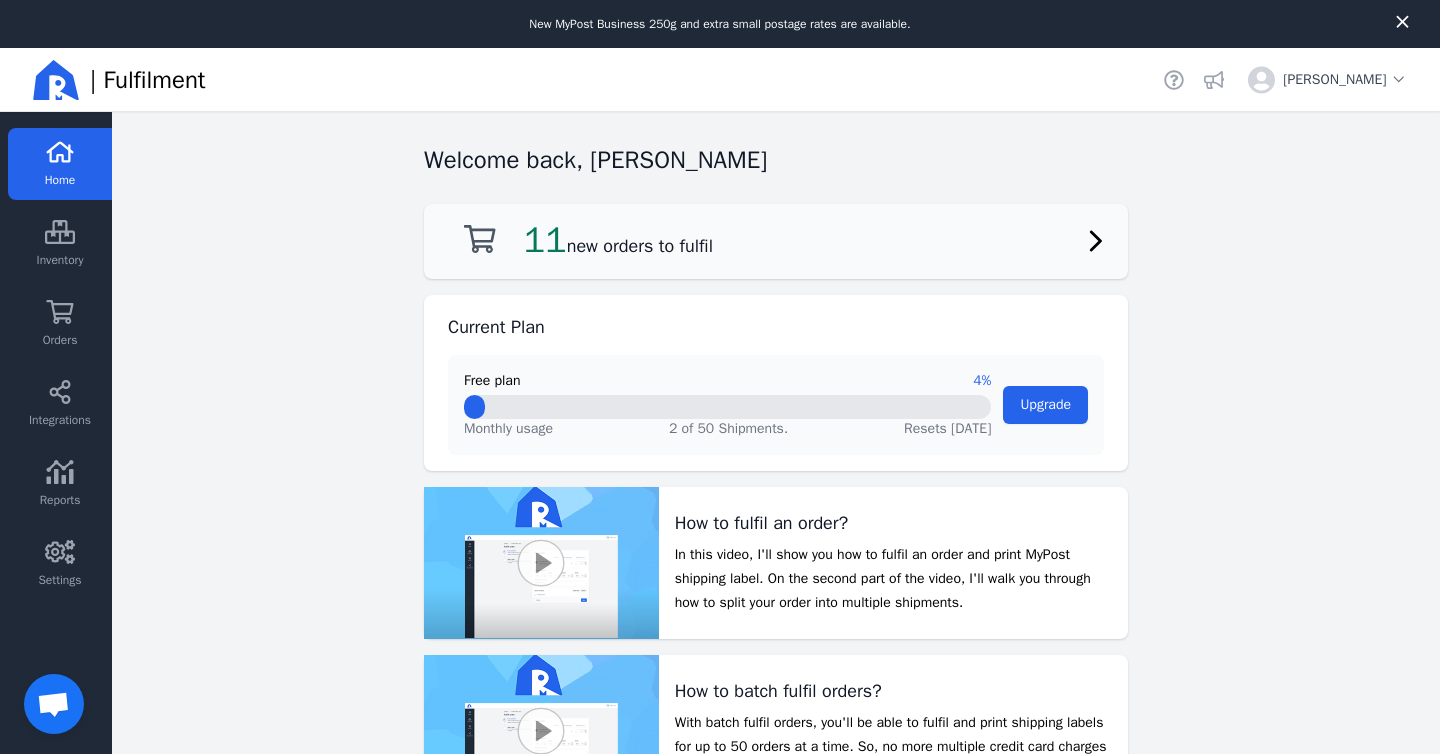 click on "11  new orders to fulfil" 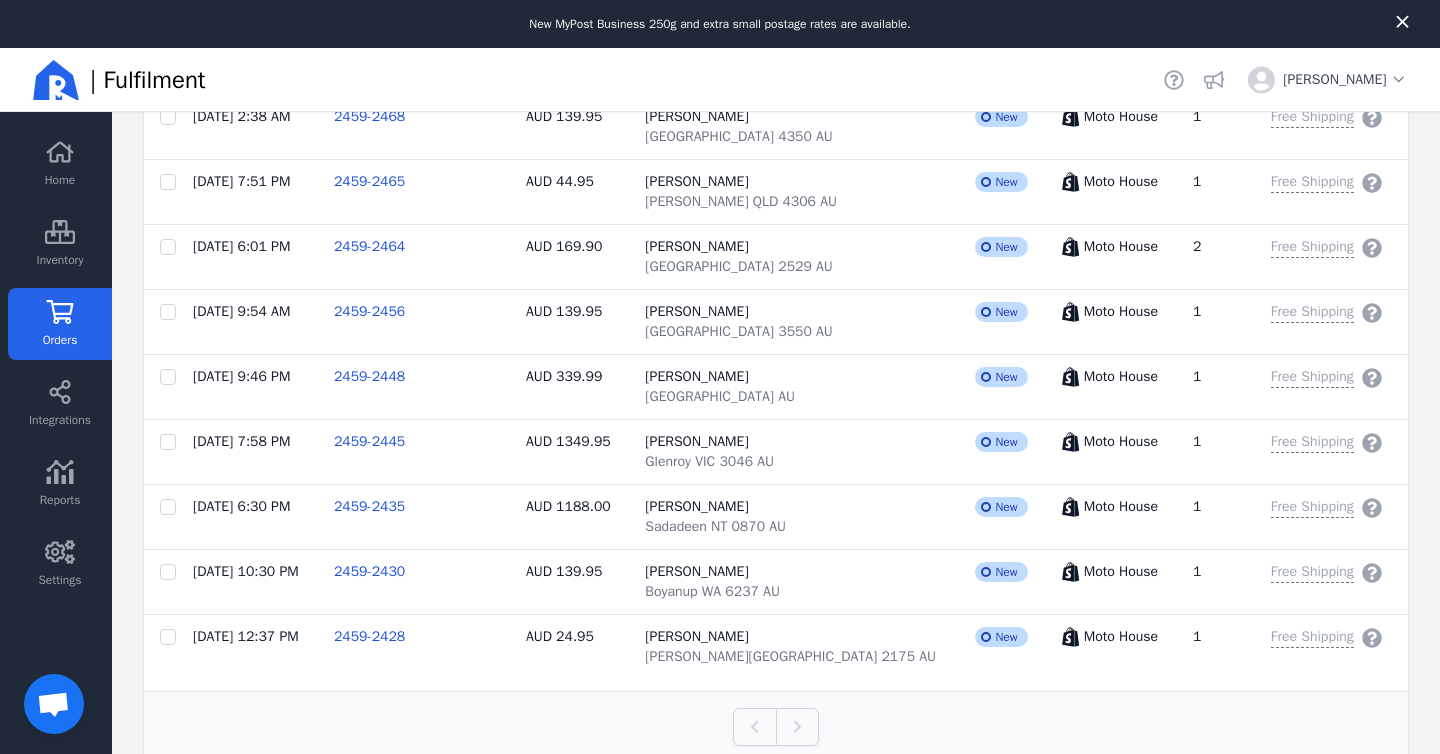 scroll, scrollTop: 0, scrollLeft: 0, axis: both 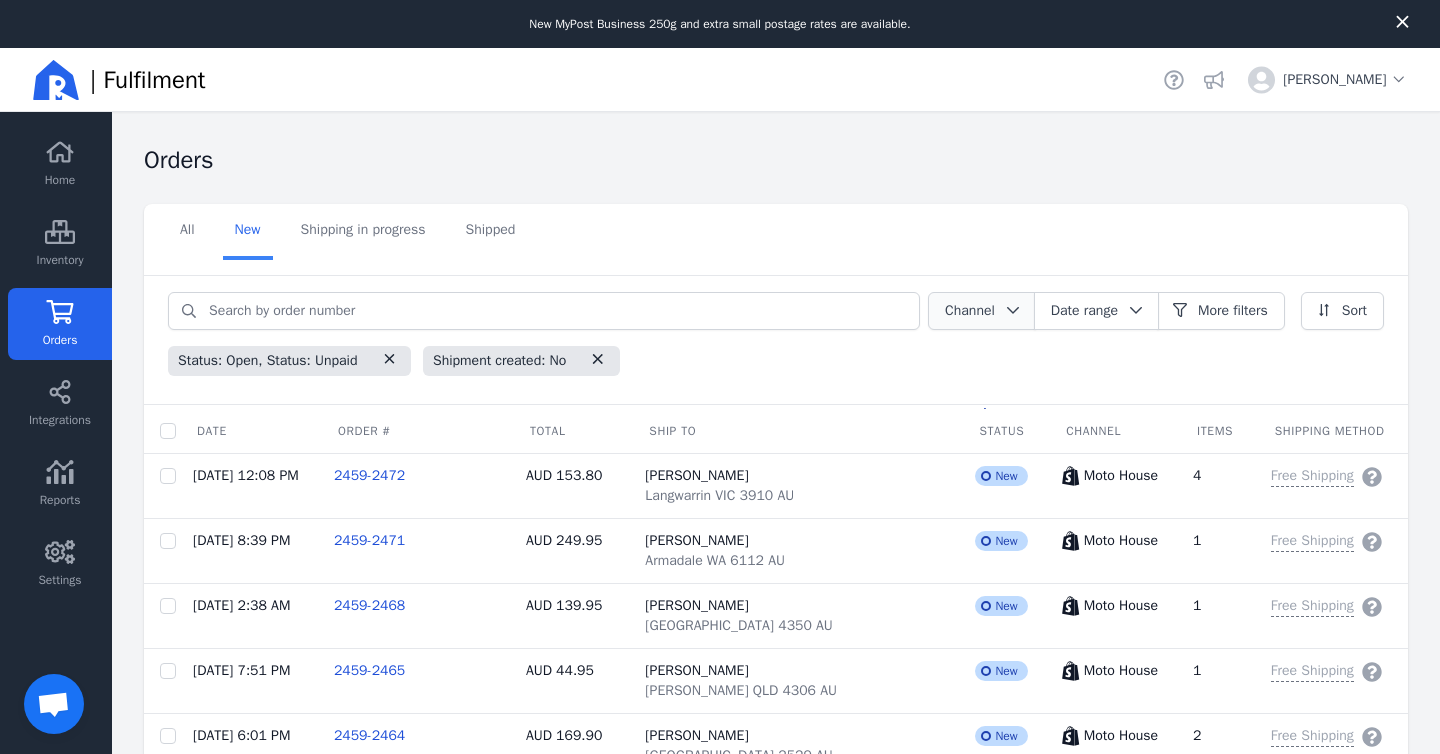 click on "Channel" at bounding box center [982, 311] 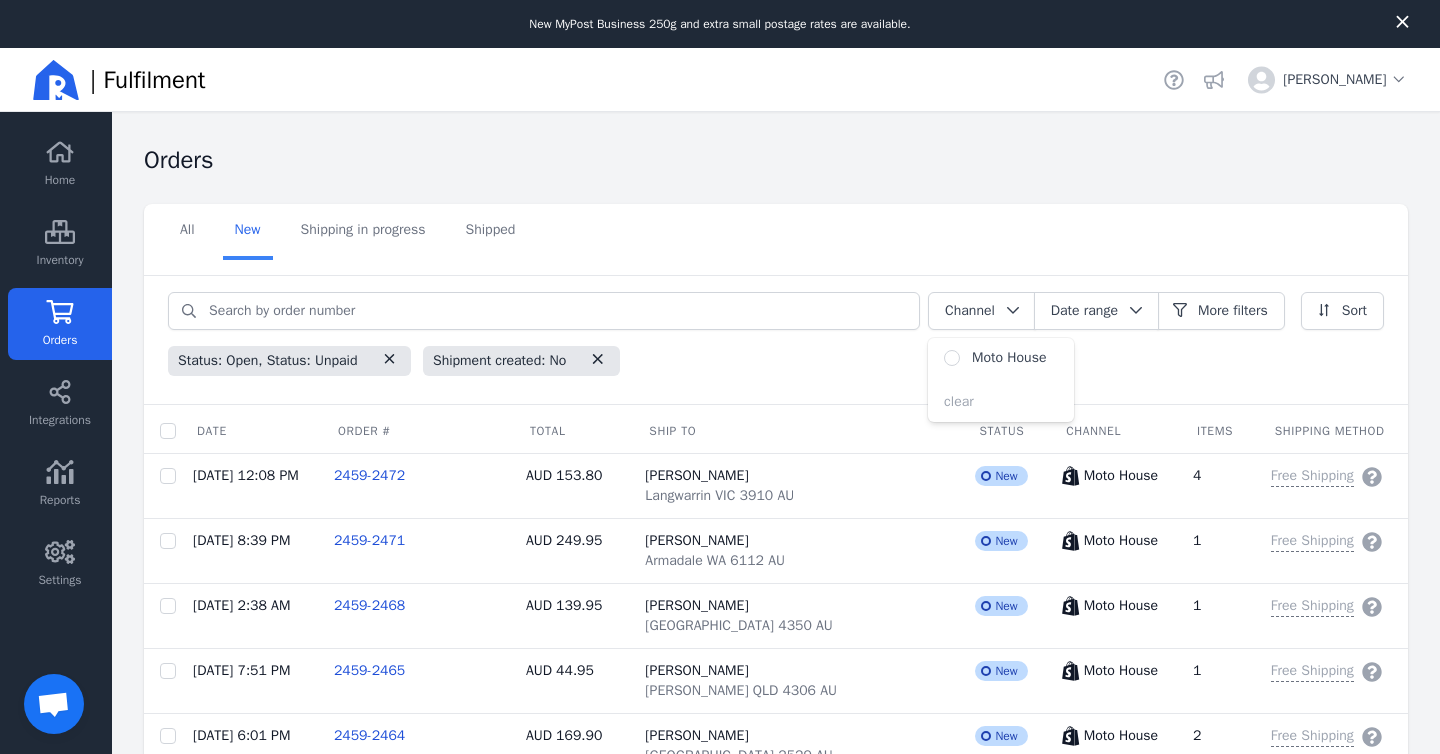 click on "Moto House" at bounding box center (1009, 357) 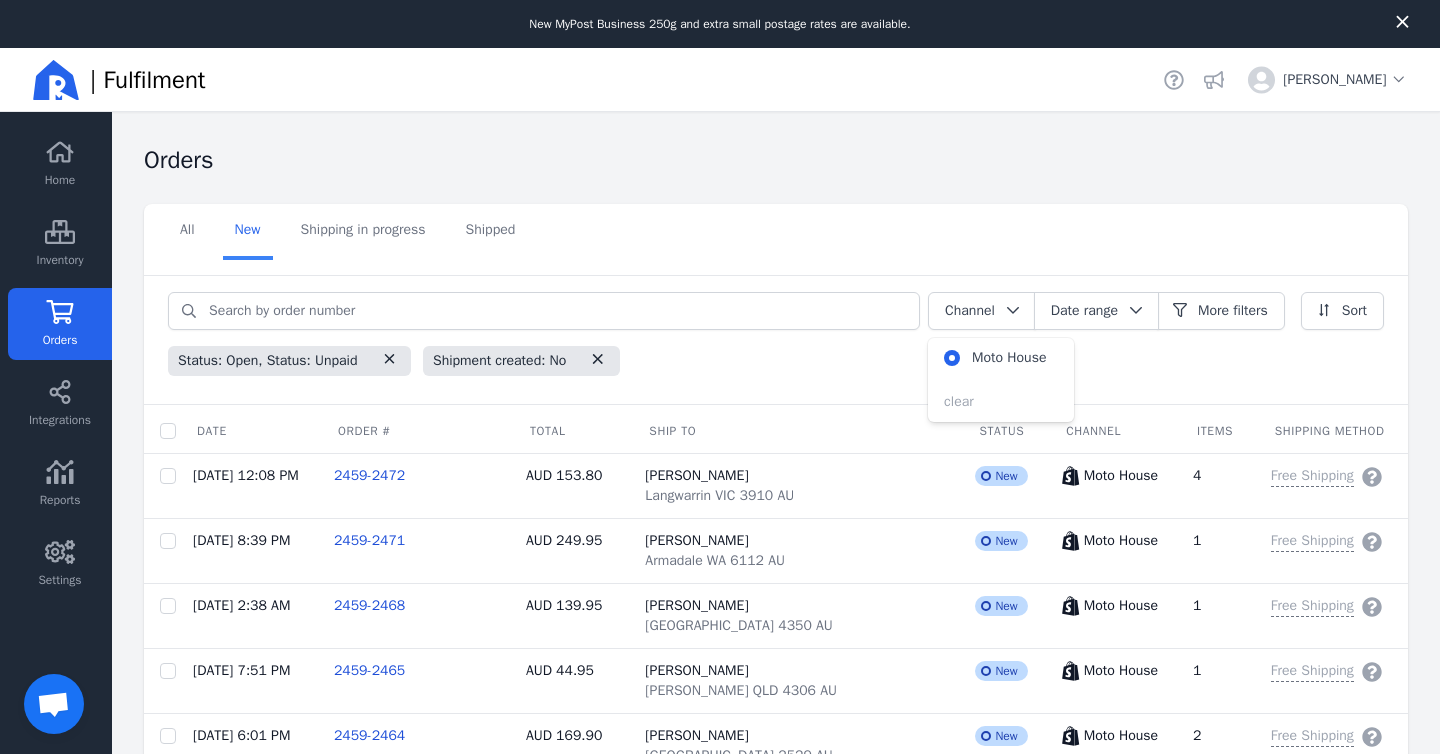 radio on "true" 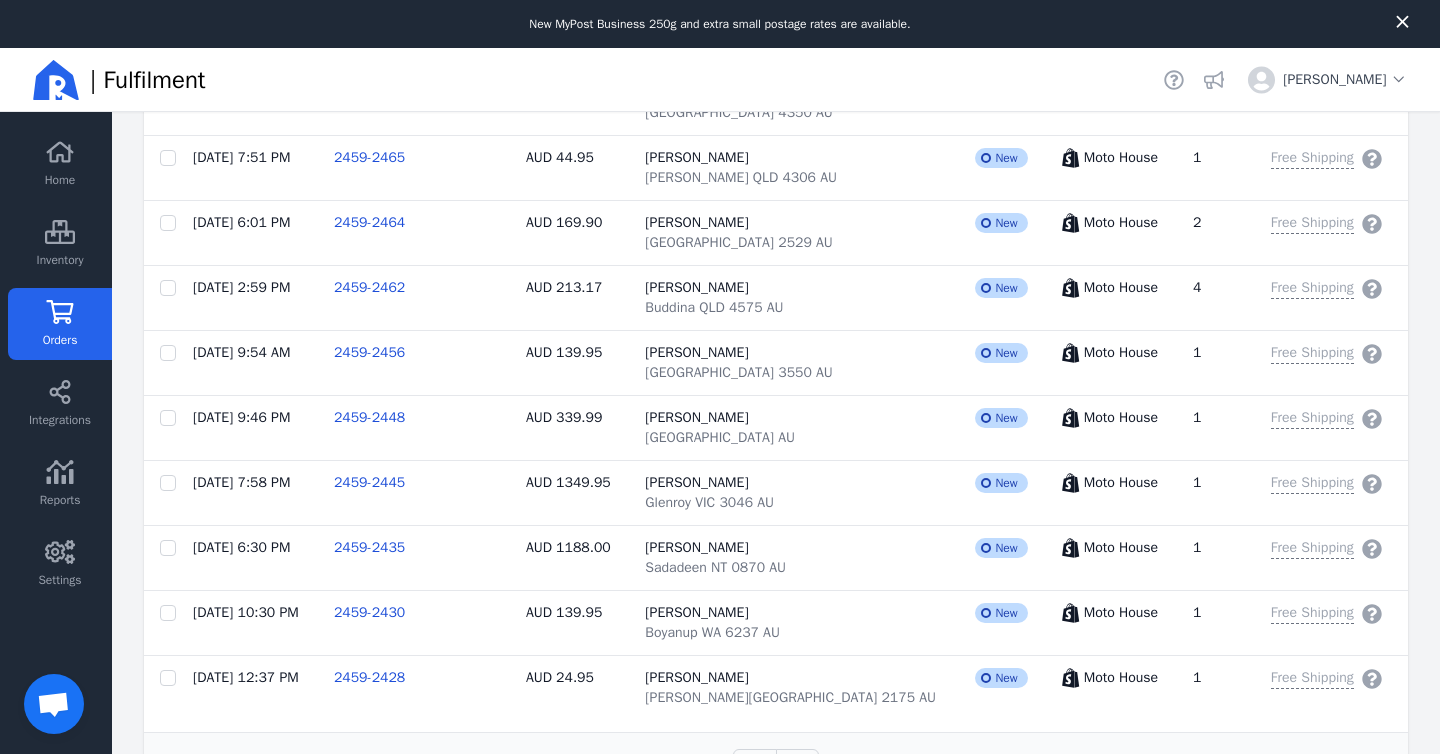 scroll, scrollTop: 513, scrollLeft: 0, axis: vertical 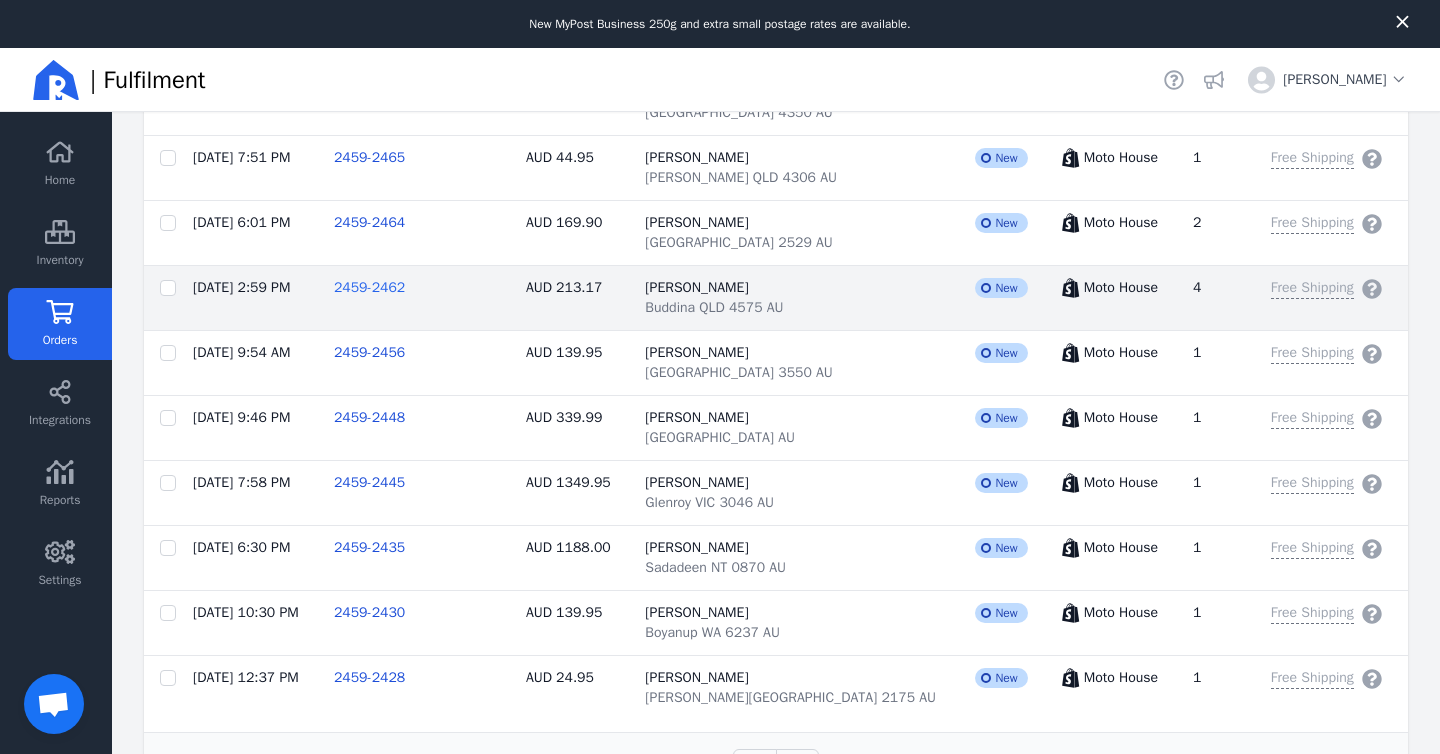 click on "2459-2462" 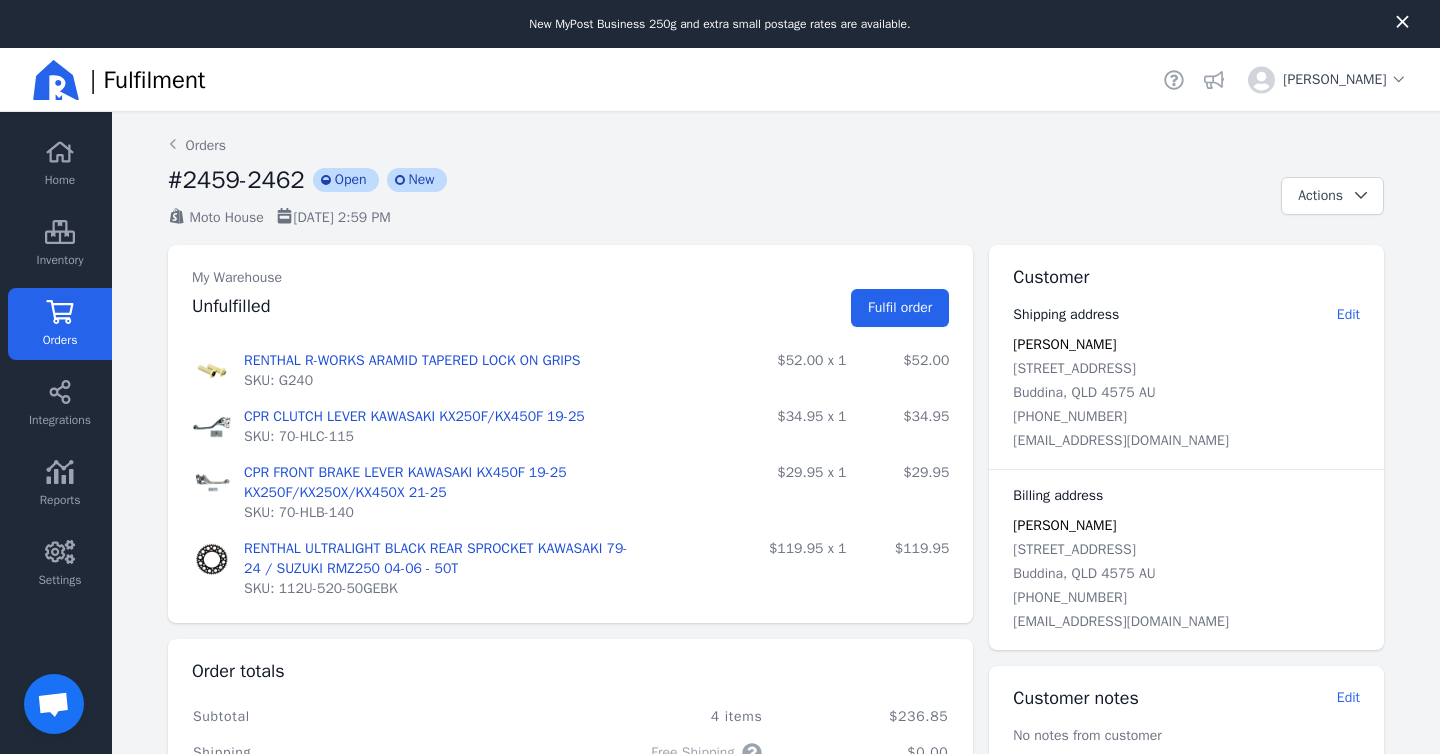 scroll, scrollTop: 339, scrollLeft: 0, axis: vertical 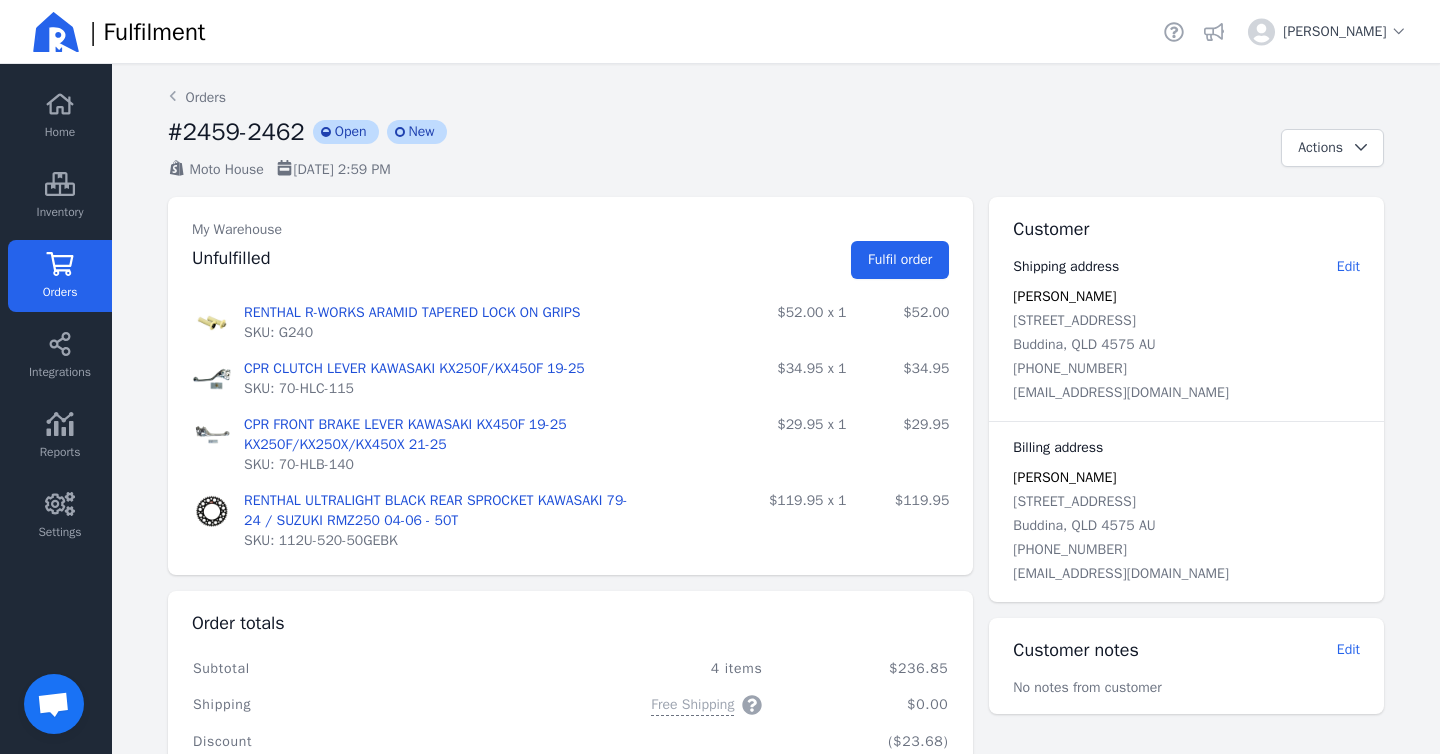 click on "Orders" 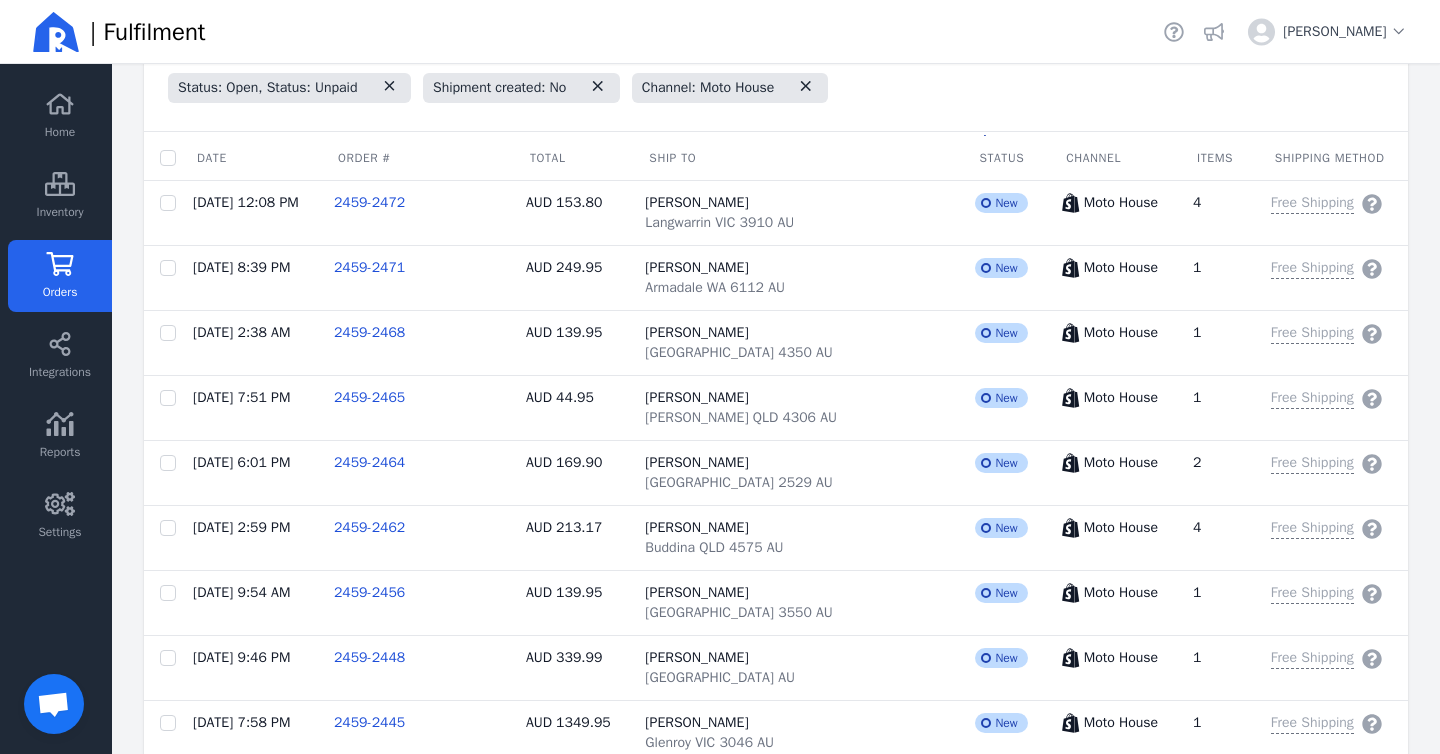 scroll, scrollTop: 554, scrollLeft: 0, axis: vertical 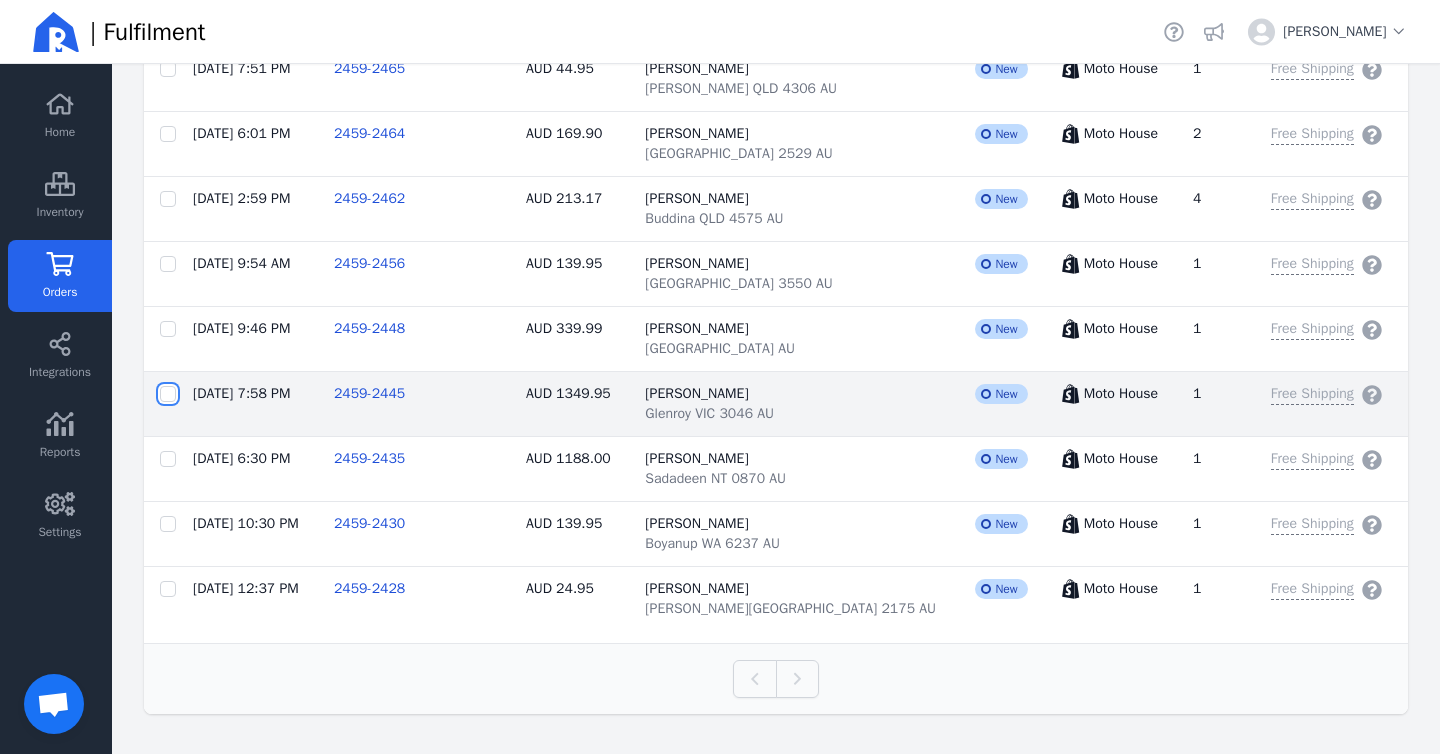 click at bounding box center [168, 394] 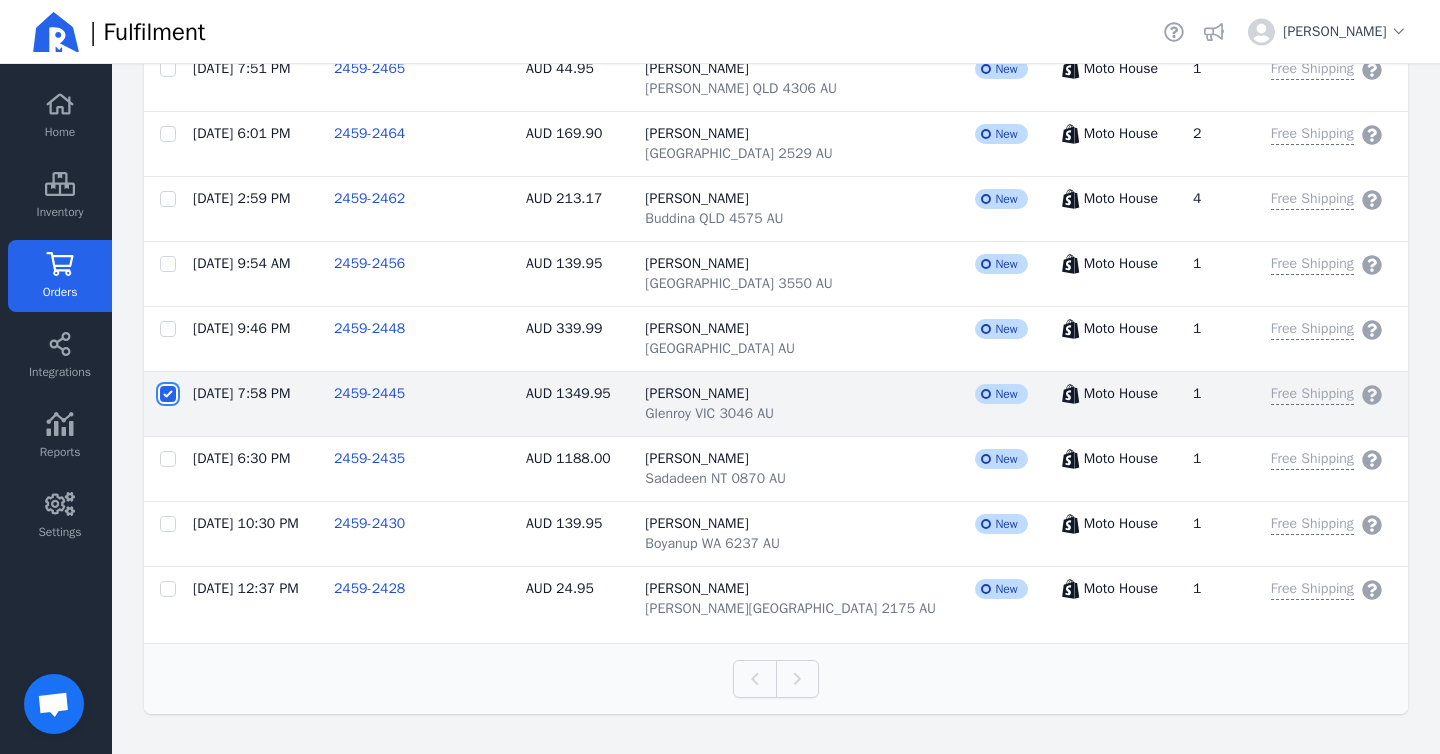 checkbox on "false" 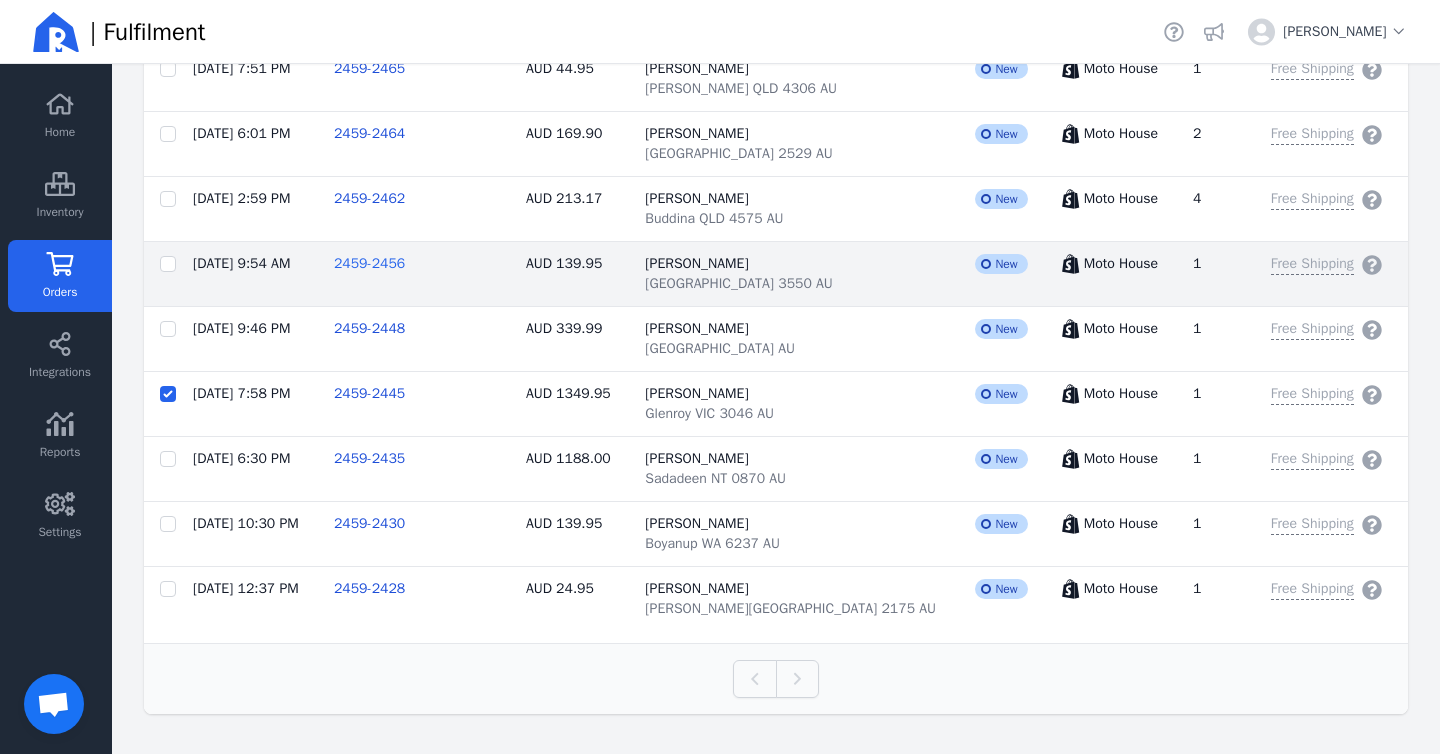 click on "2459-2456" 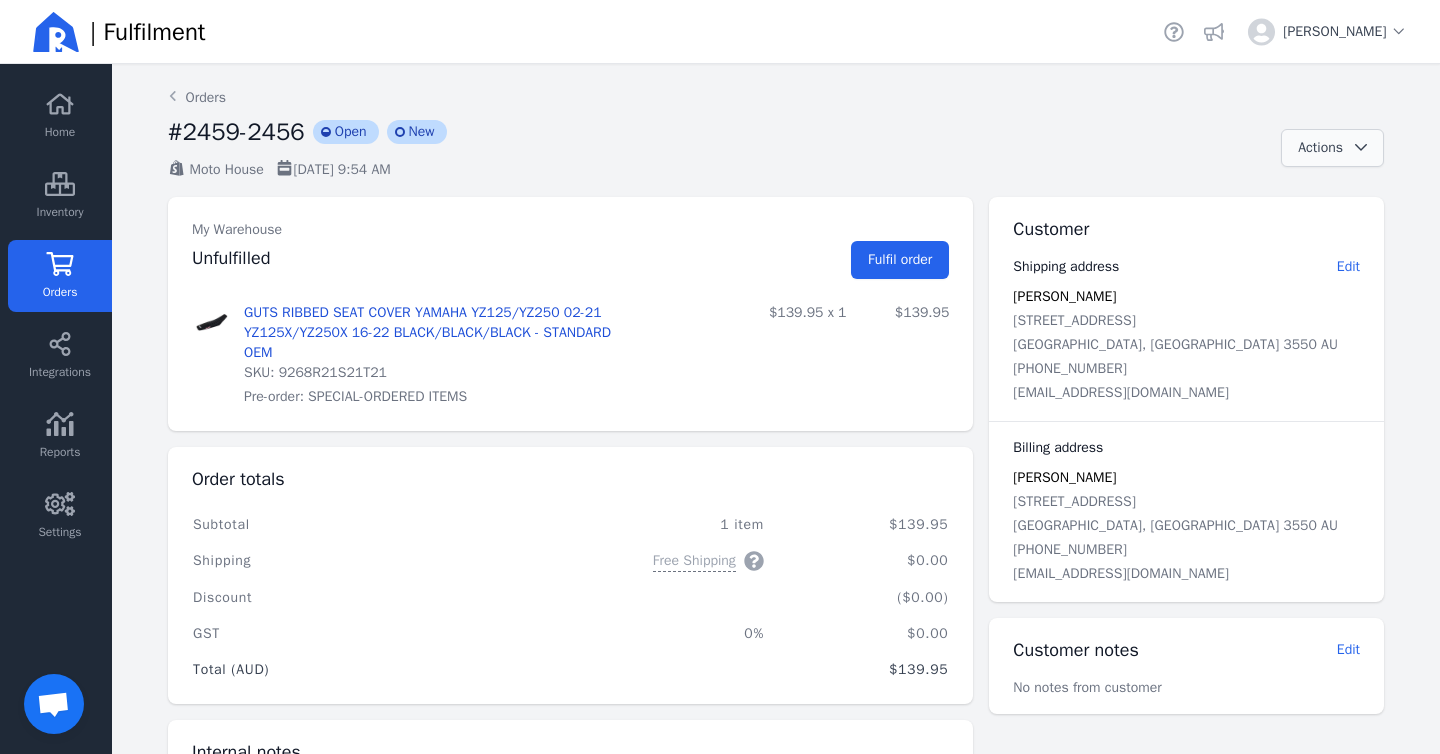 click on "Actions" at bounding box center (1332, 148) 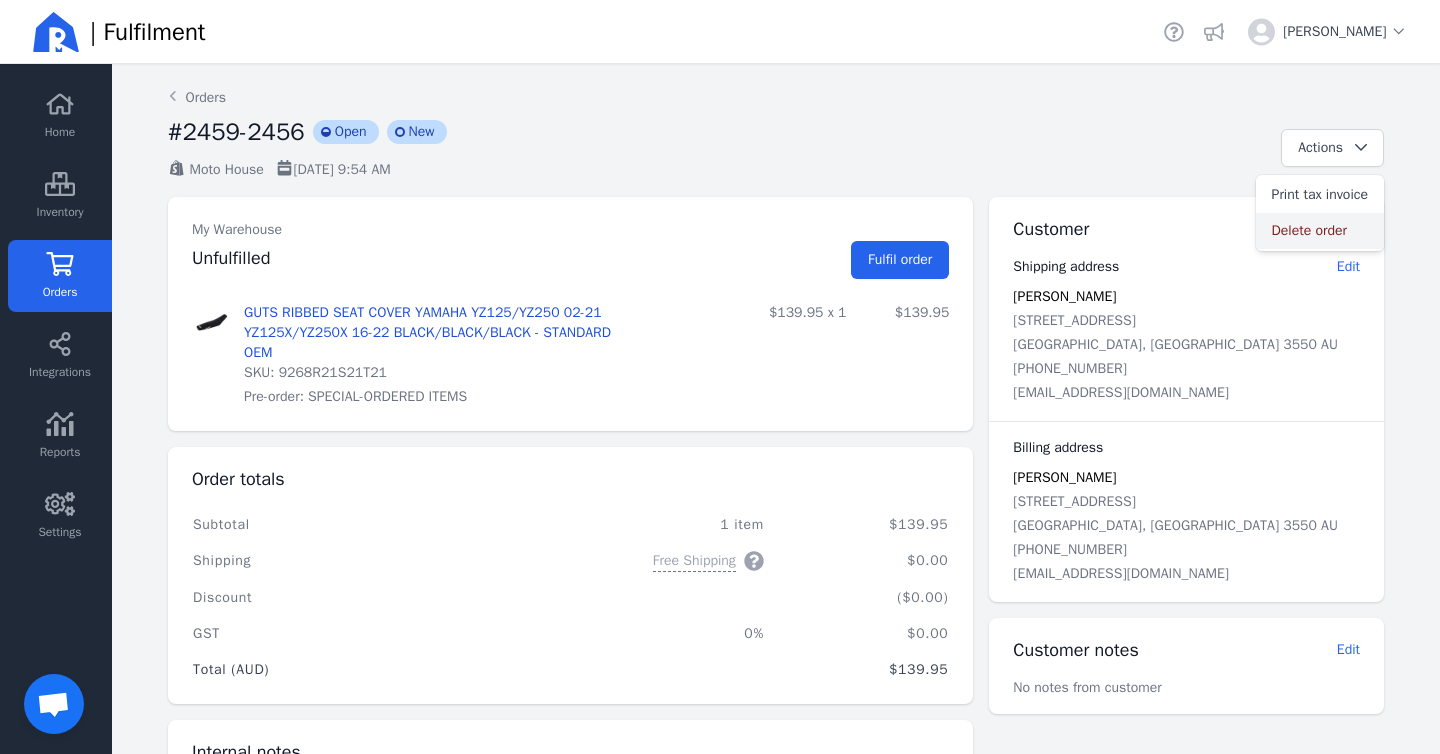 click on "Delete order" at bounding box center [1320, 231] 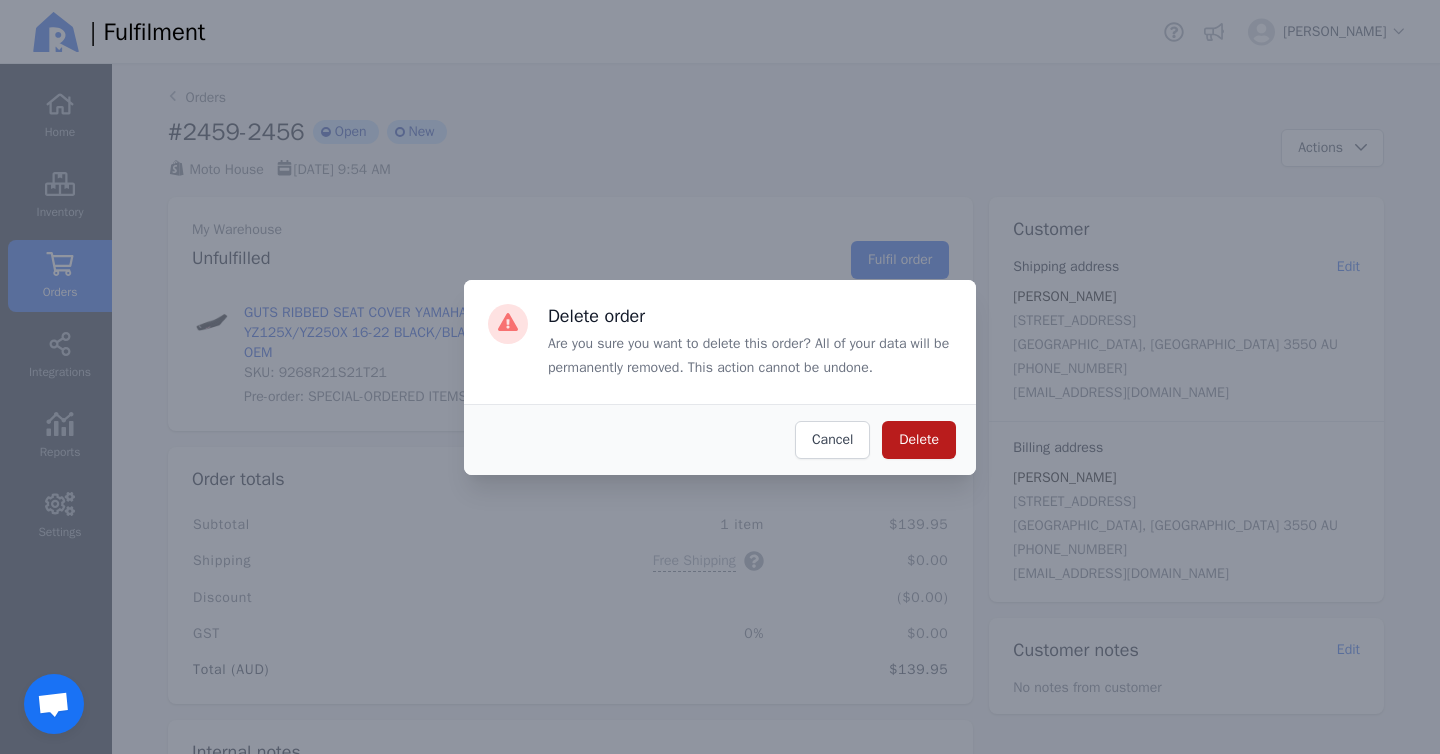 click on "Delete" at bounding box center [919, 440] 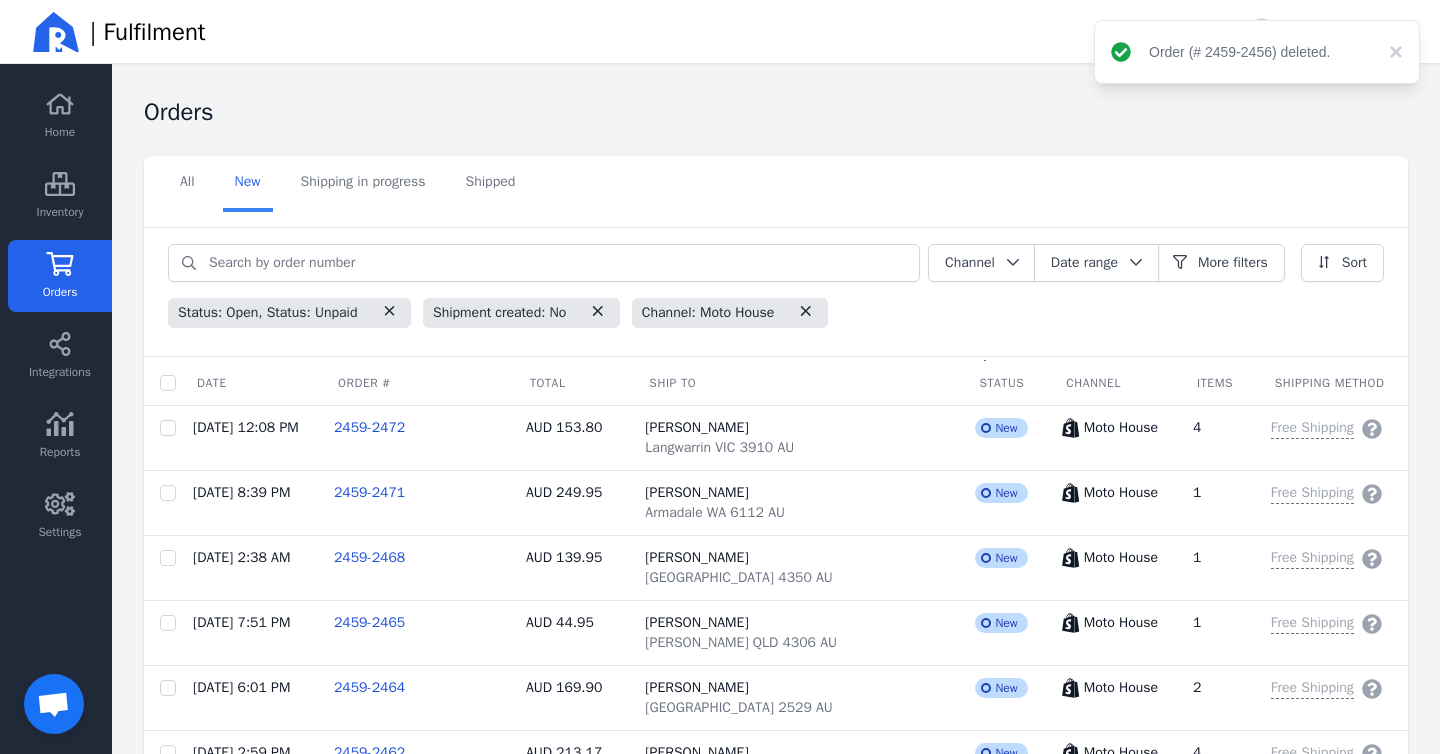 scroll, scrollTop: 489, scrollLeft: 0, axis: vertical 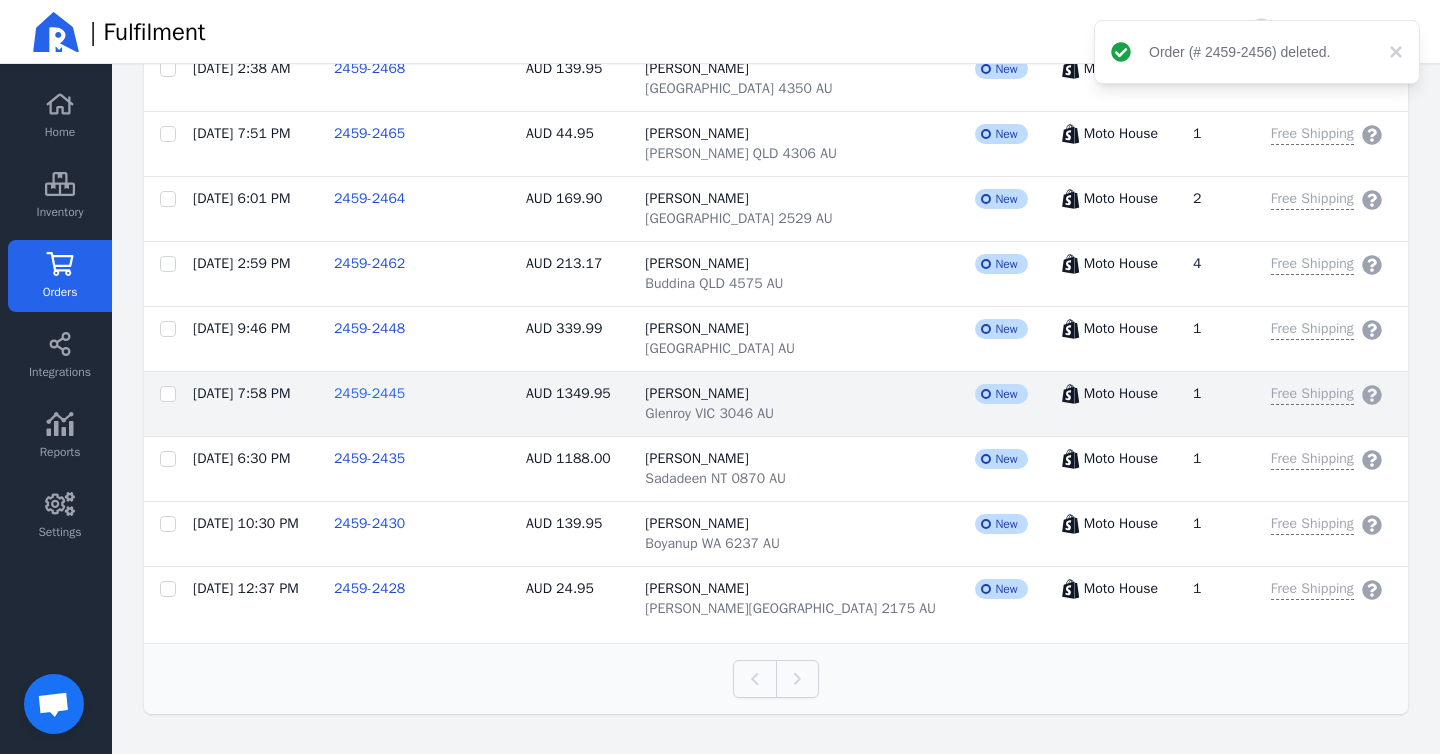 click on "2459-2445" 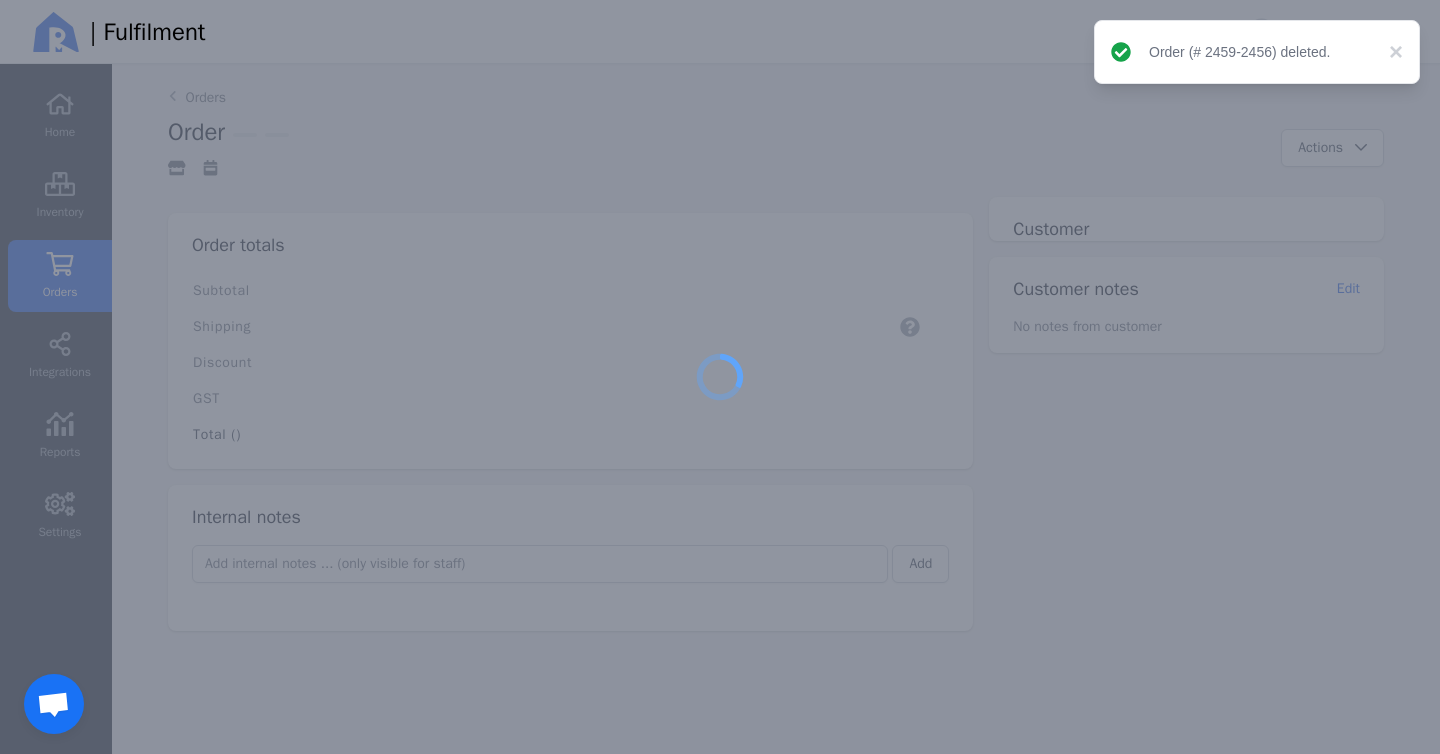 scroll, scrollTop: 0, scrollLeft: 0, axis: both 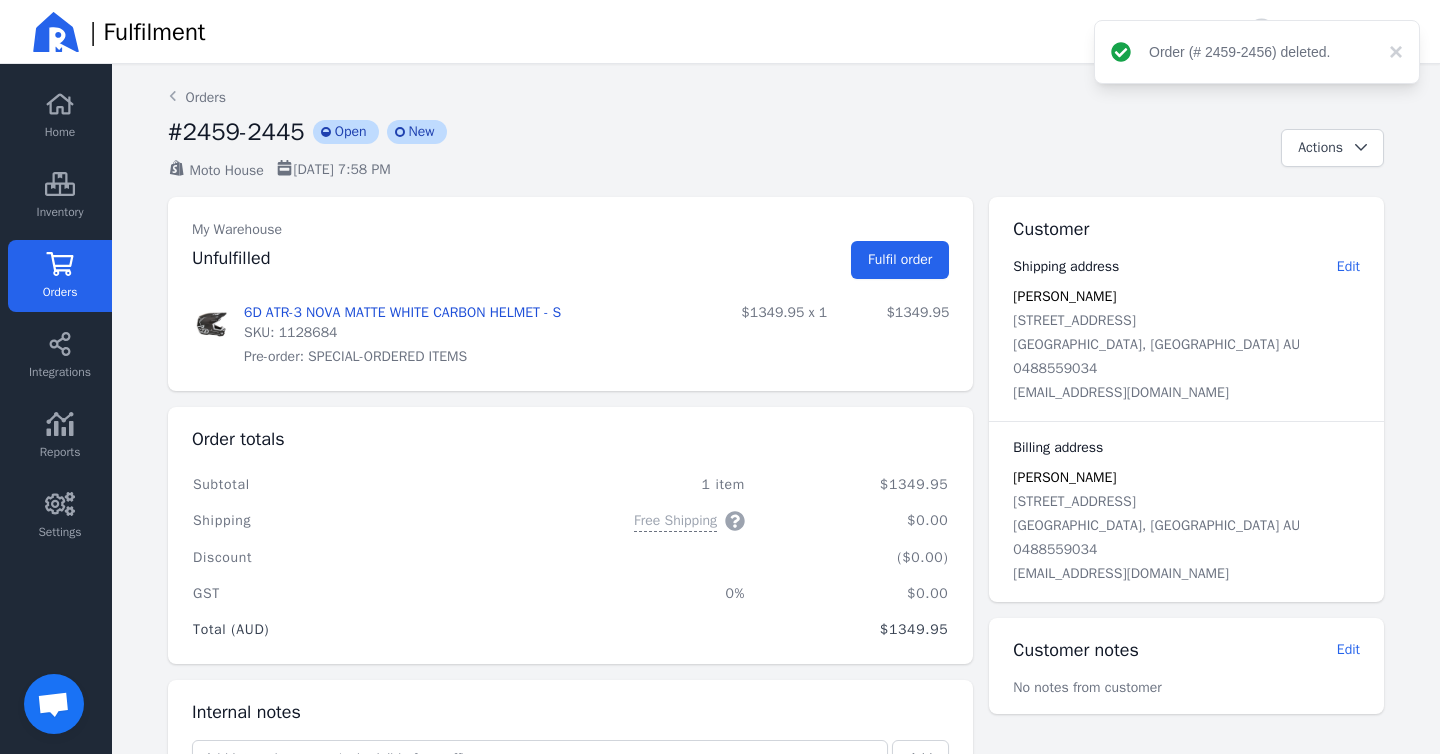 click on "#2459-2445 incompleted Open incompleted New Moto House  [DATE] 7:58 PM Actions" at bounding box center [776, 148] 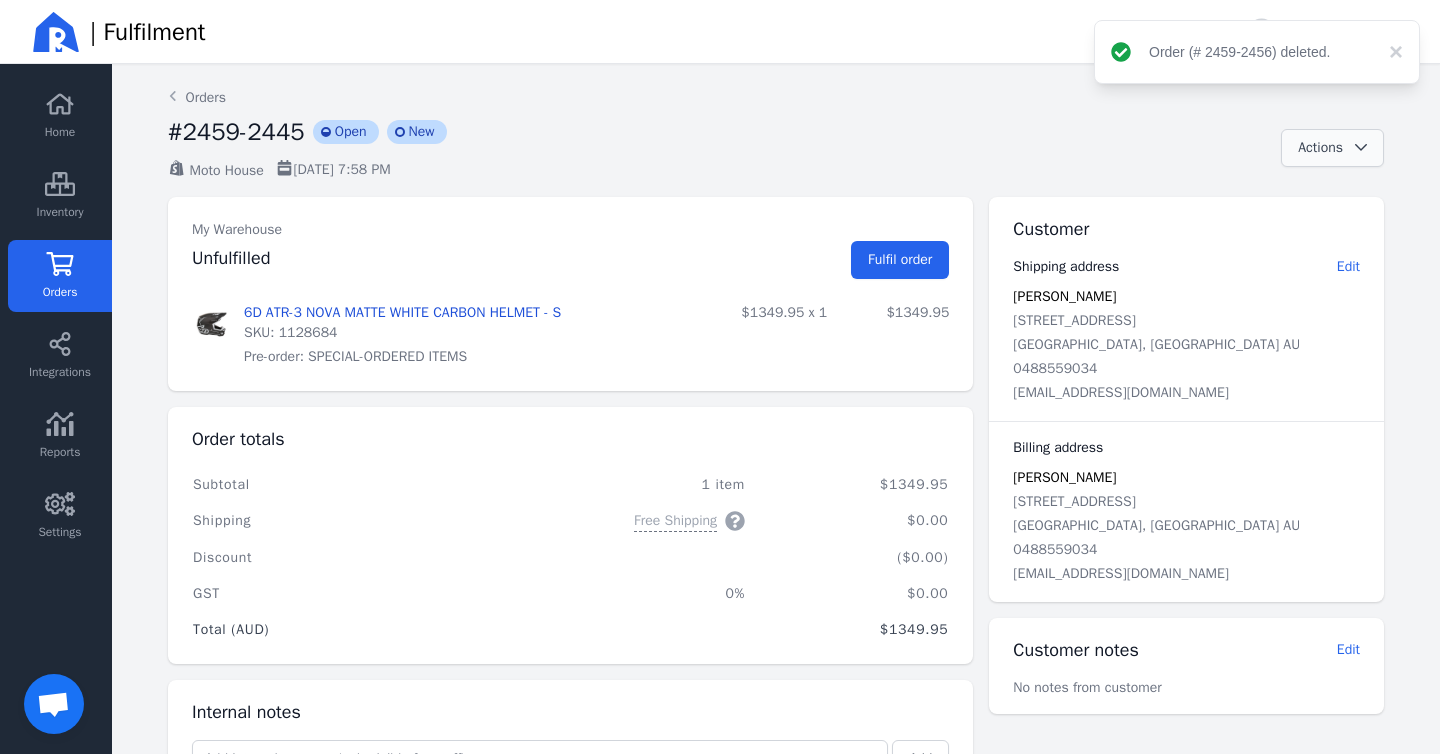 click on "Actions" at bounding box center [1320, 147] 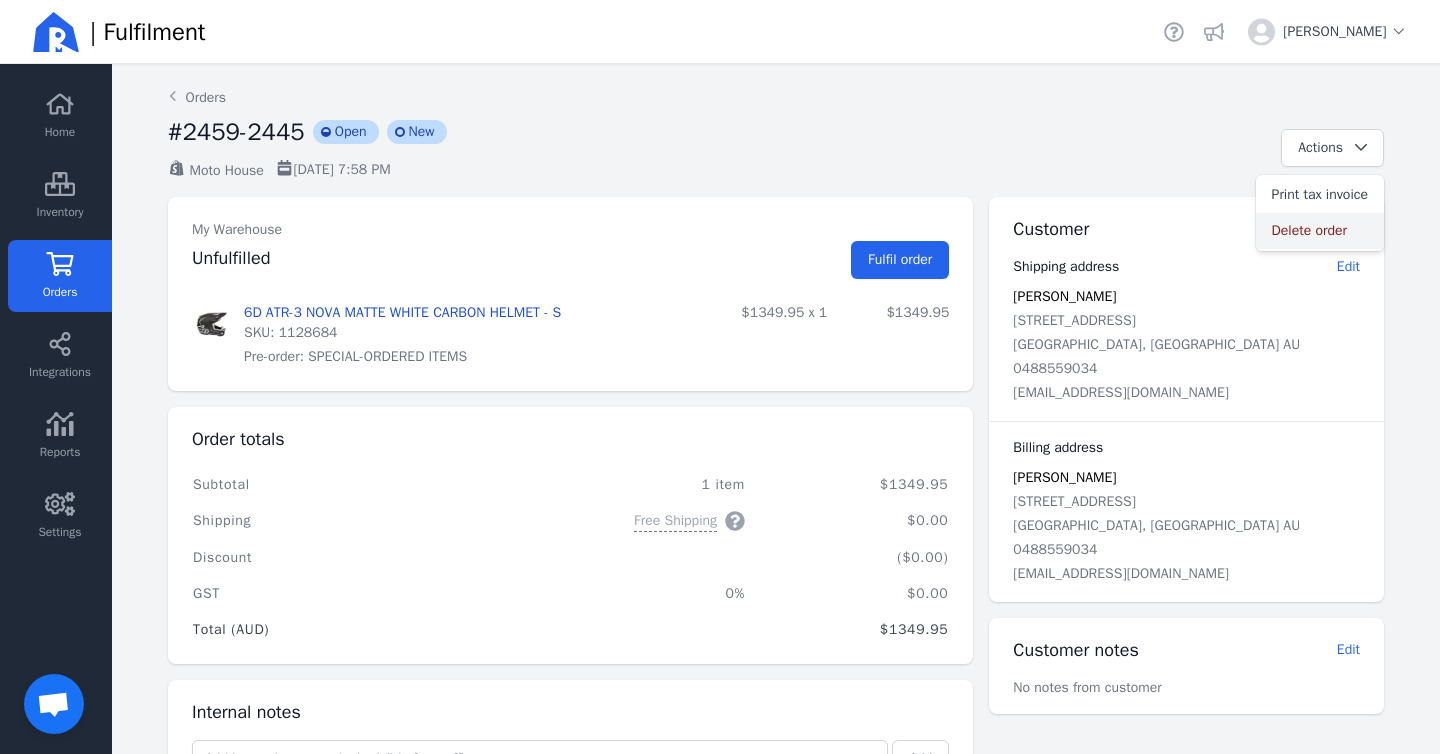 click on "Delete order" at bounding box center [1320, 231] 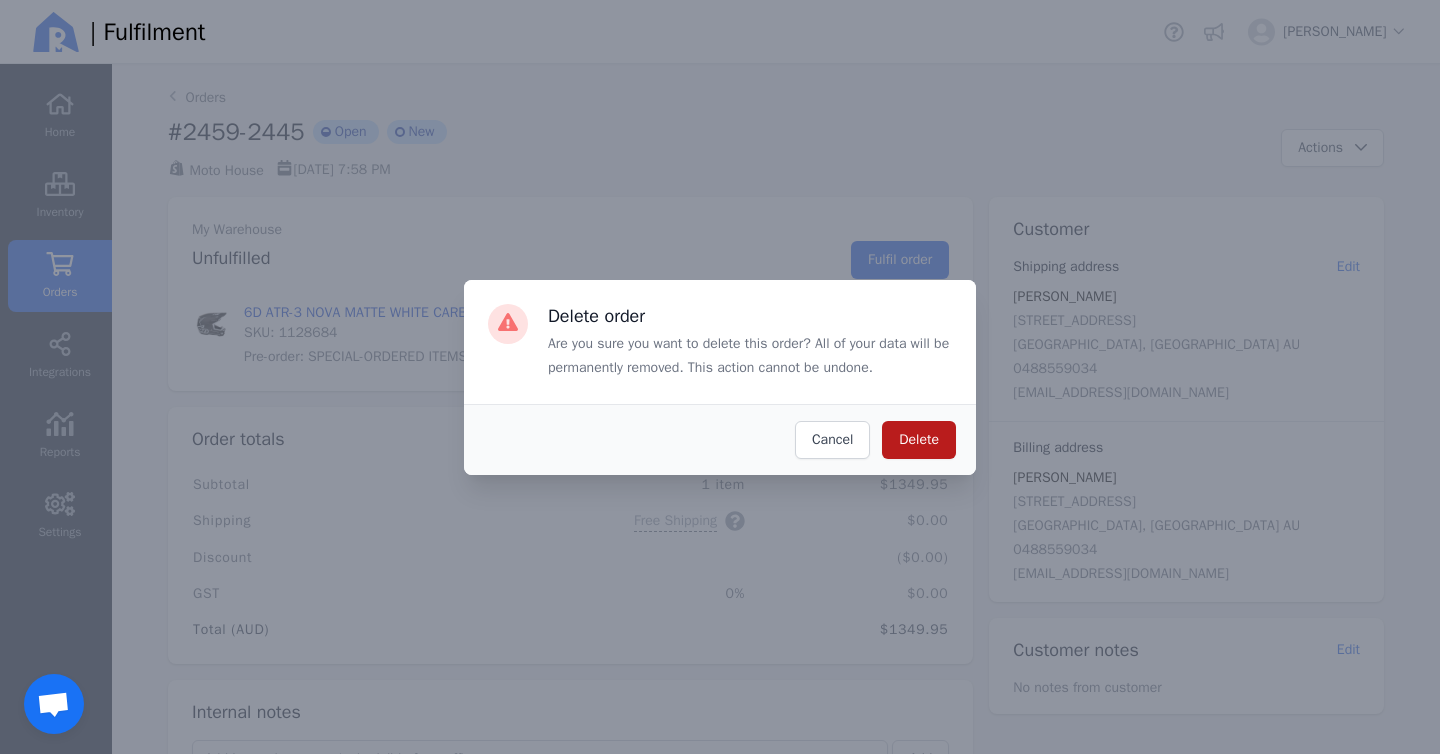 click on "Delete" at bounding box center (919, 440) 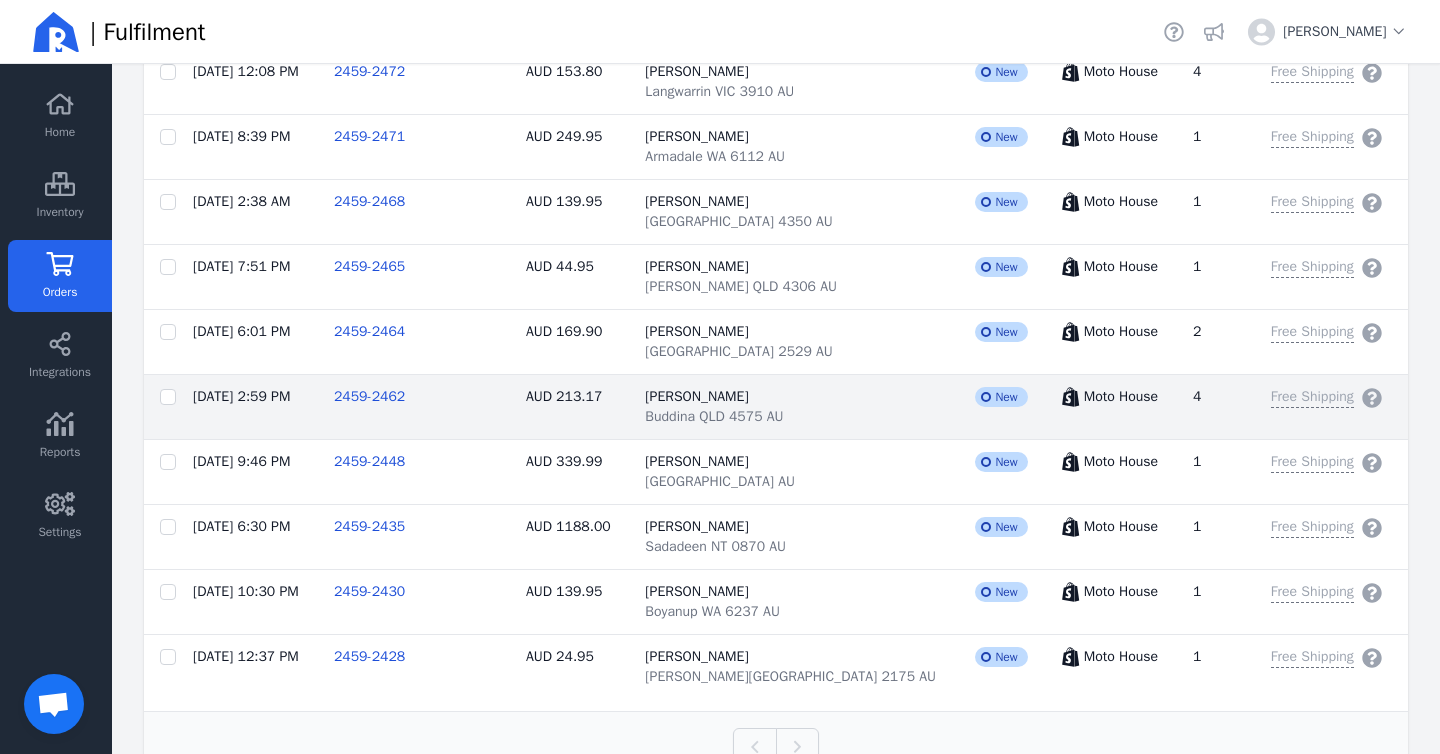 scroll, scrollTop: 360, scrollLeft: 0, axis: vertical 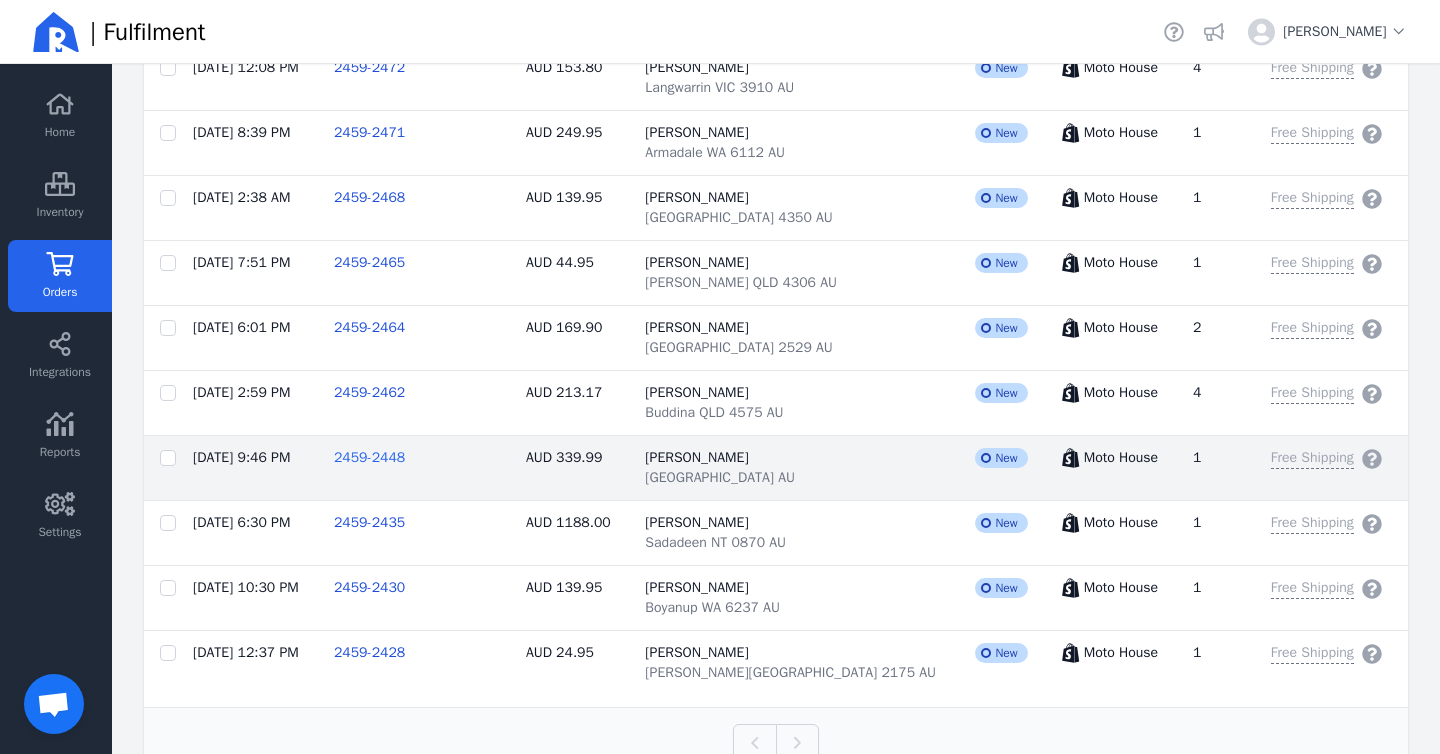 click on "2459-2448" 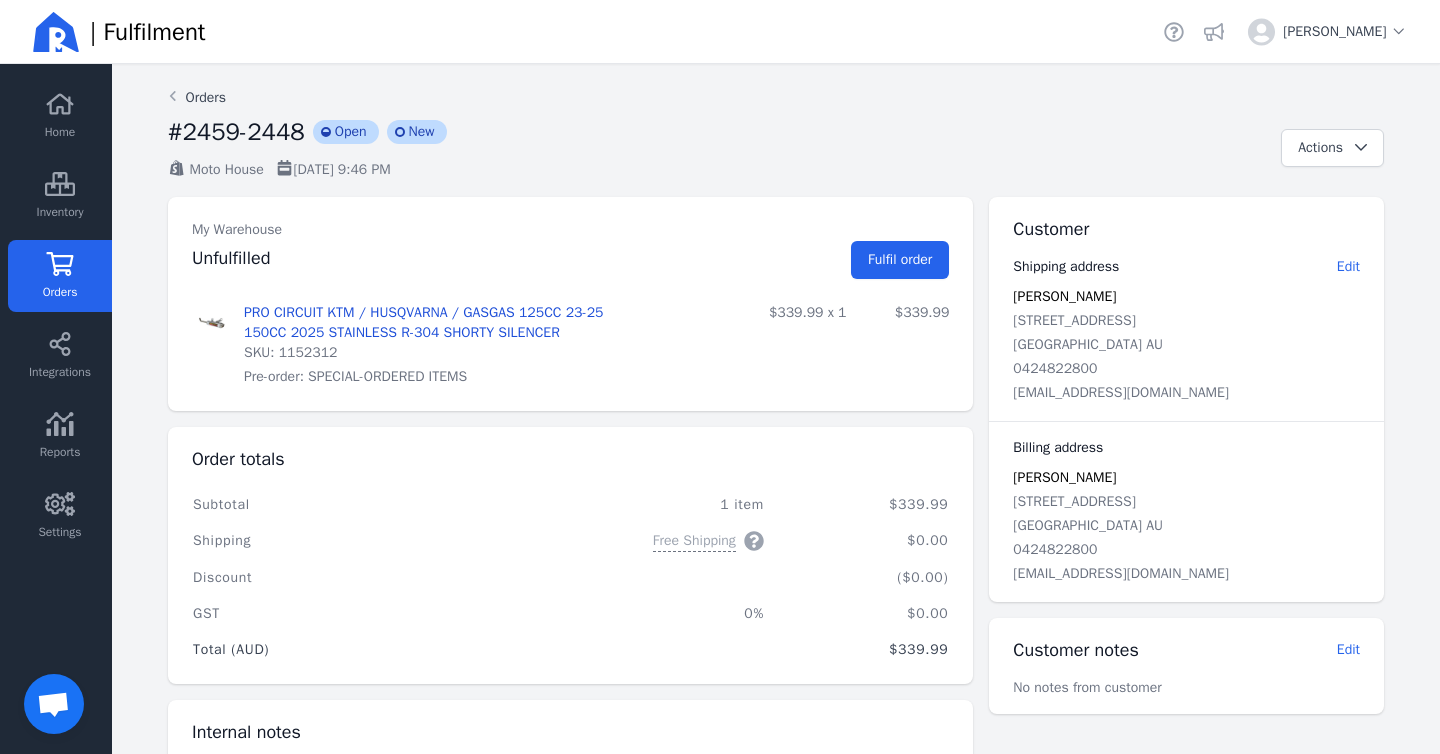 click on "Orders" at bounding box center [197, 98] 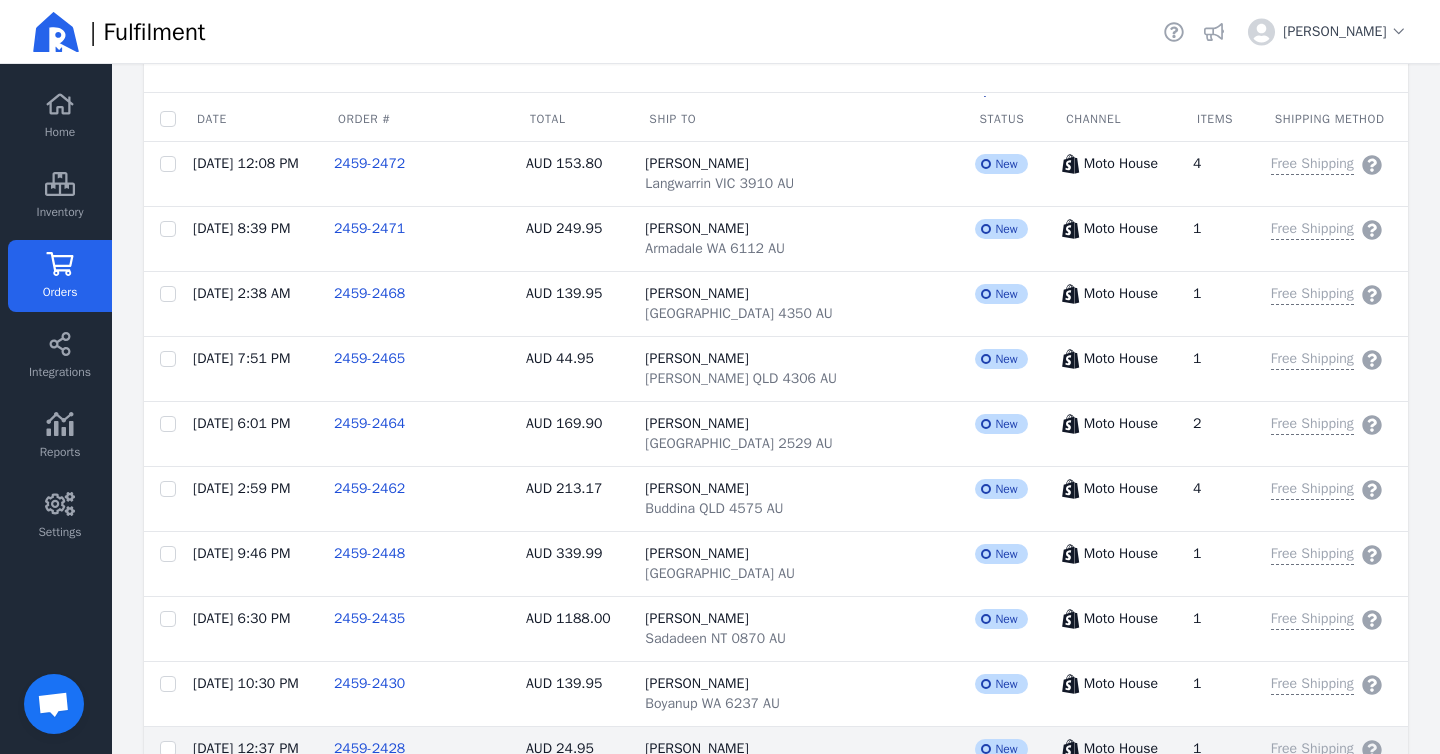 scroll, scrollTop: 248, scrollLeft: 0, axis: vertical 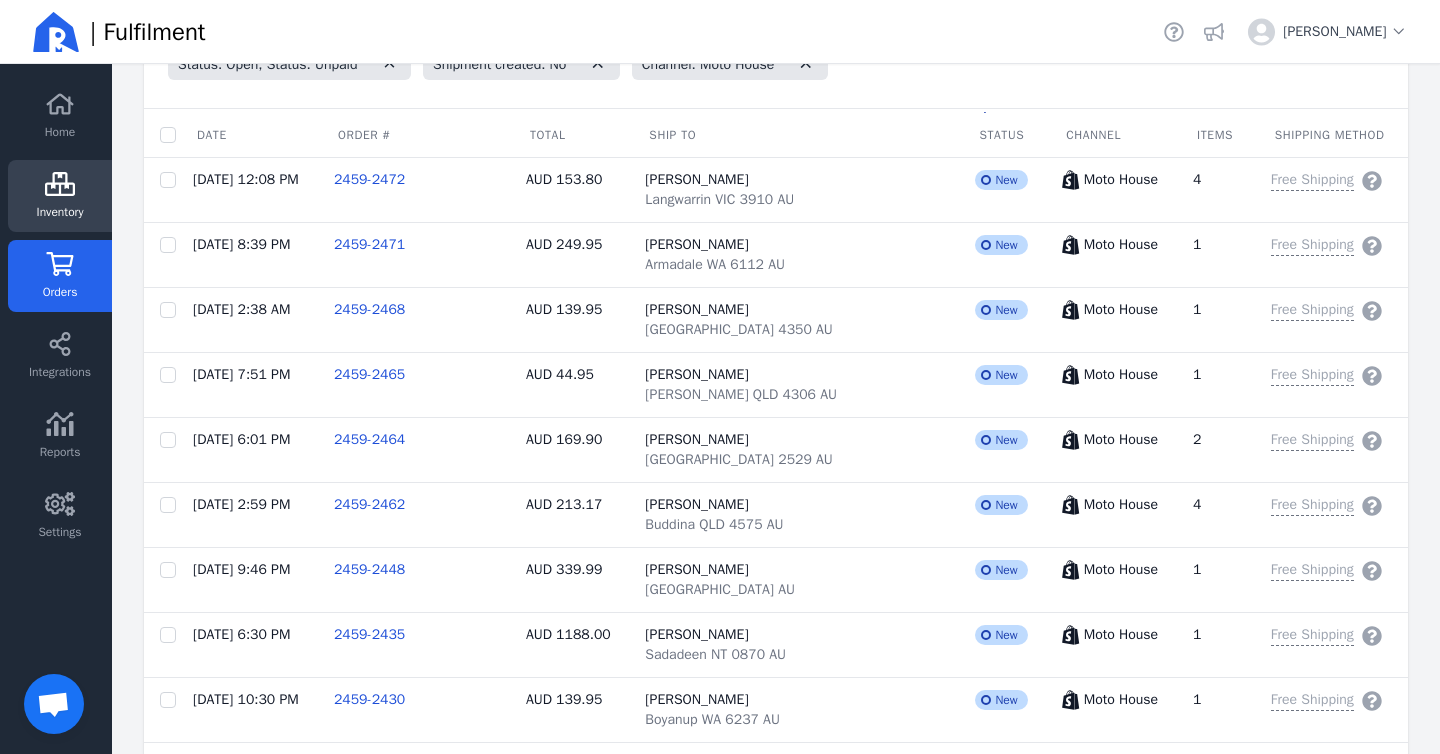 click on "Inventory" 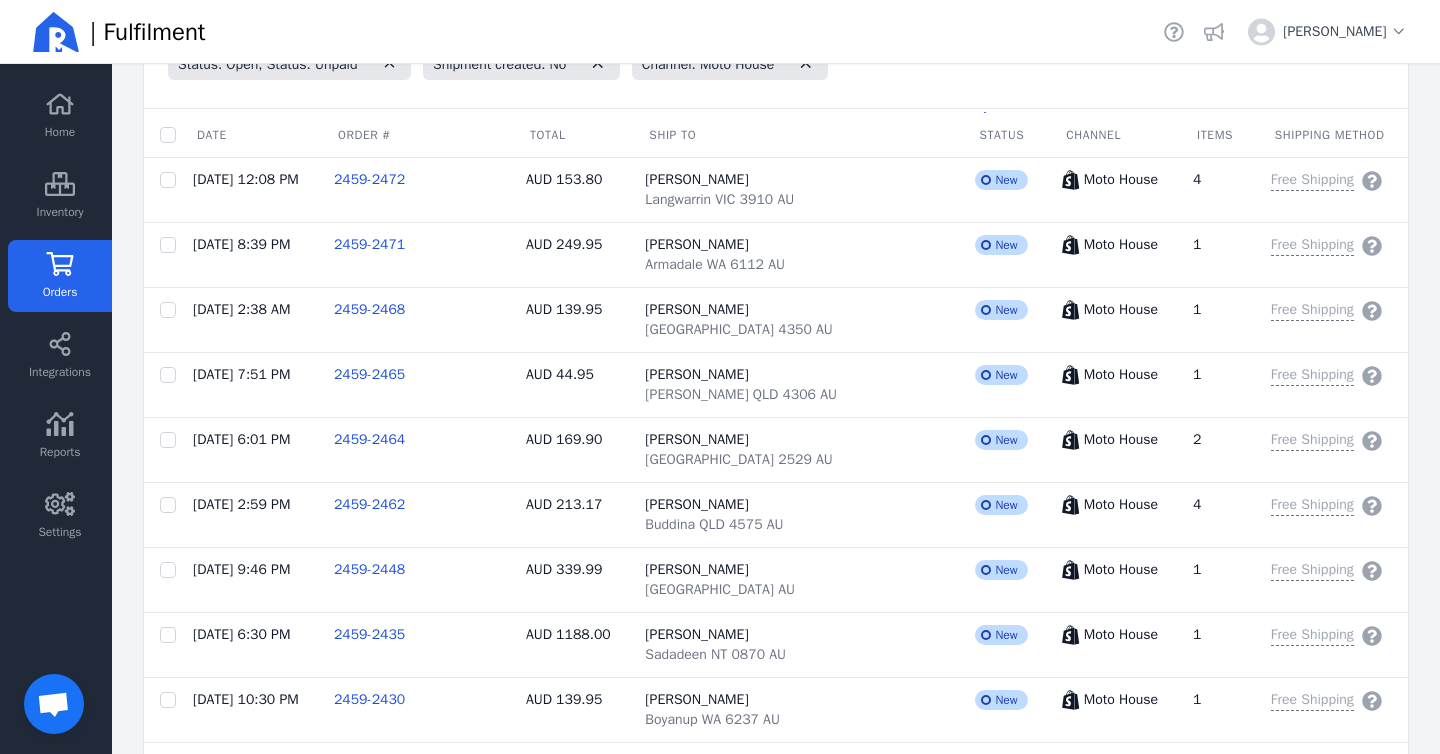 scroll, scrollTop: 0, scrollLeft: 0, axis: both 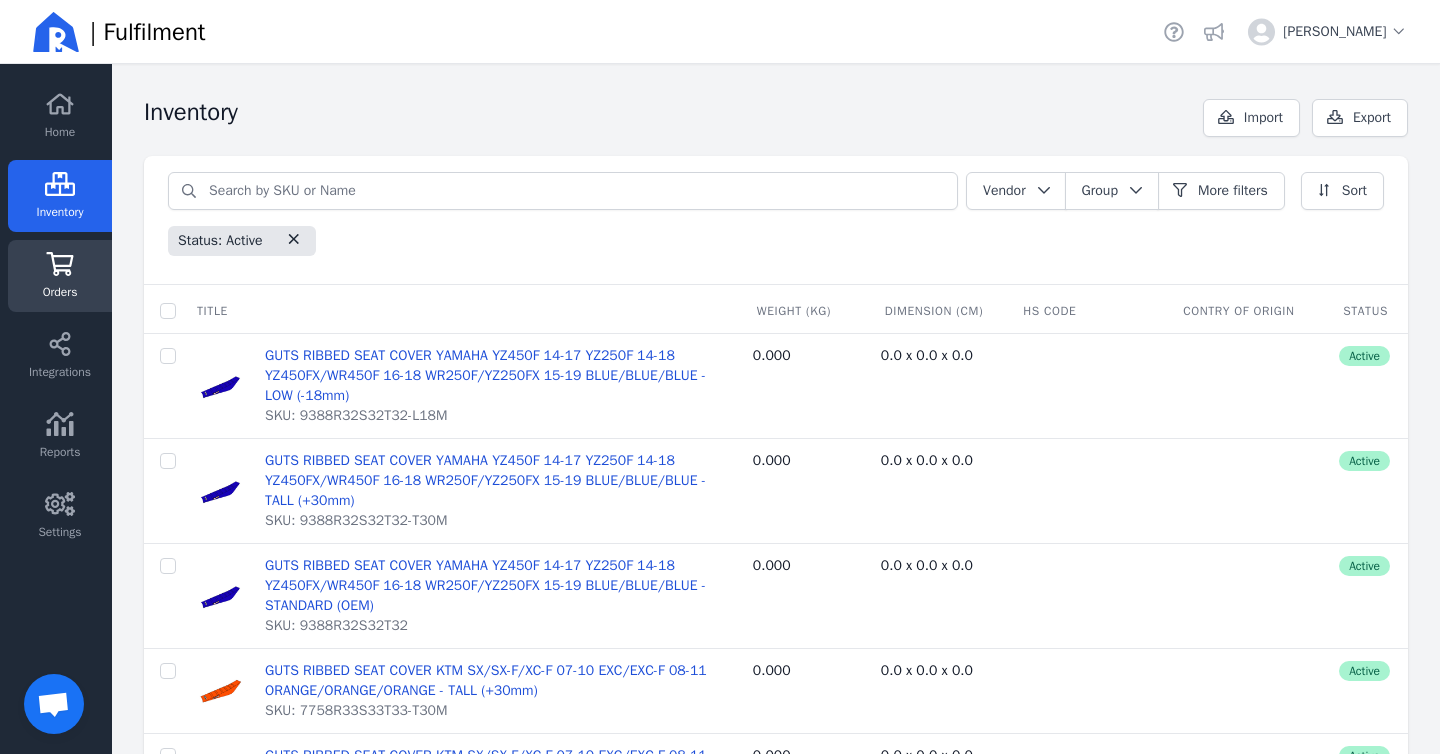 click on "Orders" at bounding box center [60, 292] 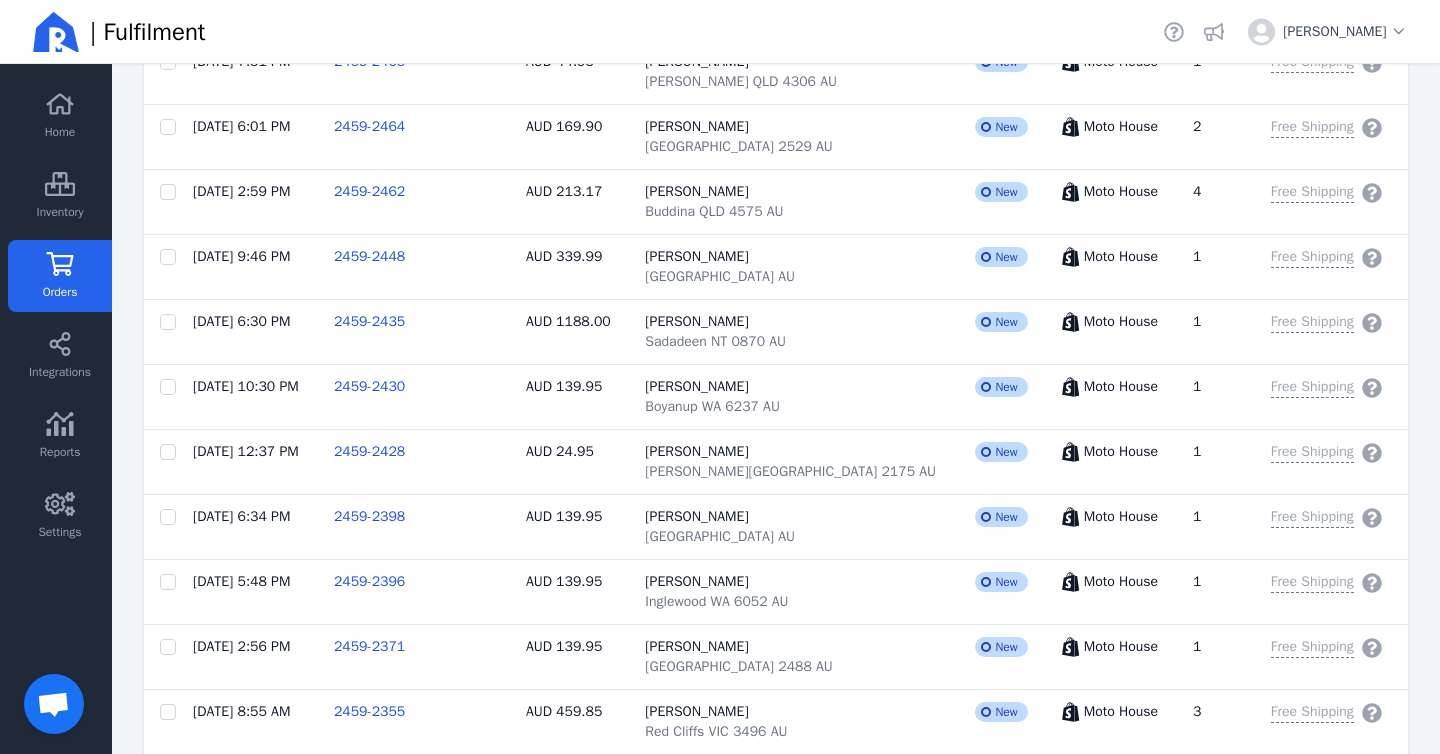 scroll, scrollTop: 684, scrollLeft: 0, axis: vertical 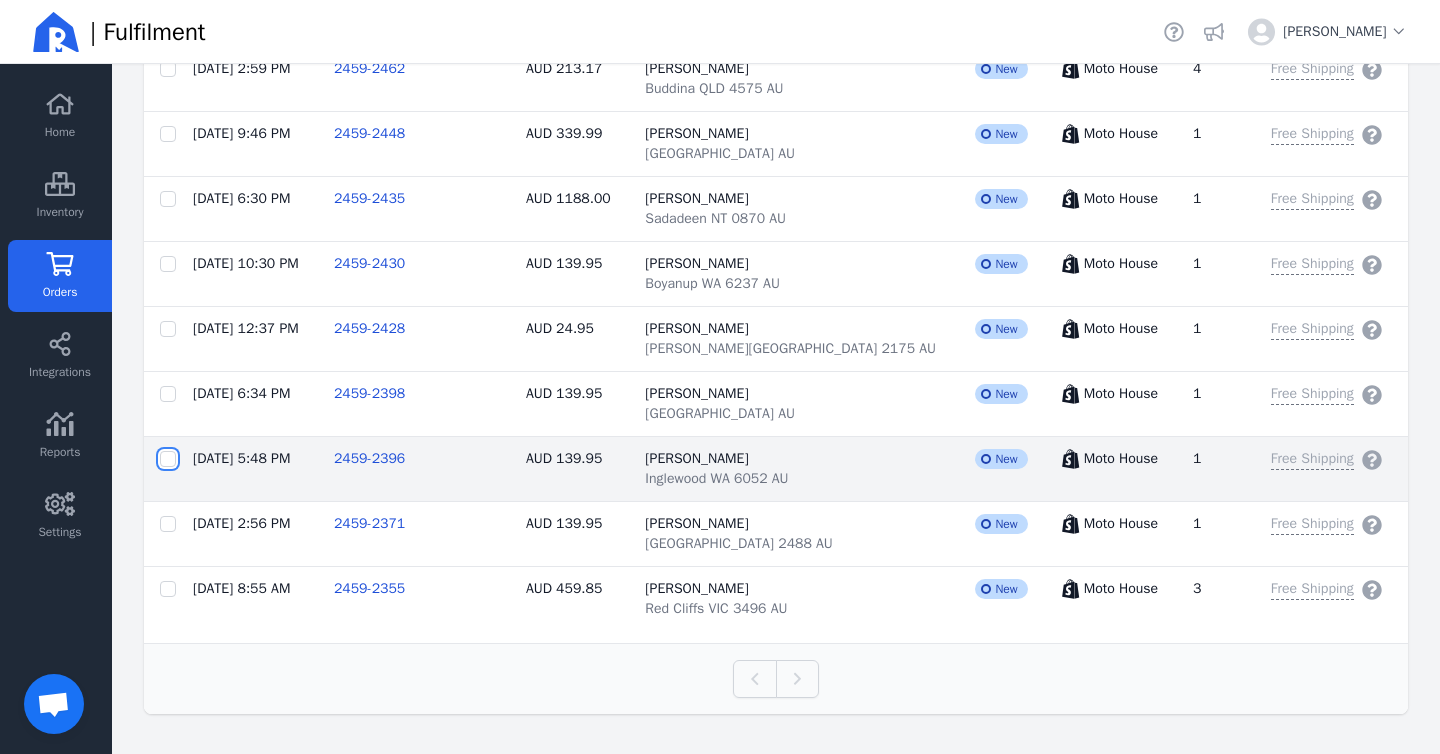 click at bounding box center [168, 459] 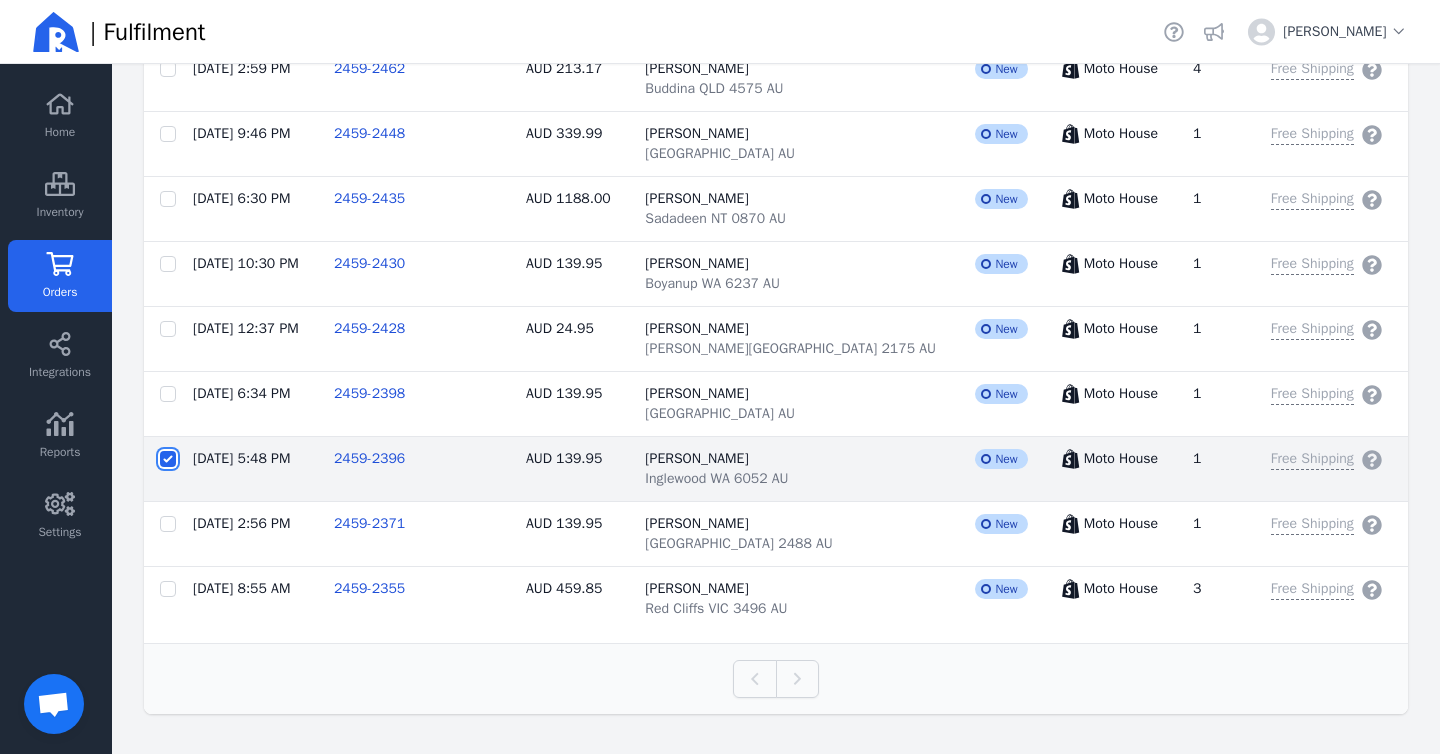 checkbox on "false" 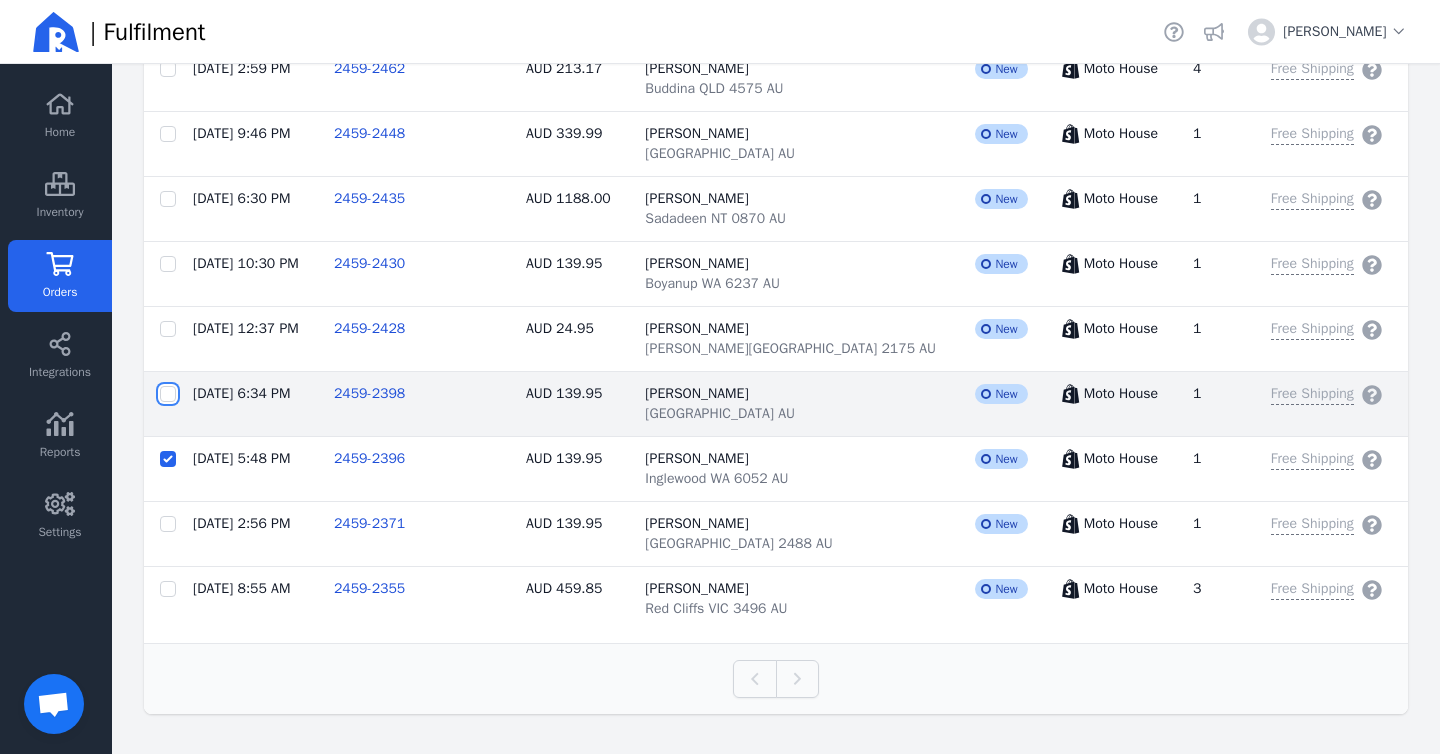 click at bounding box center [168, 394] 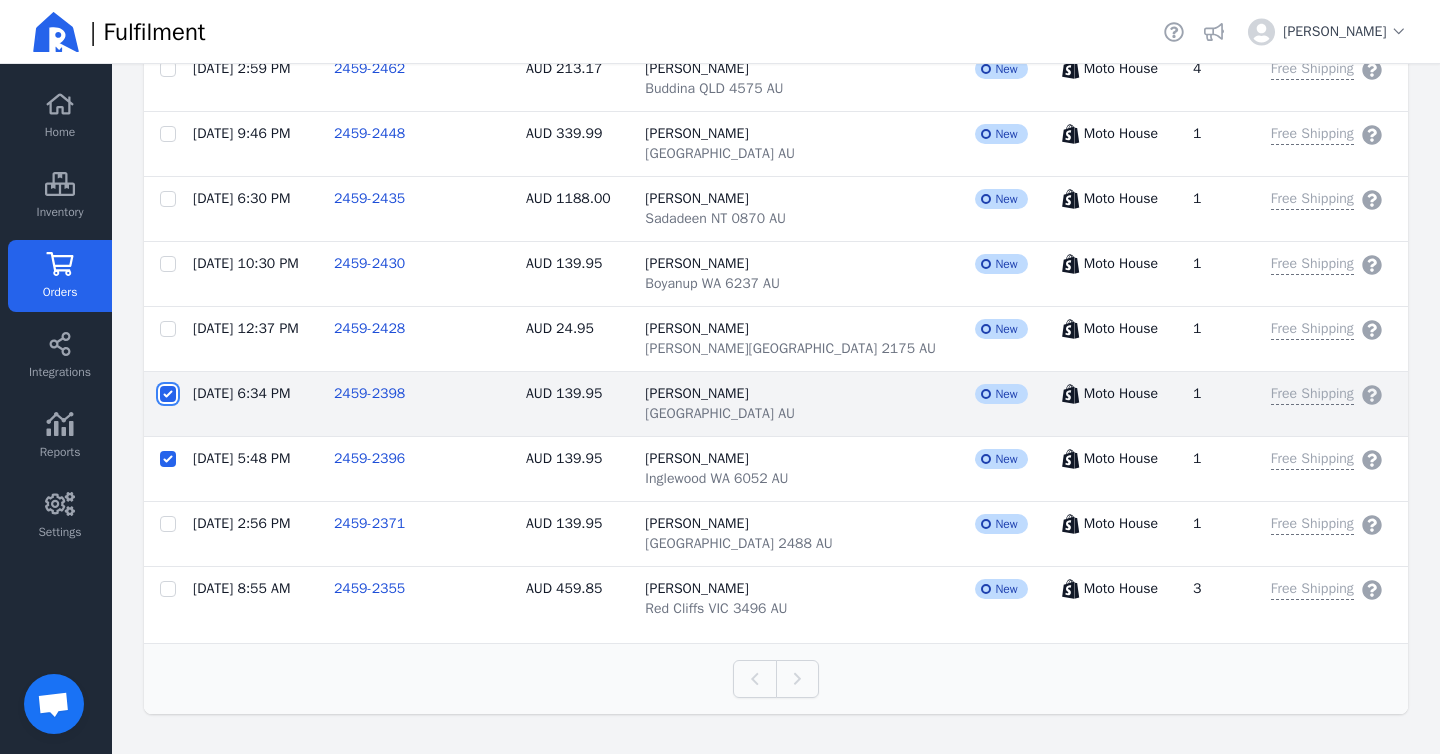 checkbox on "true" 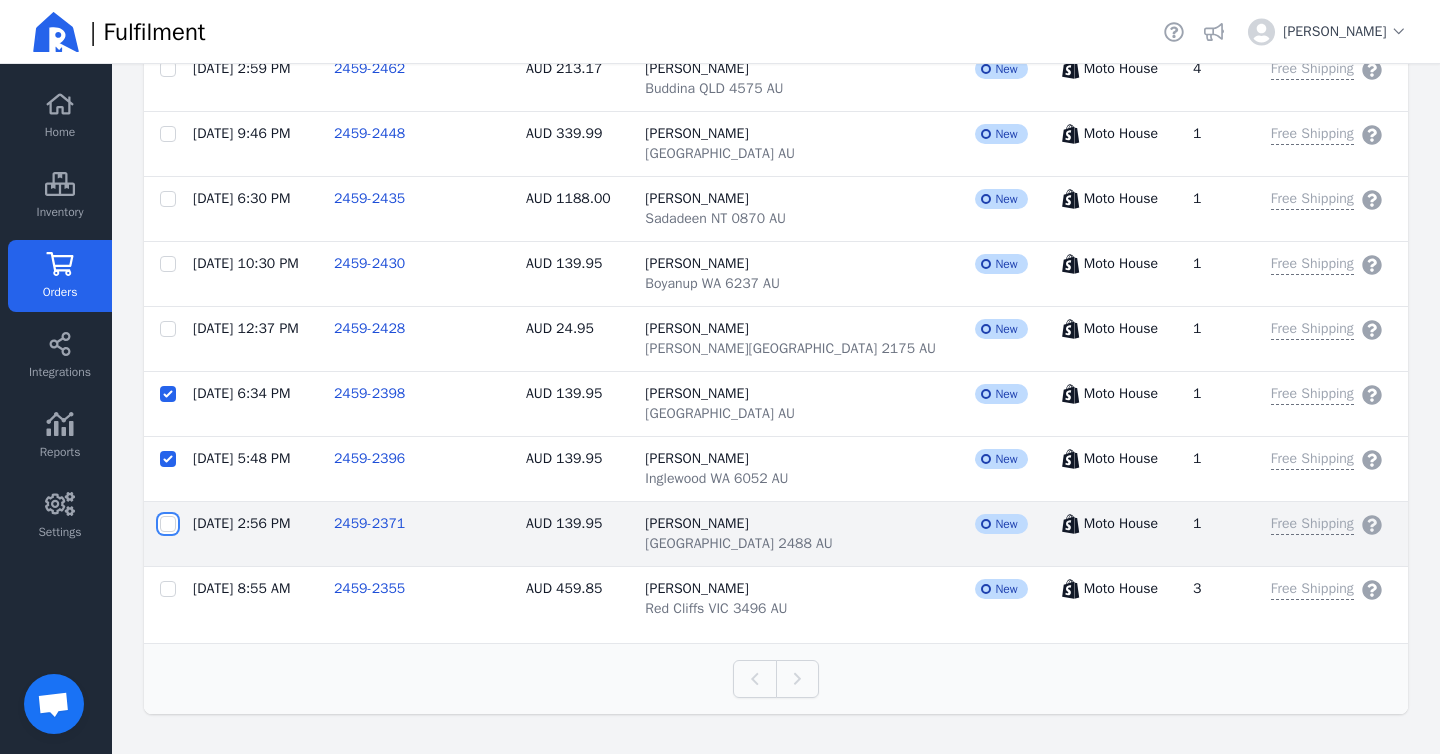 click at bounding box center (168, 524) 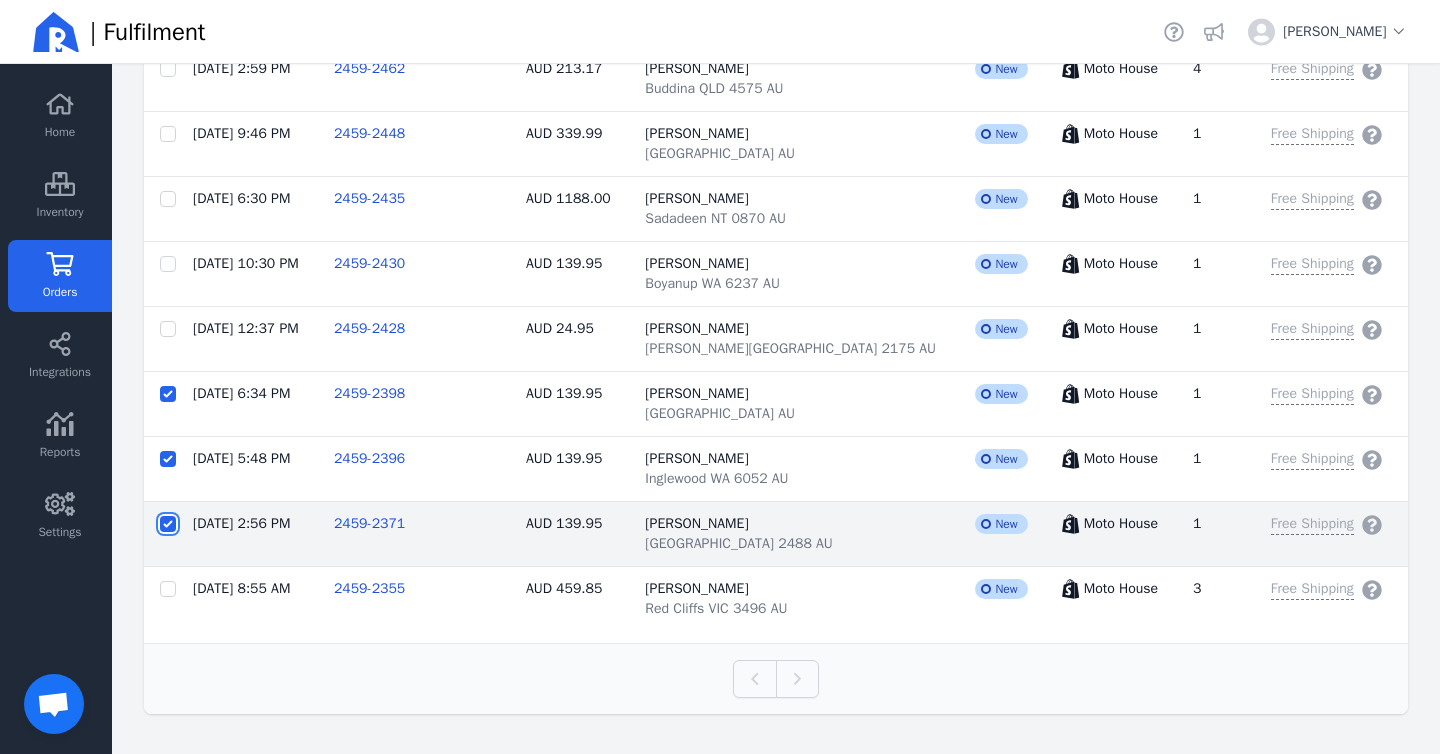 checkbox on "true" 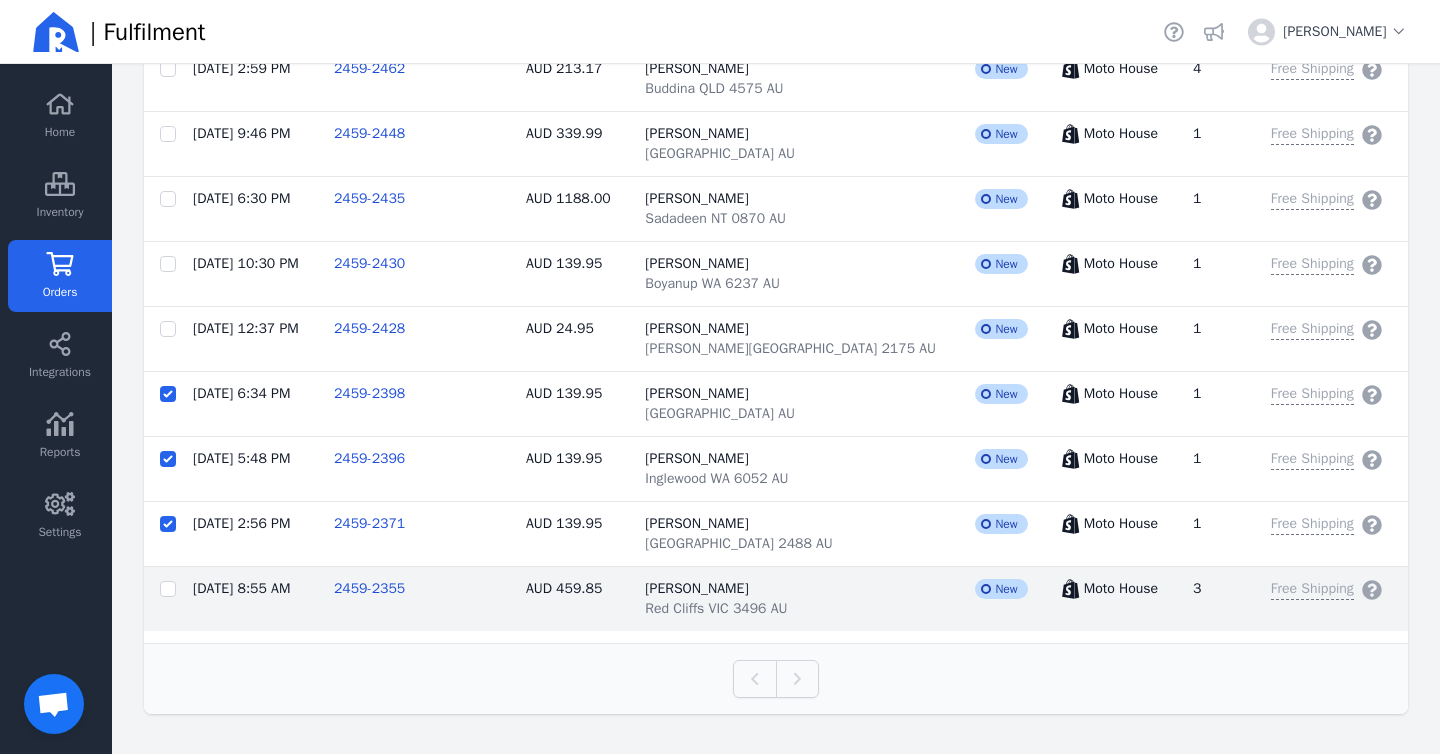 click at bounding box center (168, 589) 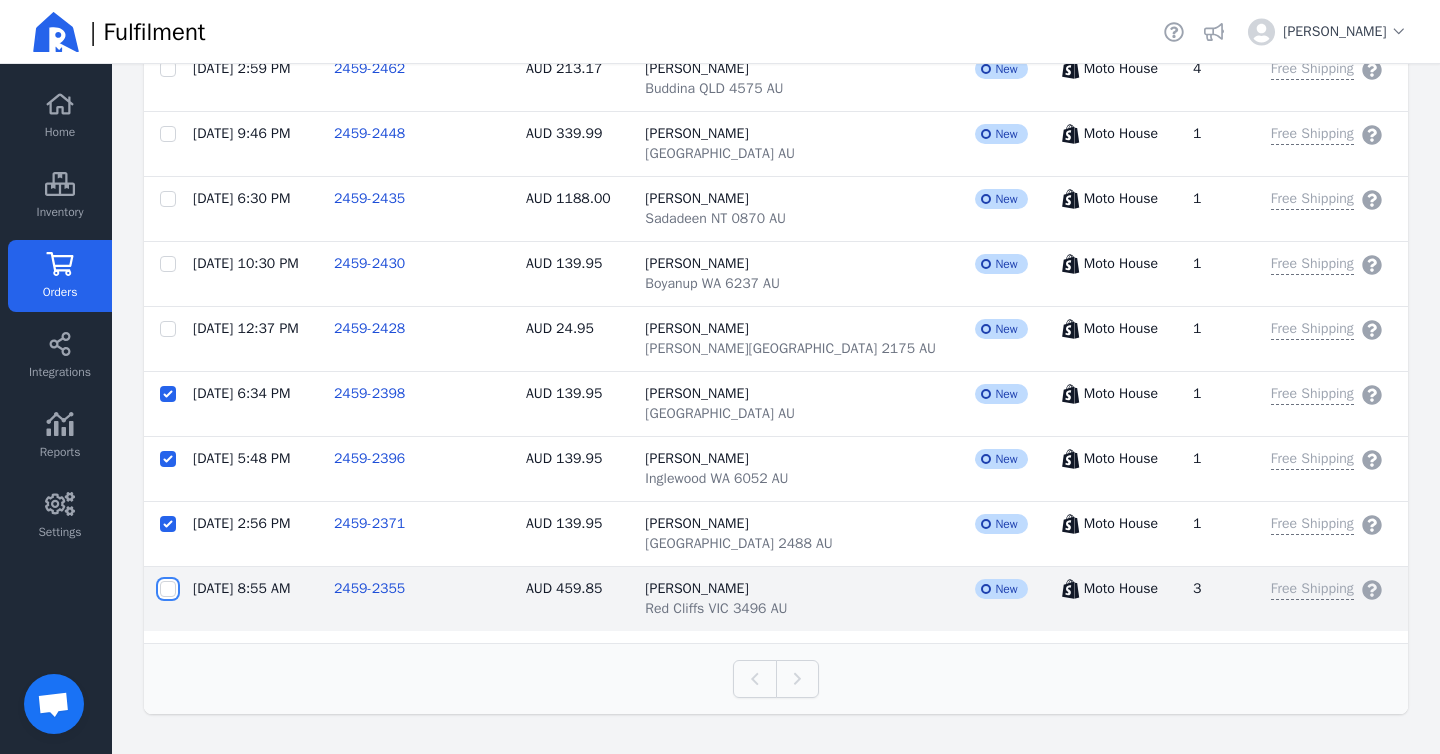 click at bounding box center [168, 589] 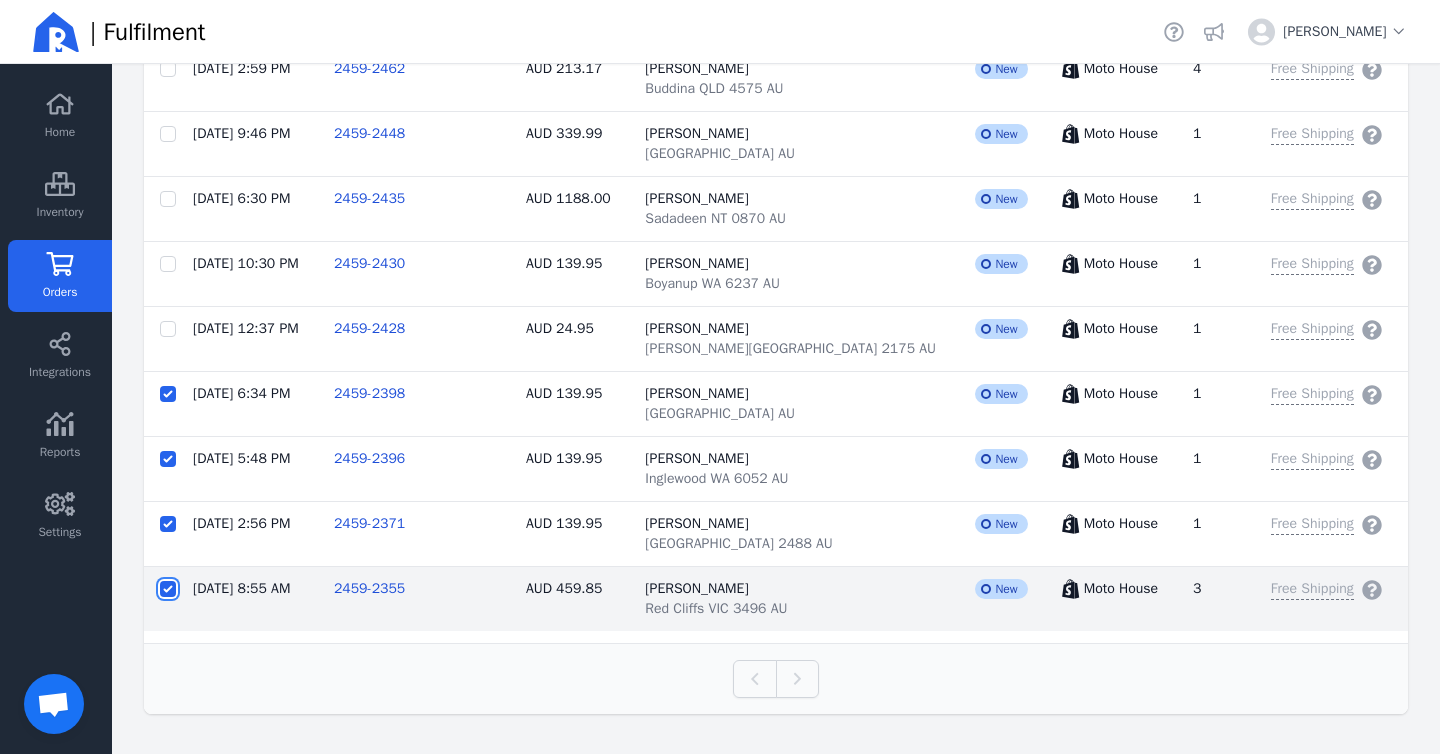 checkbox on "true" 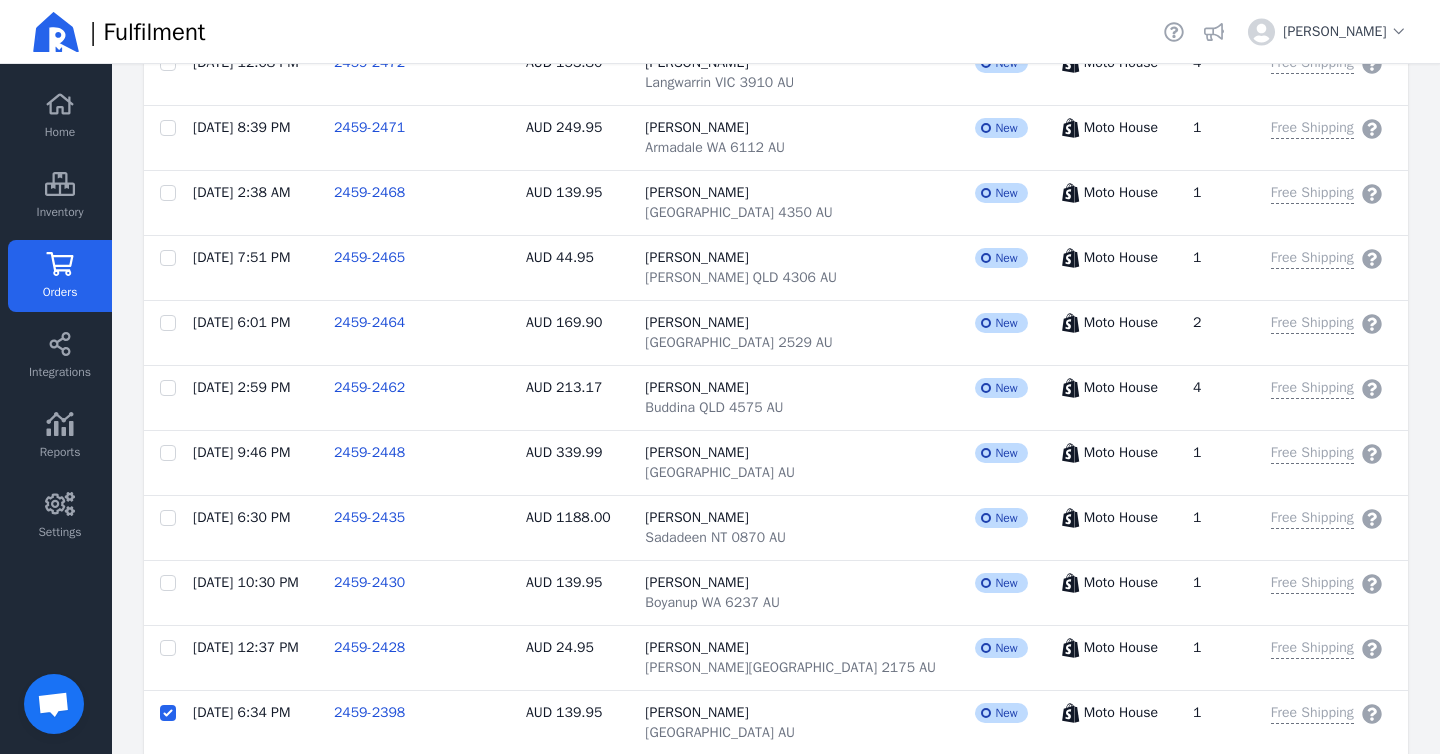 scroll, scrollTop: 361, scrollLeft: 0, axis: vertical 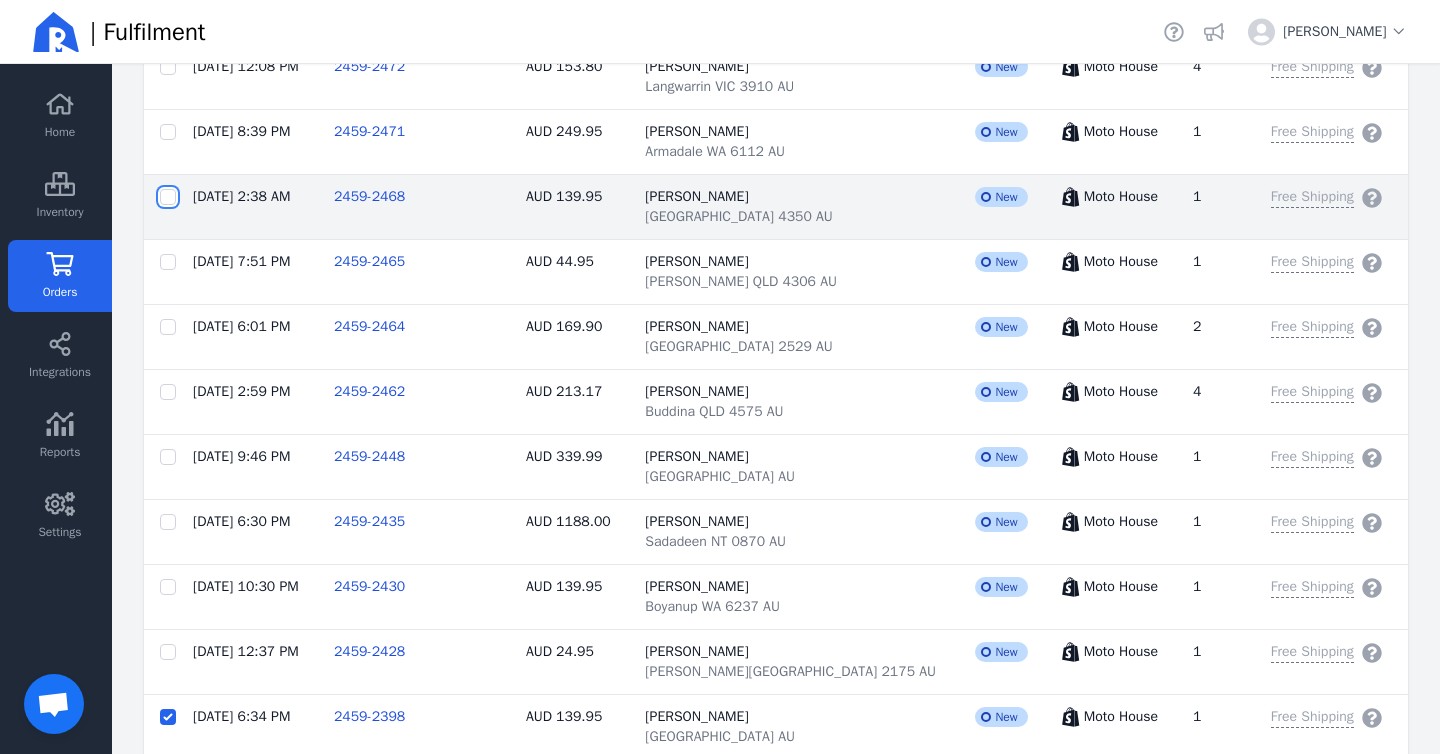 click at bounding box center [168, 197] 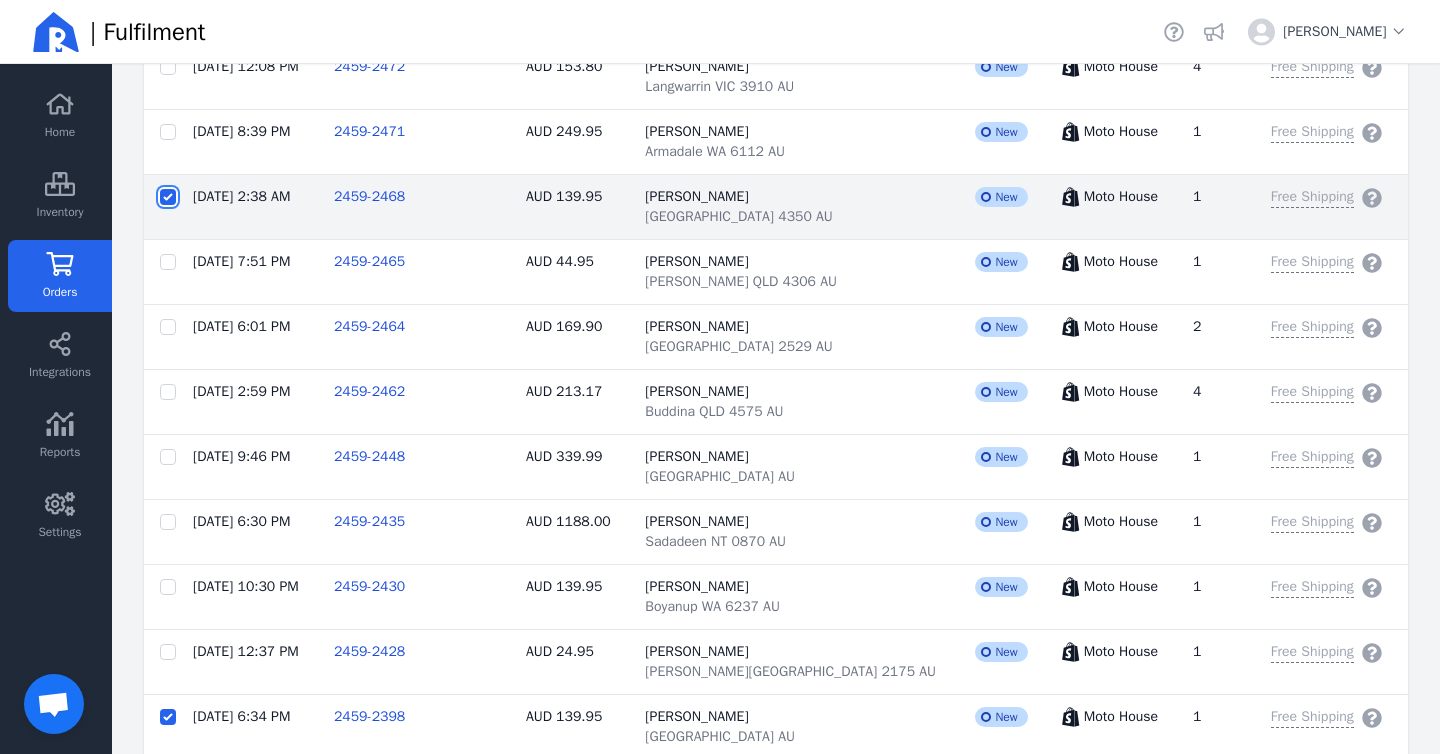 checkbox on "true" 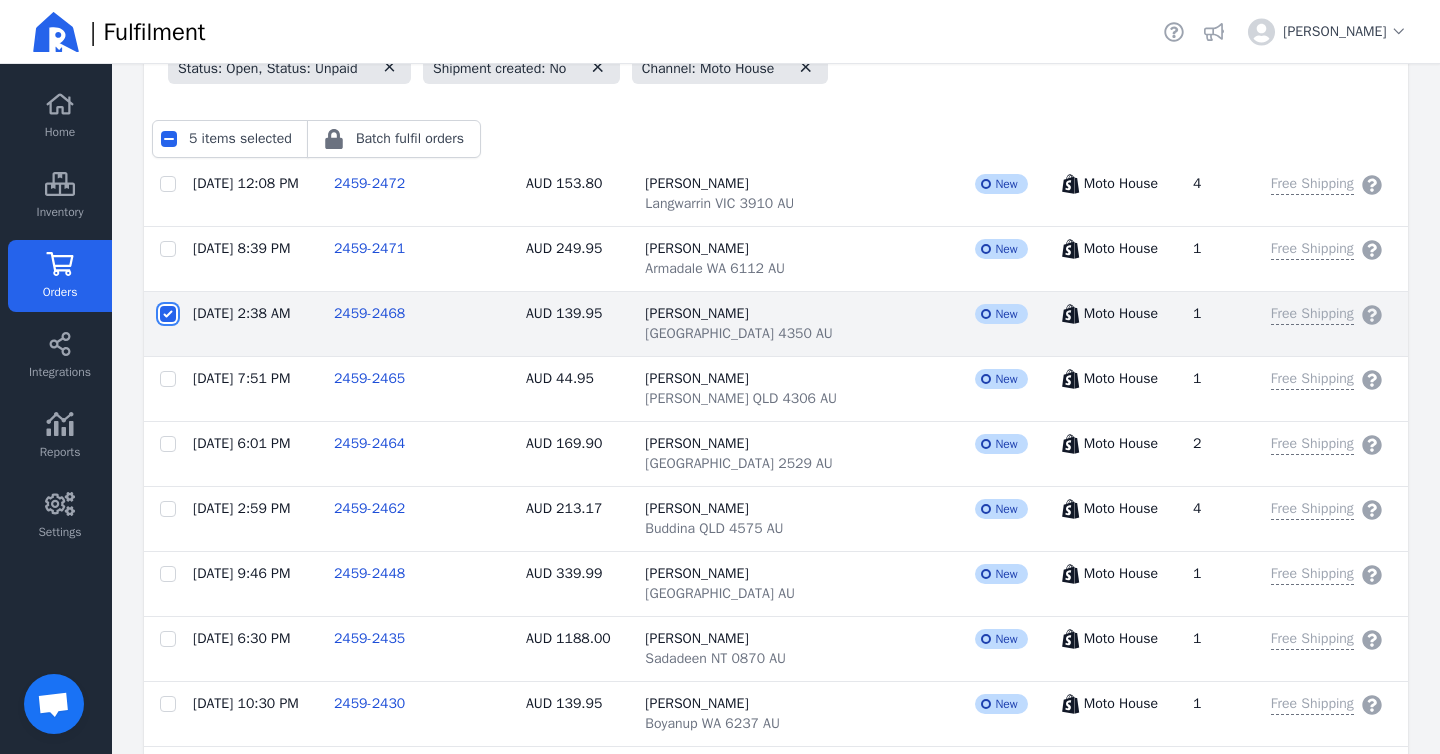 scroll, scrollTop: 241, scrollLeft: 0, axis: vertical 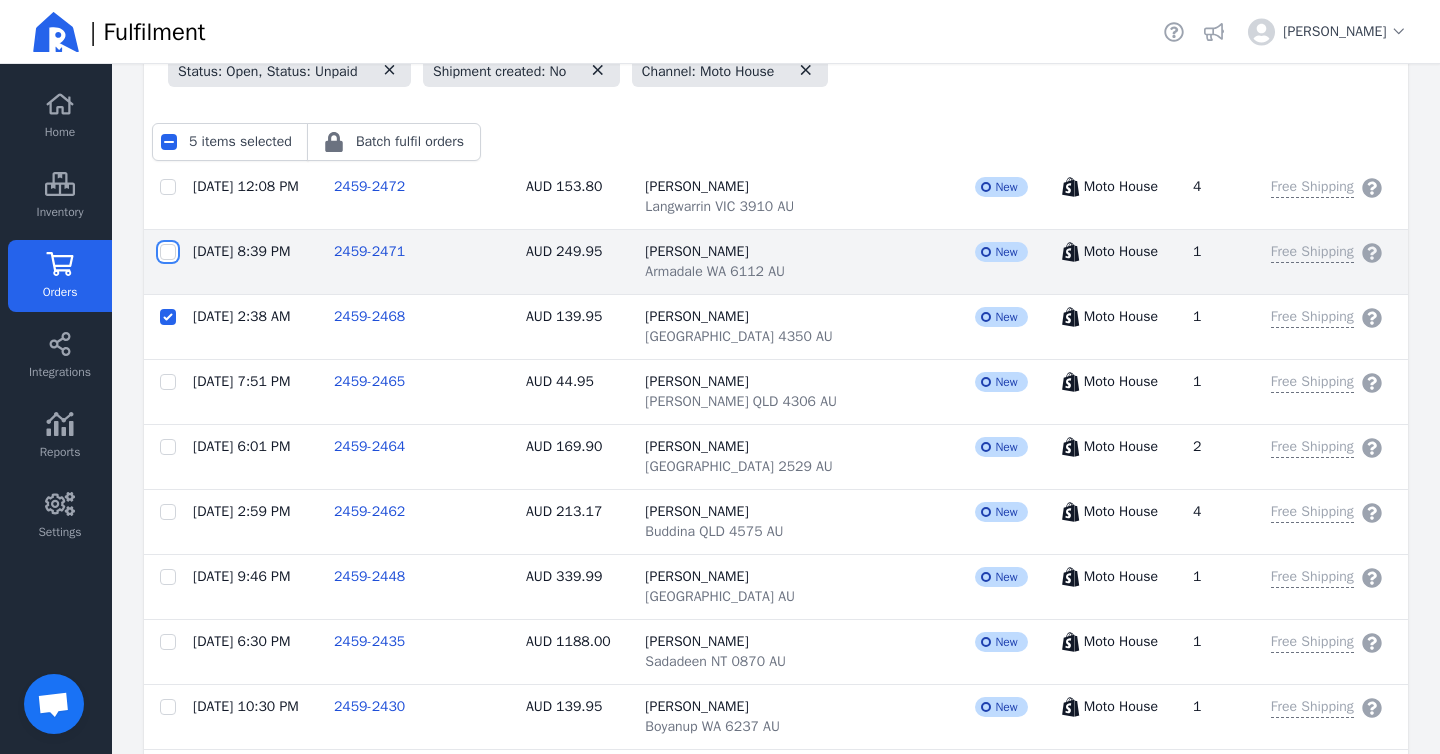 click at bounding box center [168, 252] 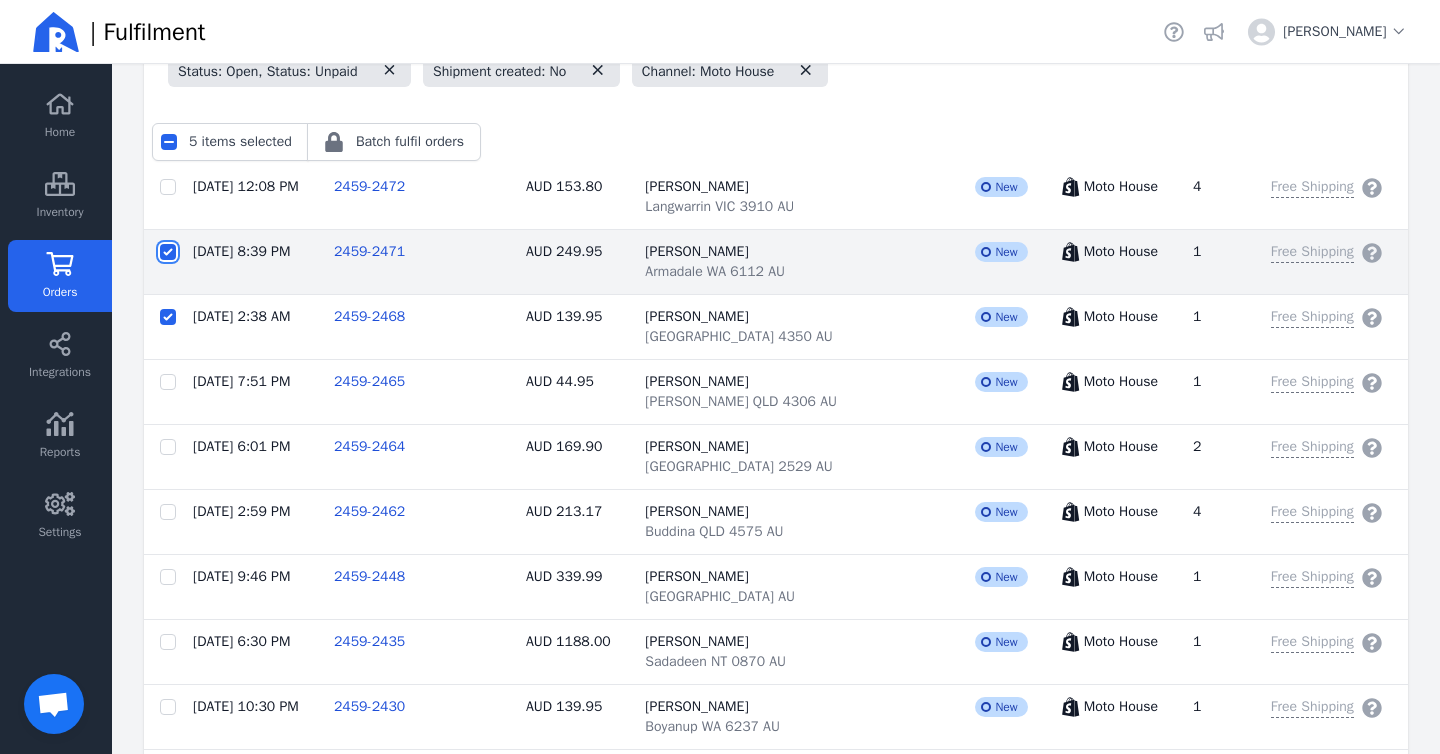 checkbox on "true" 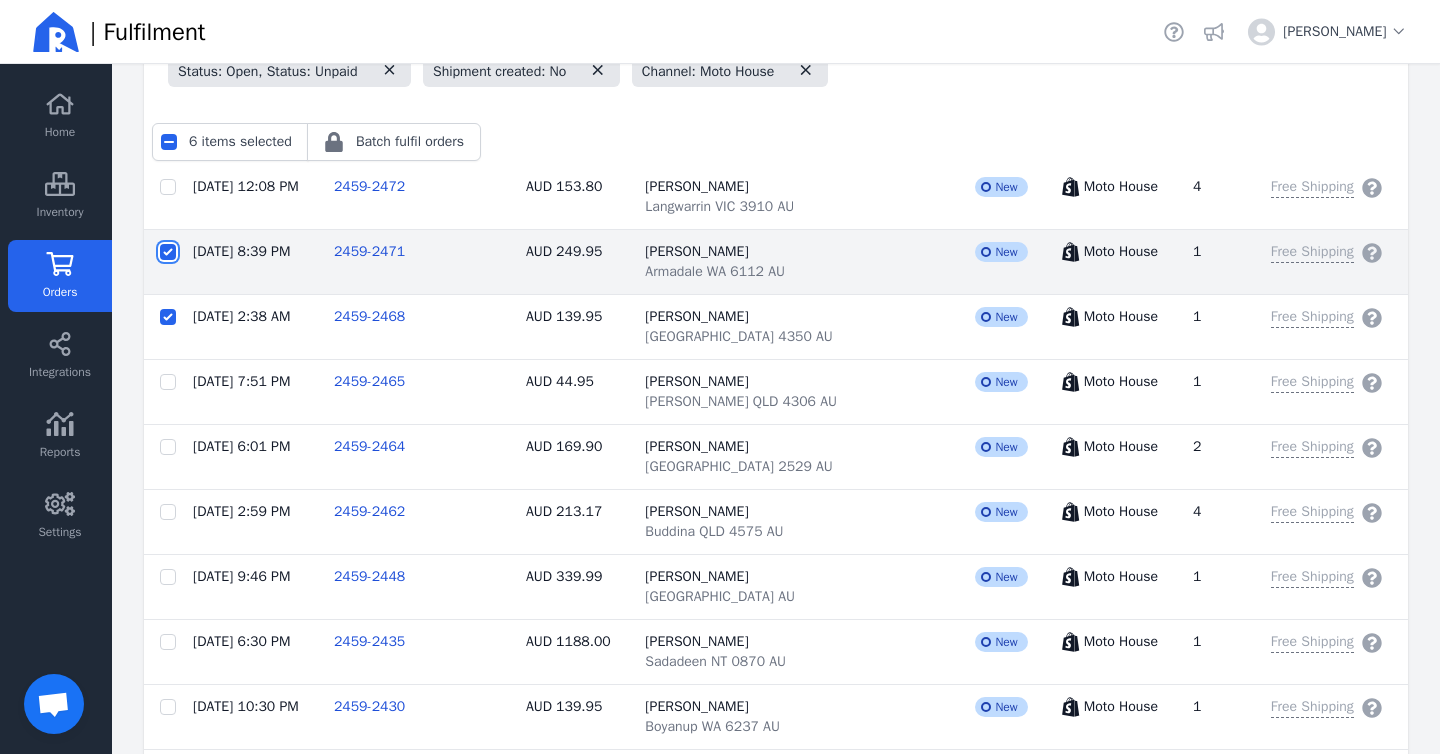click at bounding box center [168, 252] 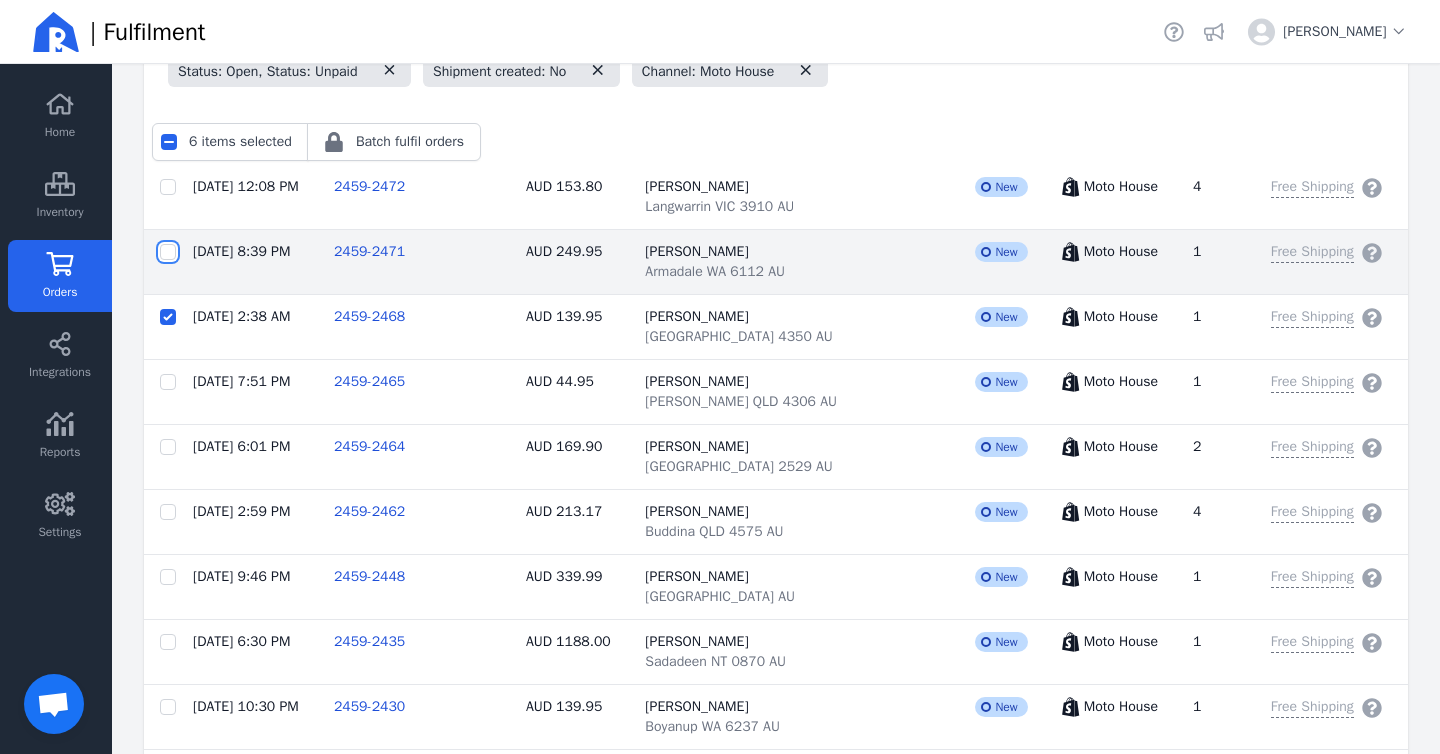 checkbox on "false" 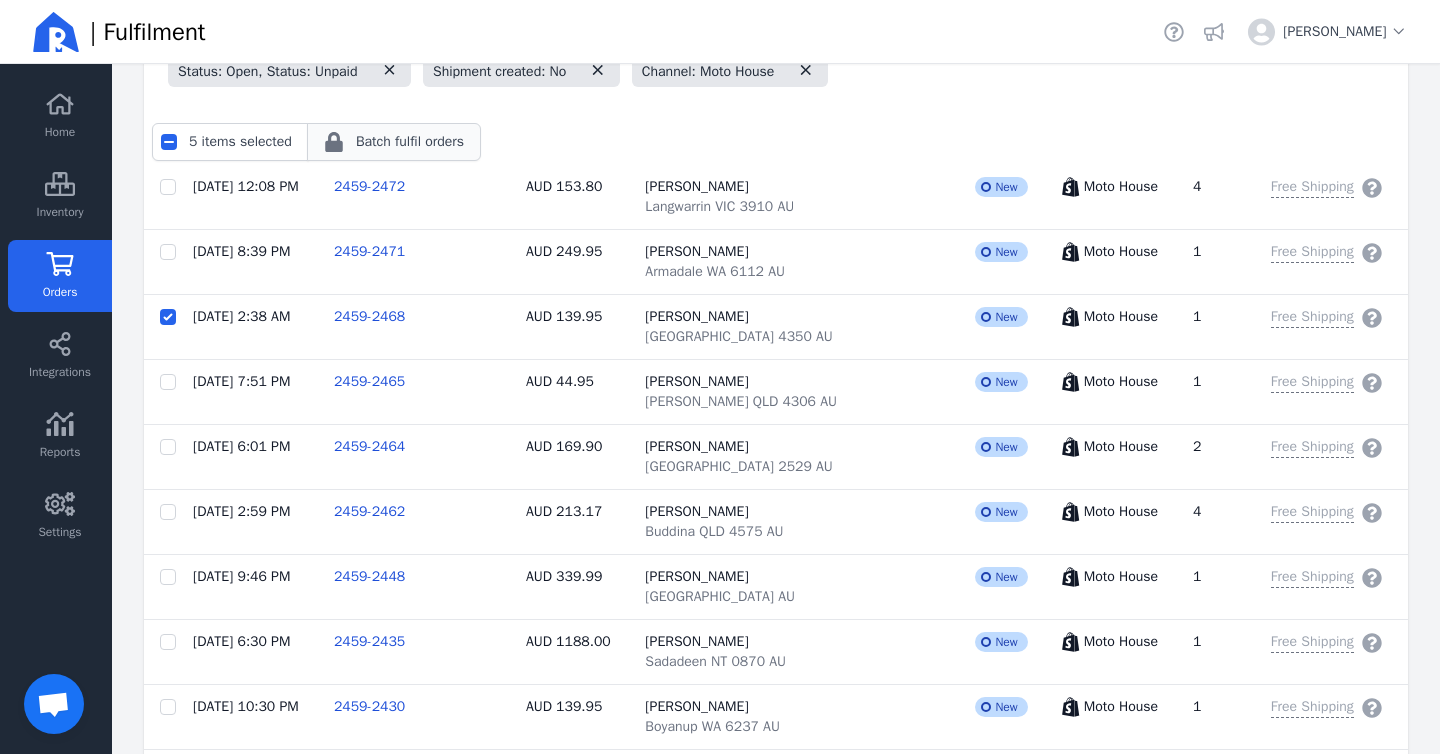 click on "Batch fulfil orders" 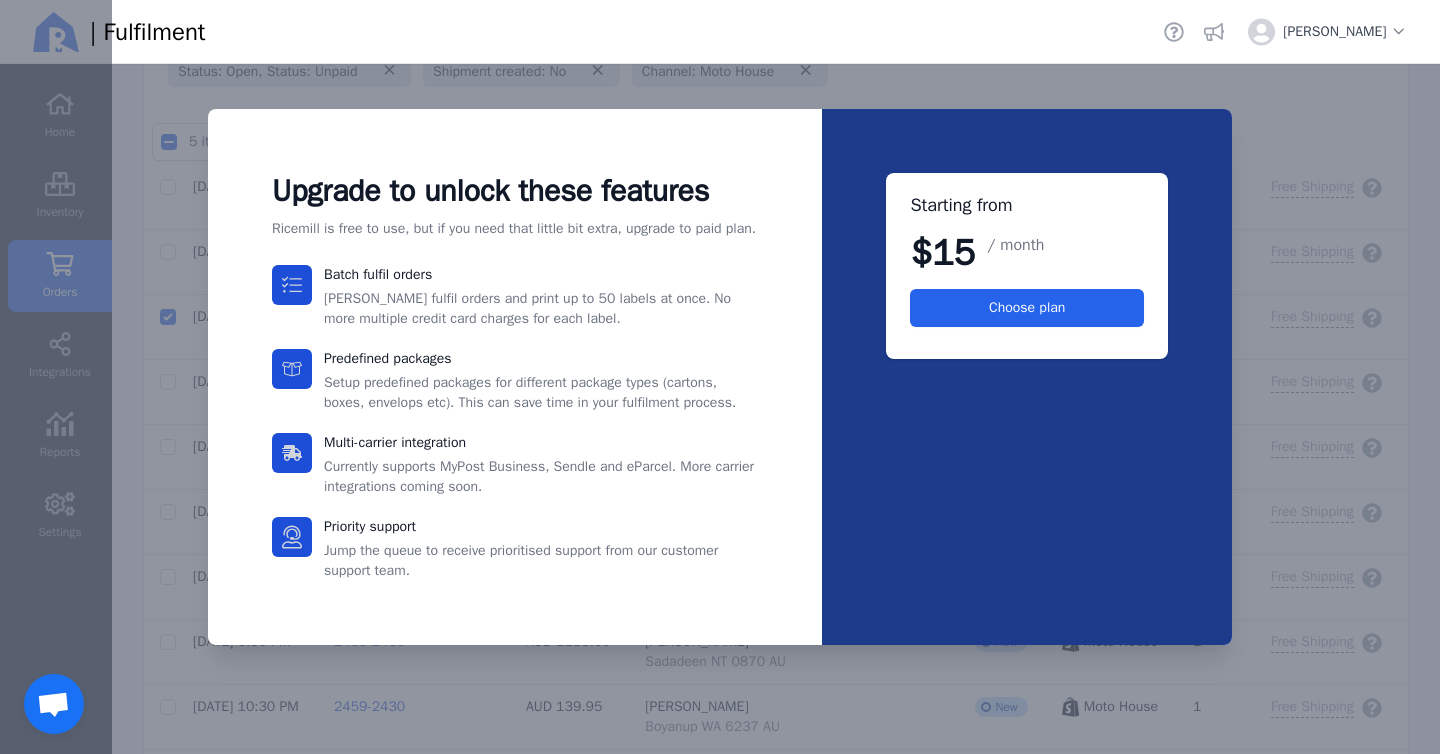 click at bounding box center (720, 377) 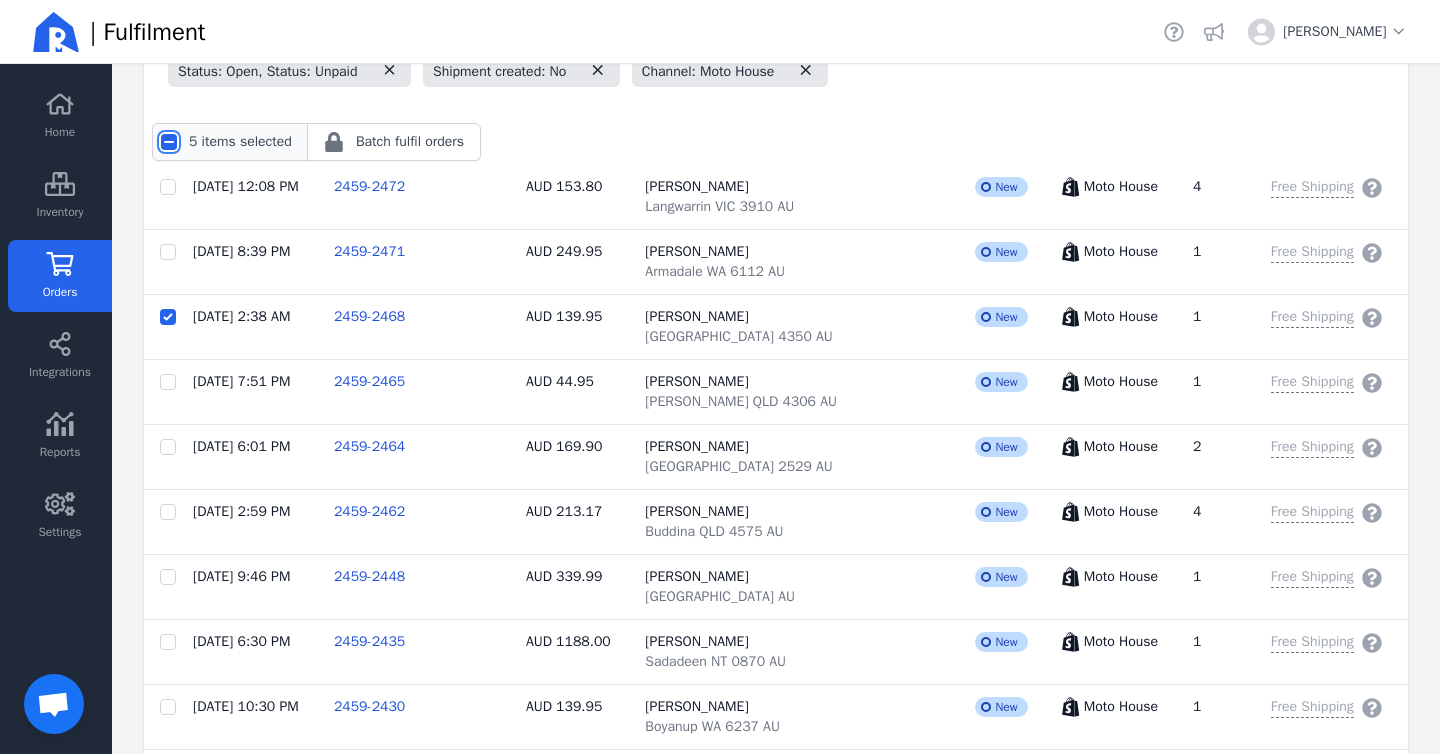 click at bounding box center (169, 142) 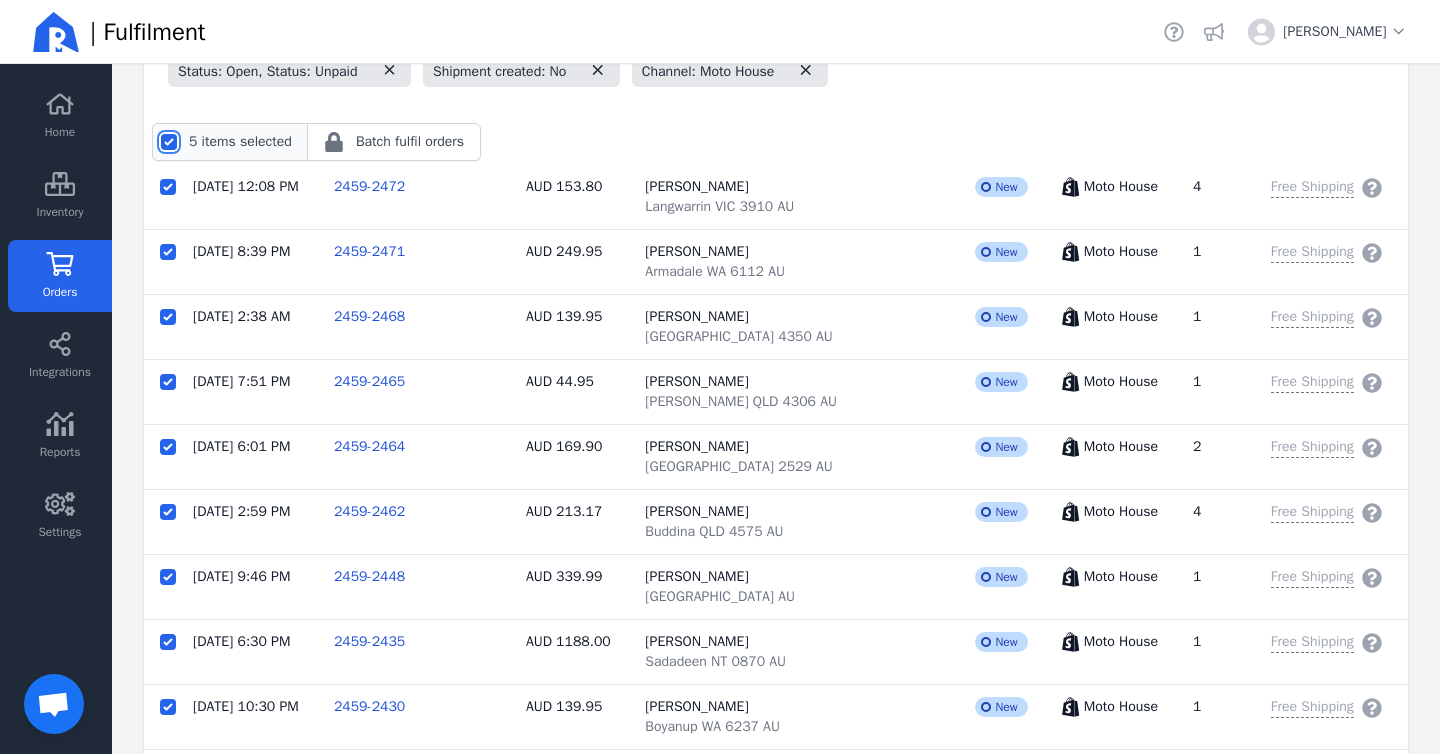 checkbox on "true" 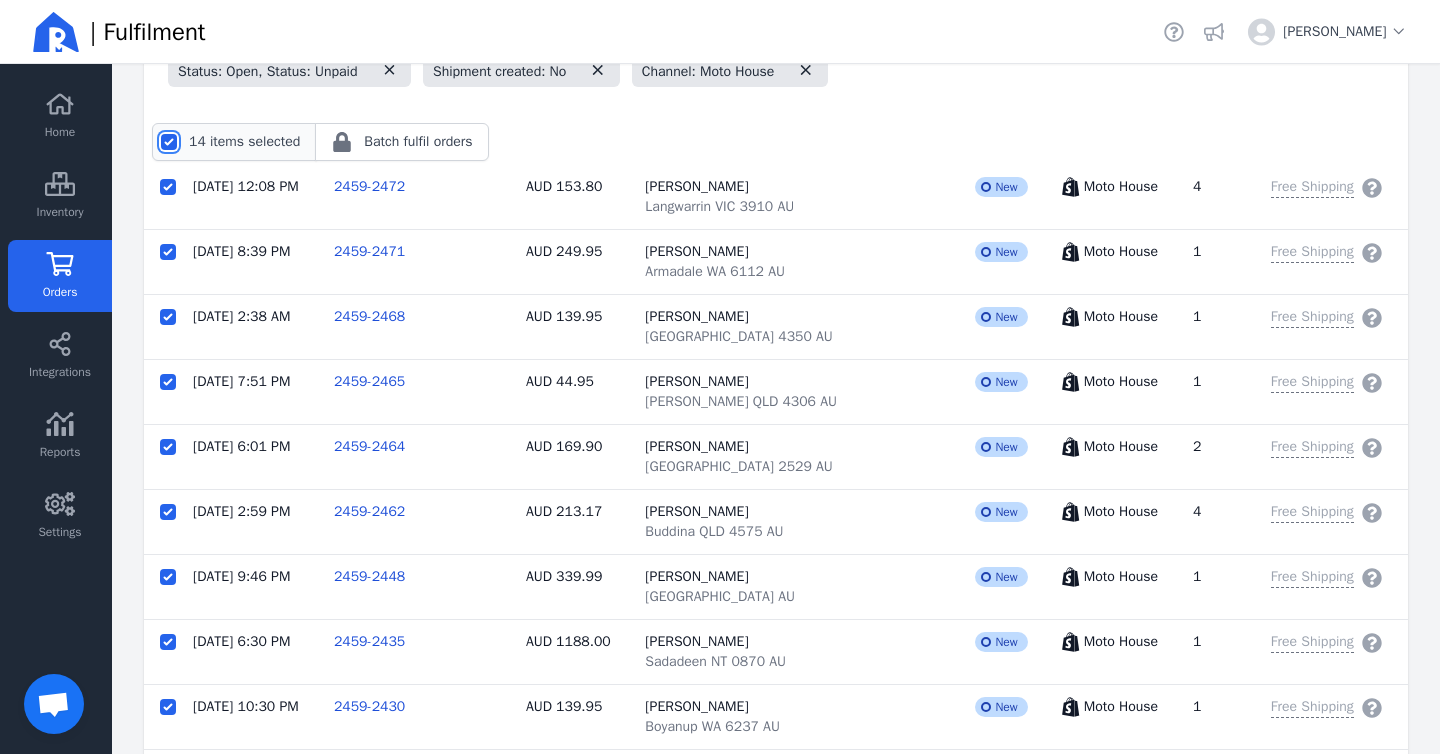 click at bounding box center (169, 142) 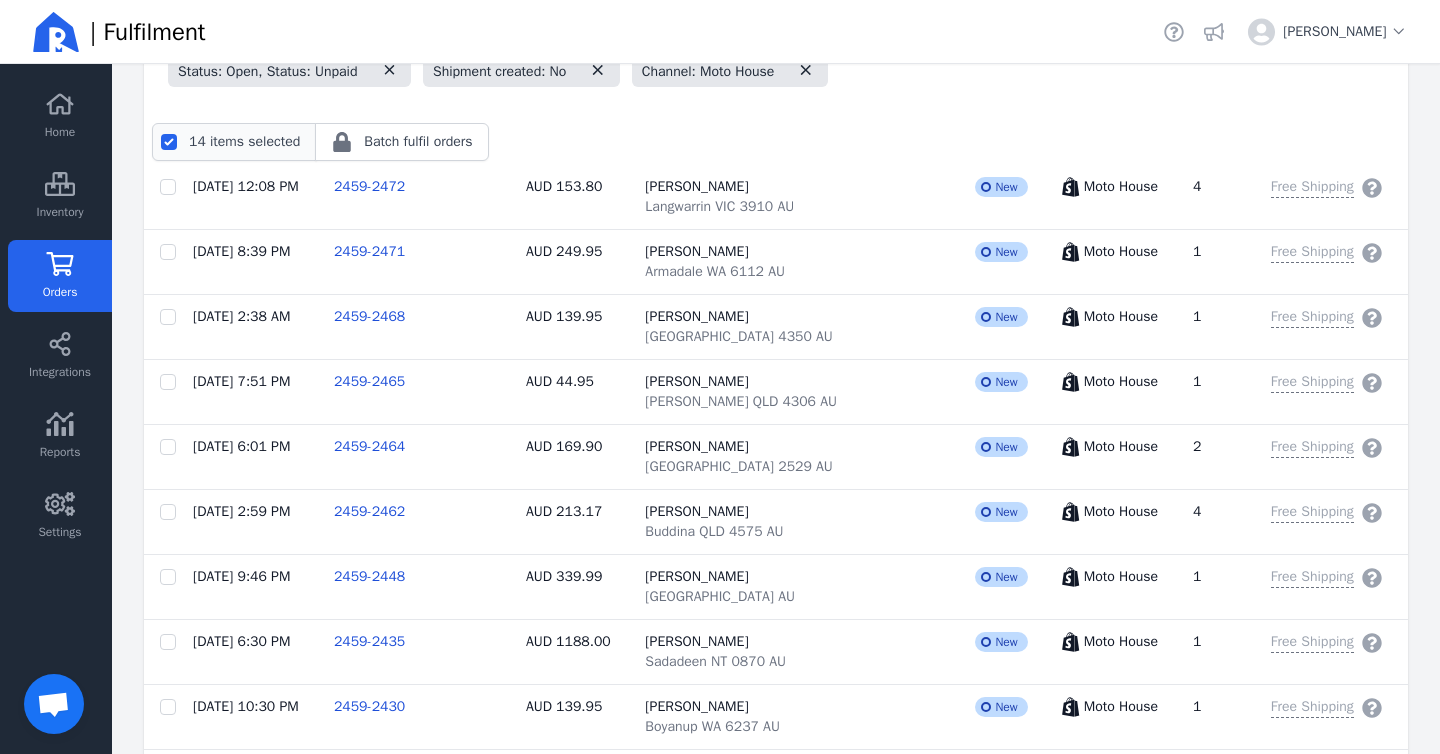 checkbox on "false" 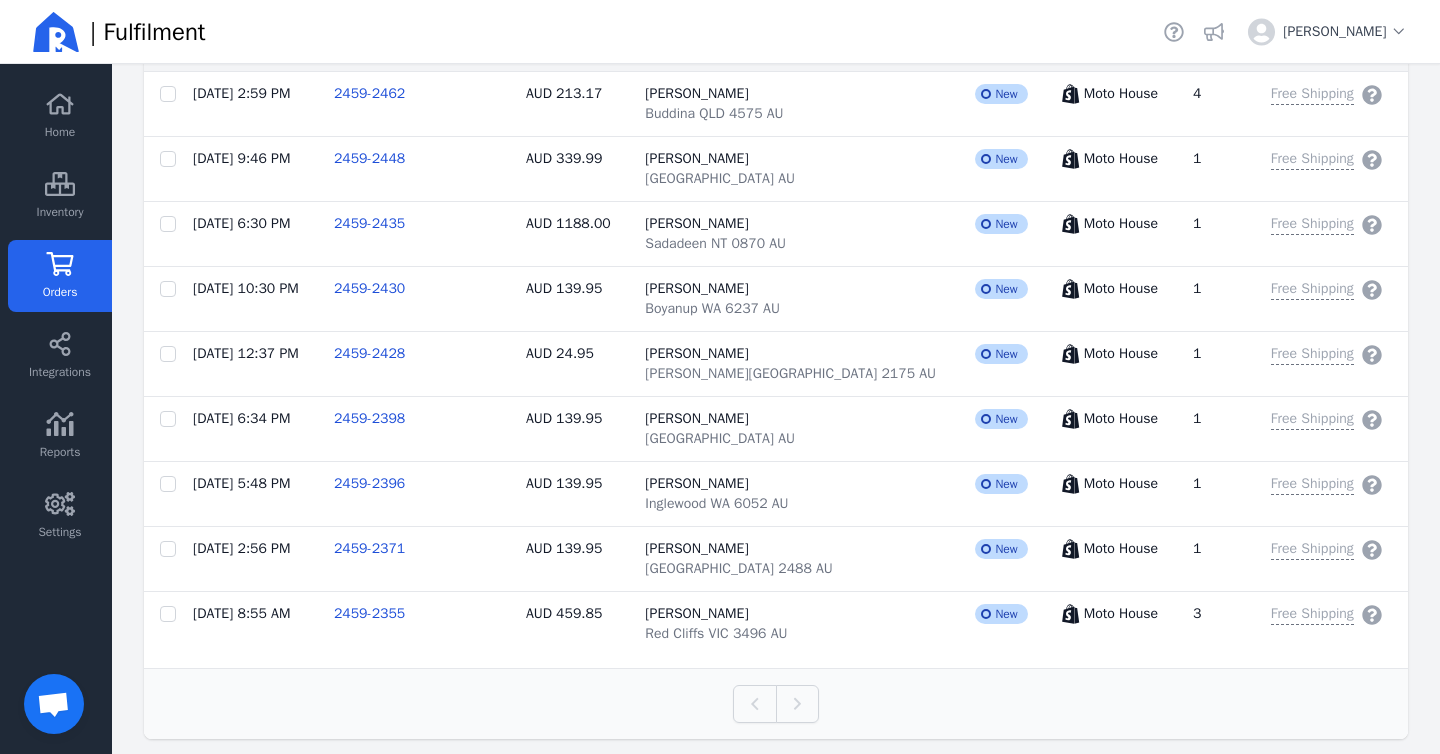 scroll, scrollTop: 684, scrollLeft: 0, axis: vertical 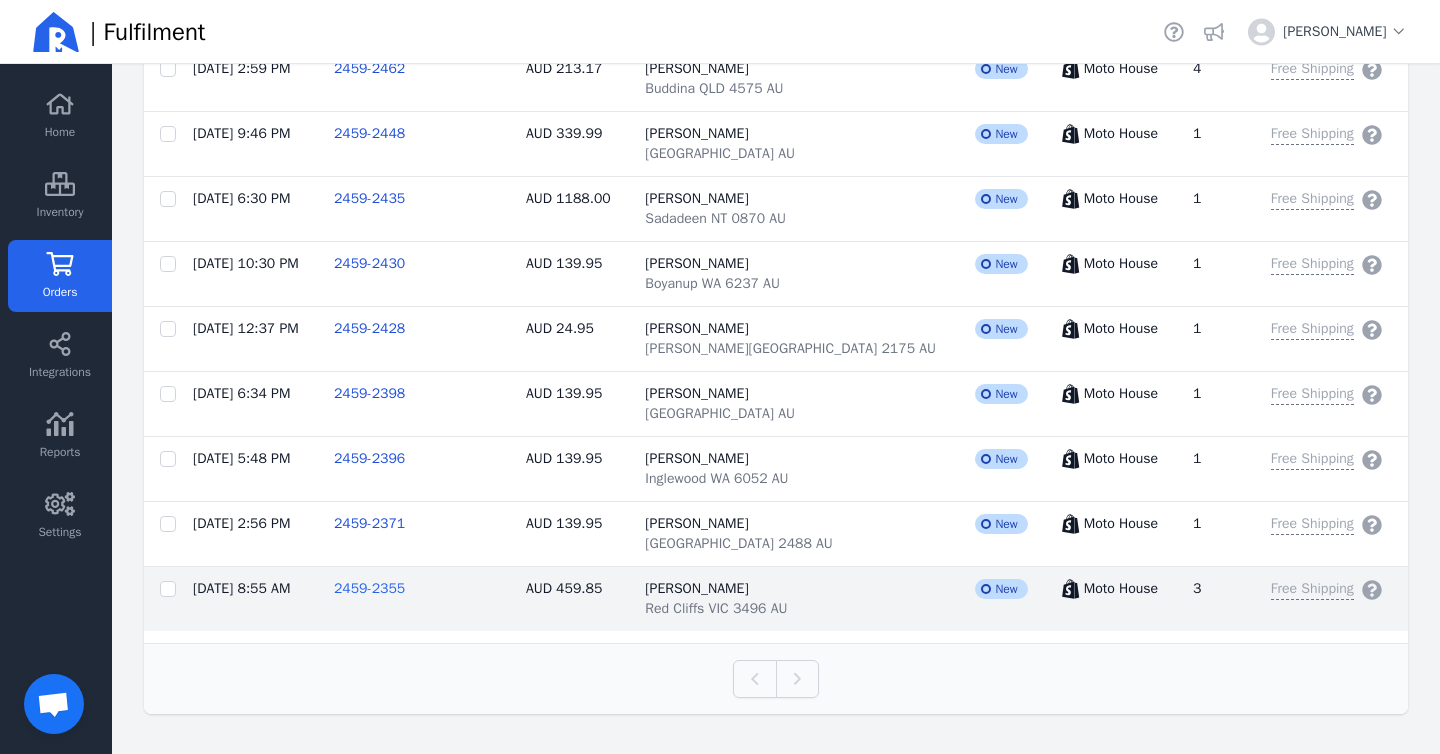 click on "2459-2355" 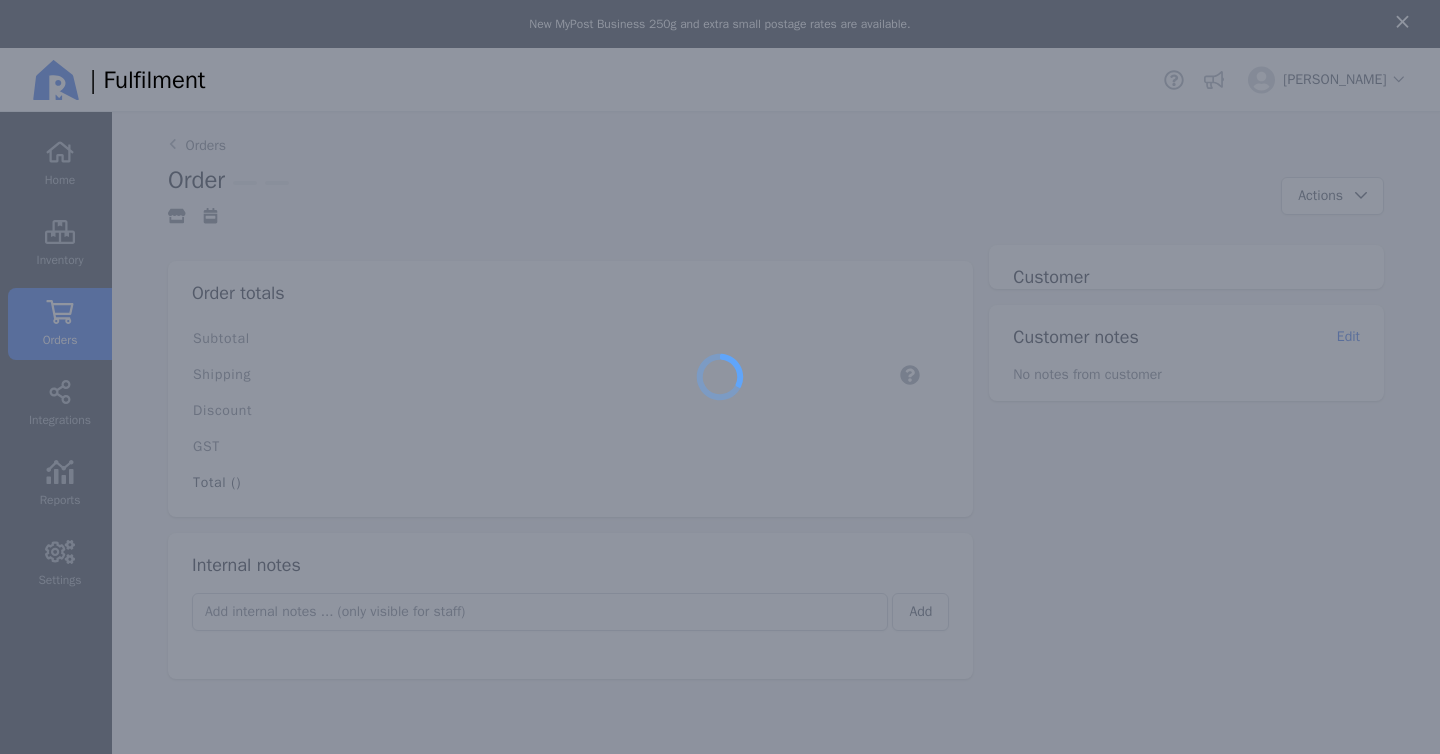 scroll, scrollTop: 48, scrollLeft: 0, axis: vertical 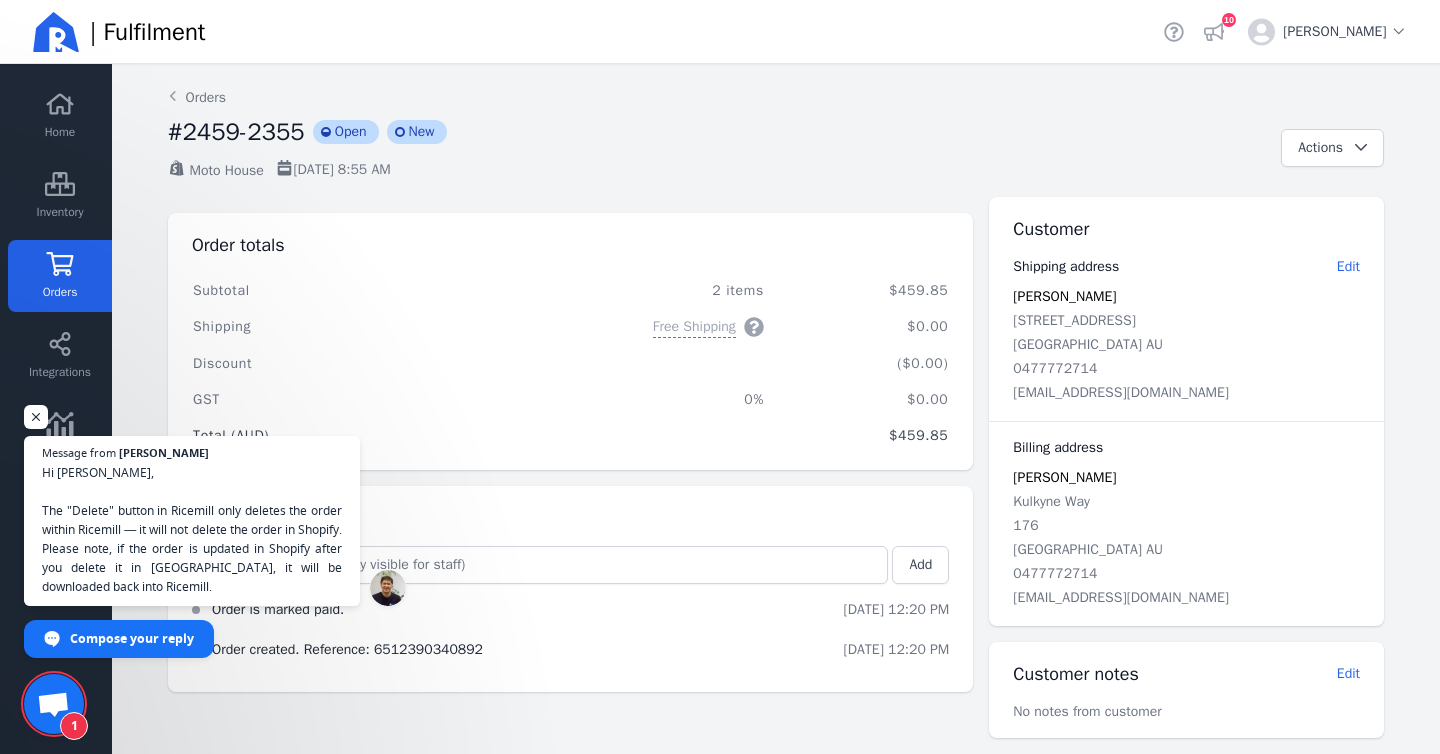 click on "1" at bounding box center [74, 726] 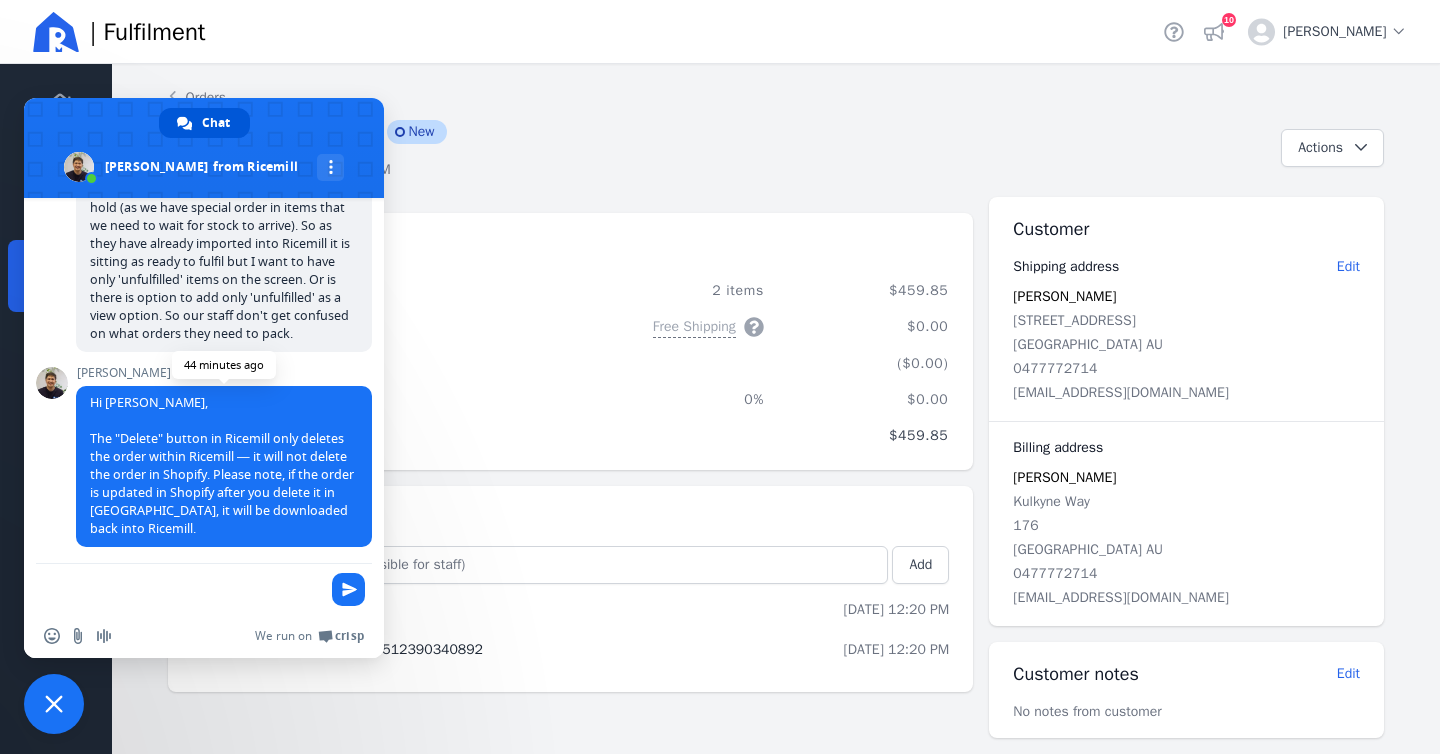 scroll, scrollTop: 326, scrollLeft: 0, axis: vertical 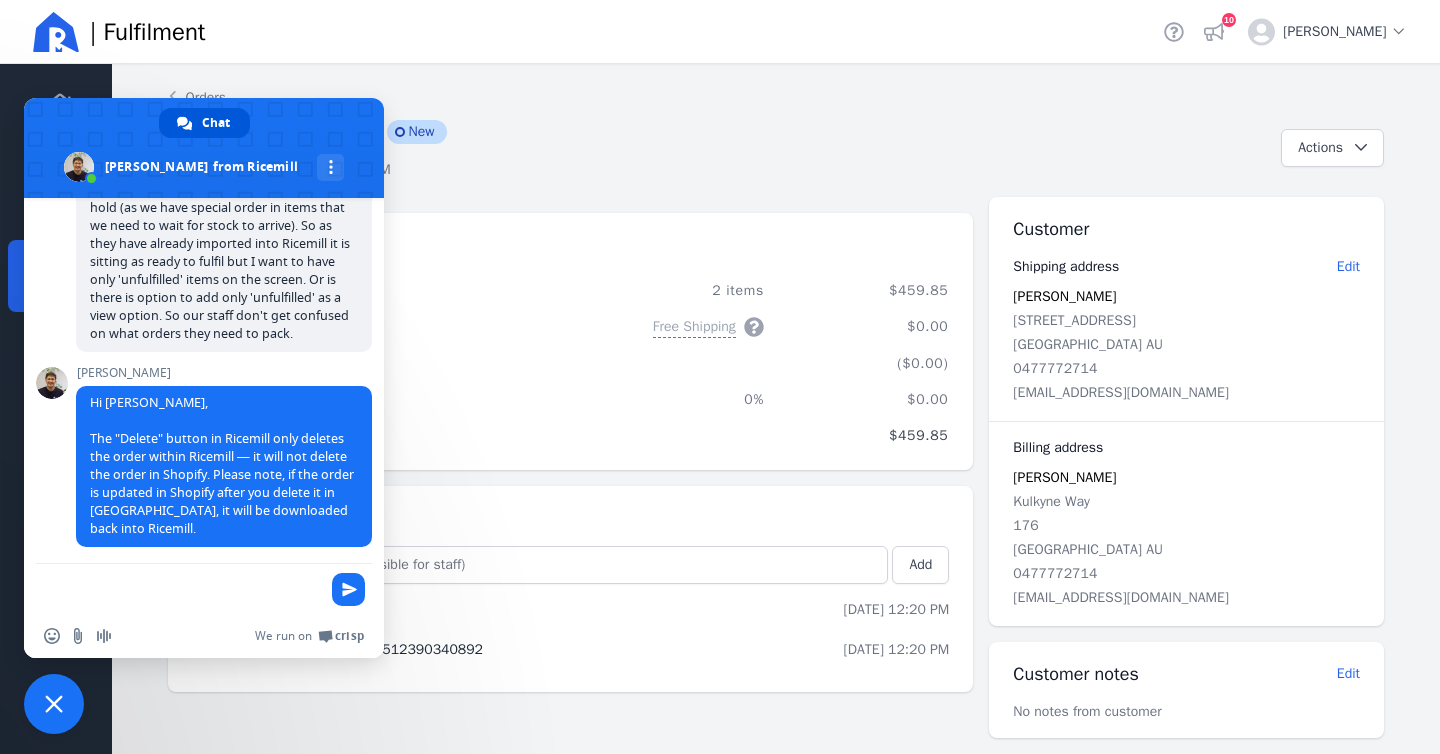 click at bounding box center (54, 704) 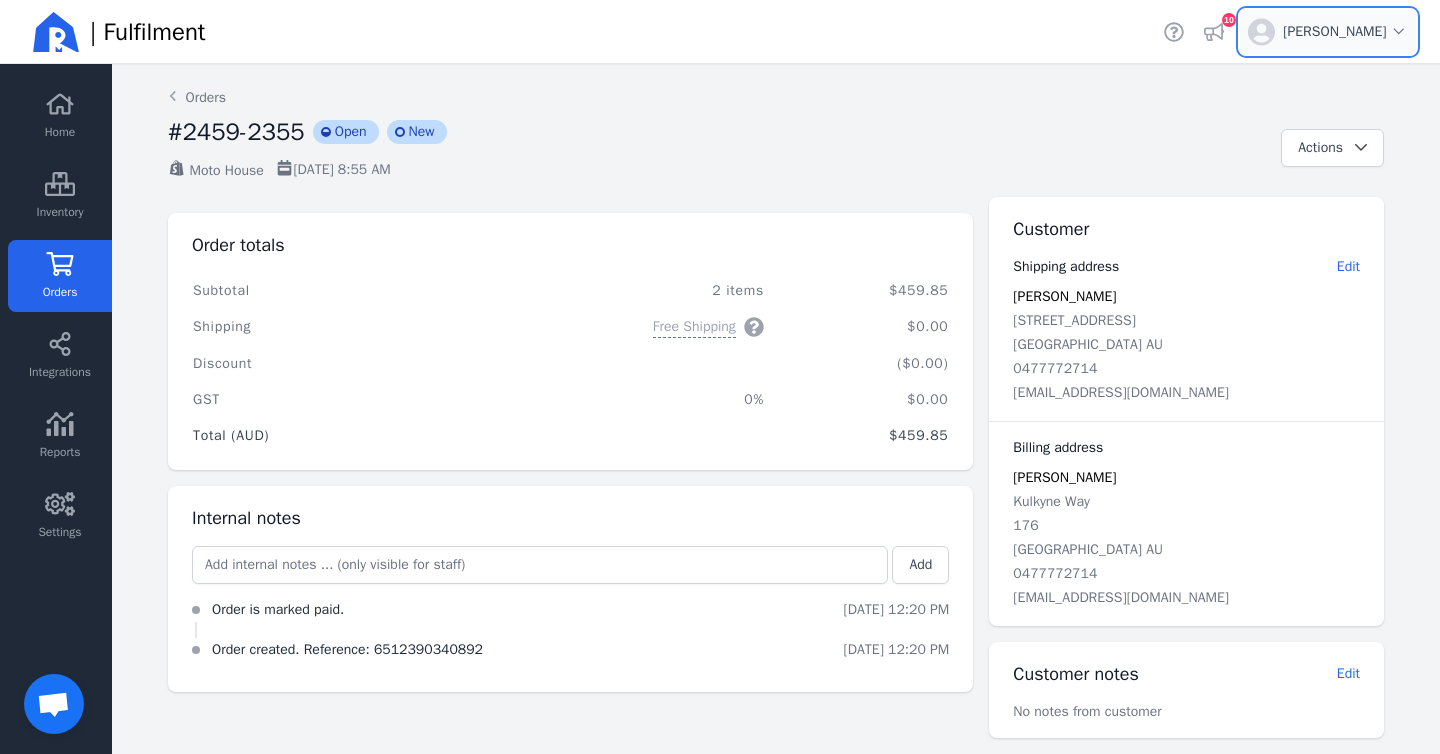 click on "Open user menu for  [PERSON_NAME]" 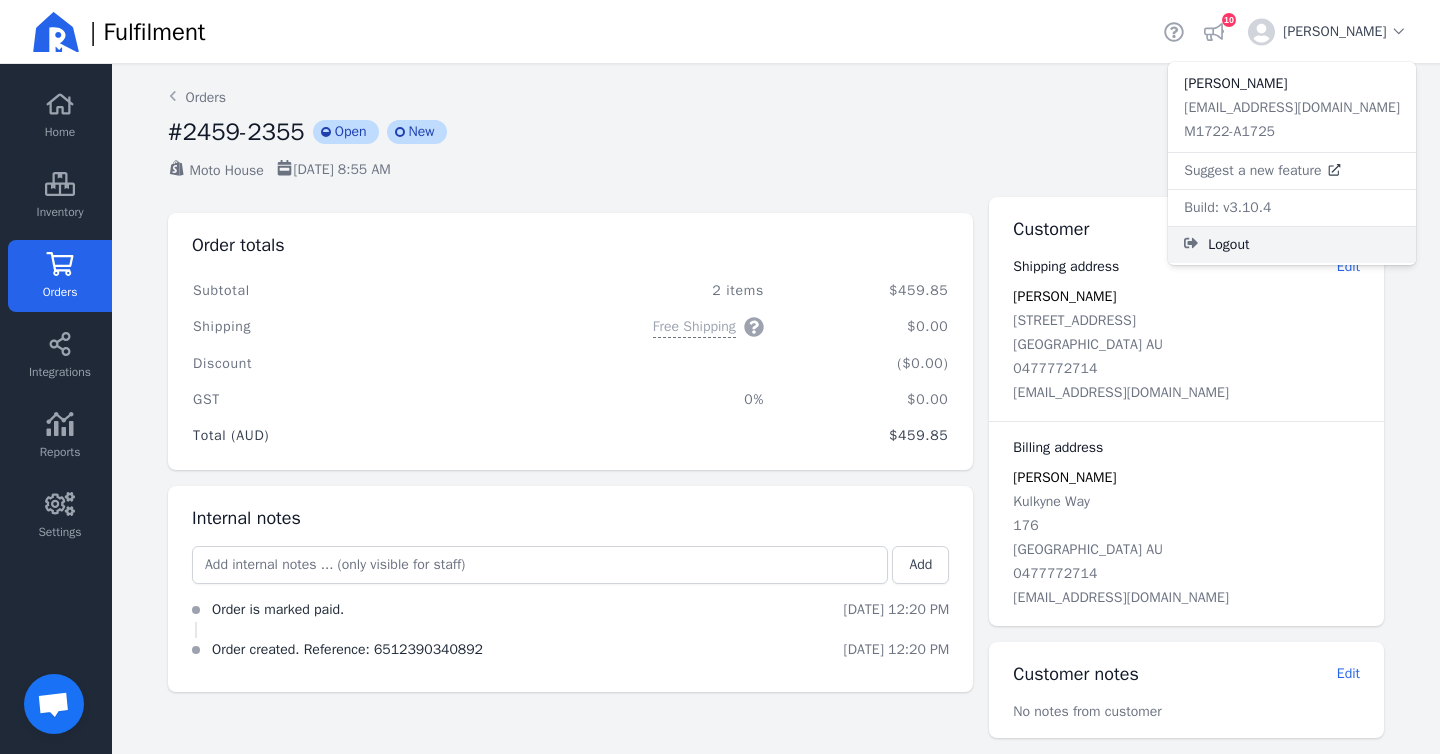click on "Logout" at bounding box center (1304, 245) 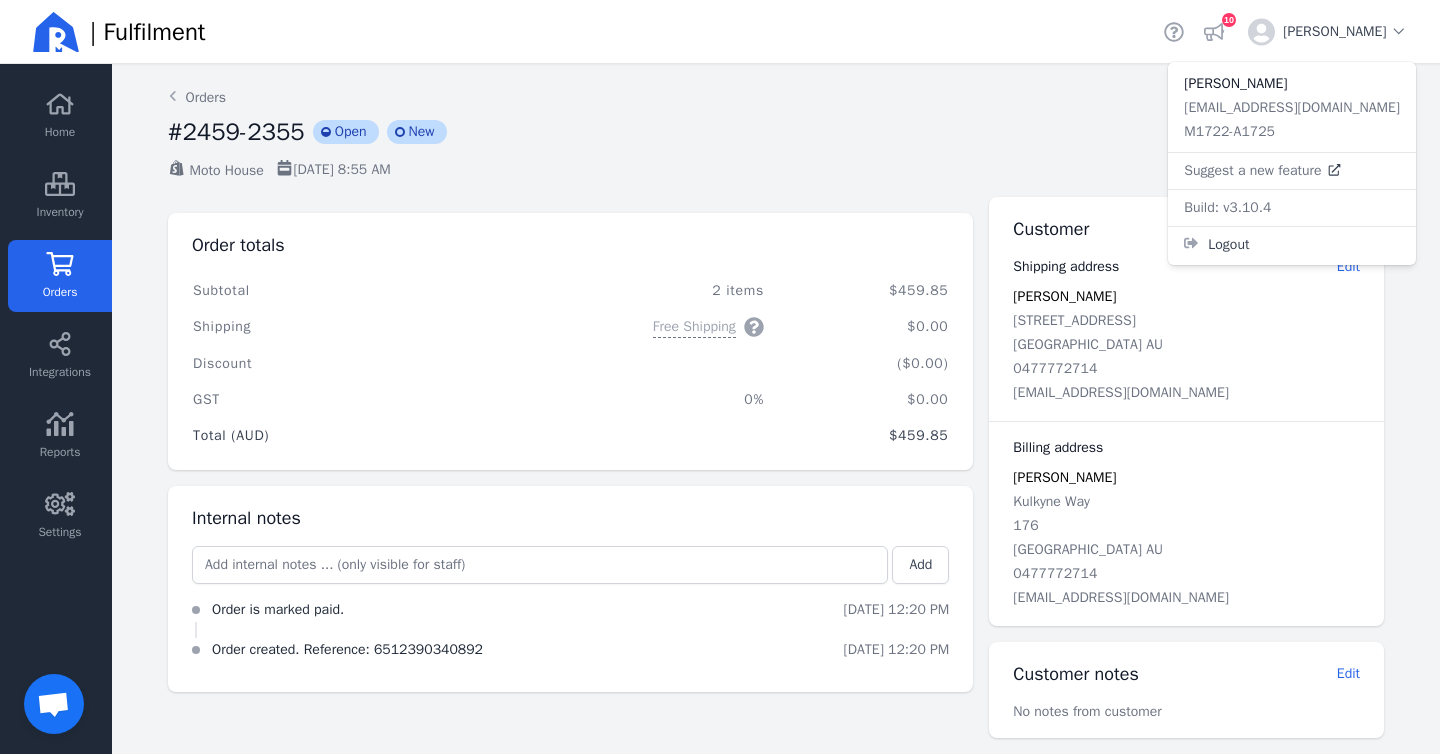 scroll, scrollTop: 0, scrollLeft: 0, axis: both 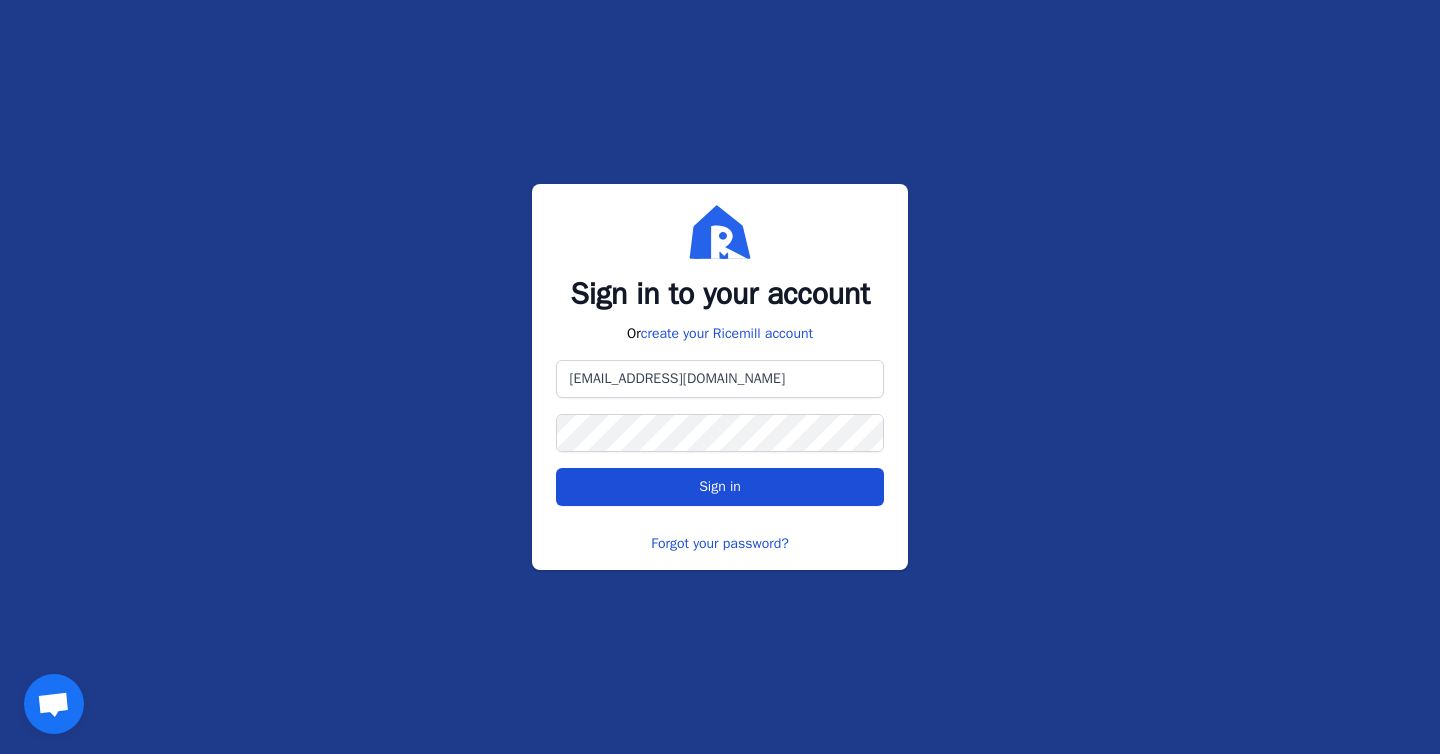 click on "Sign in" at bounding box center (719, 487) 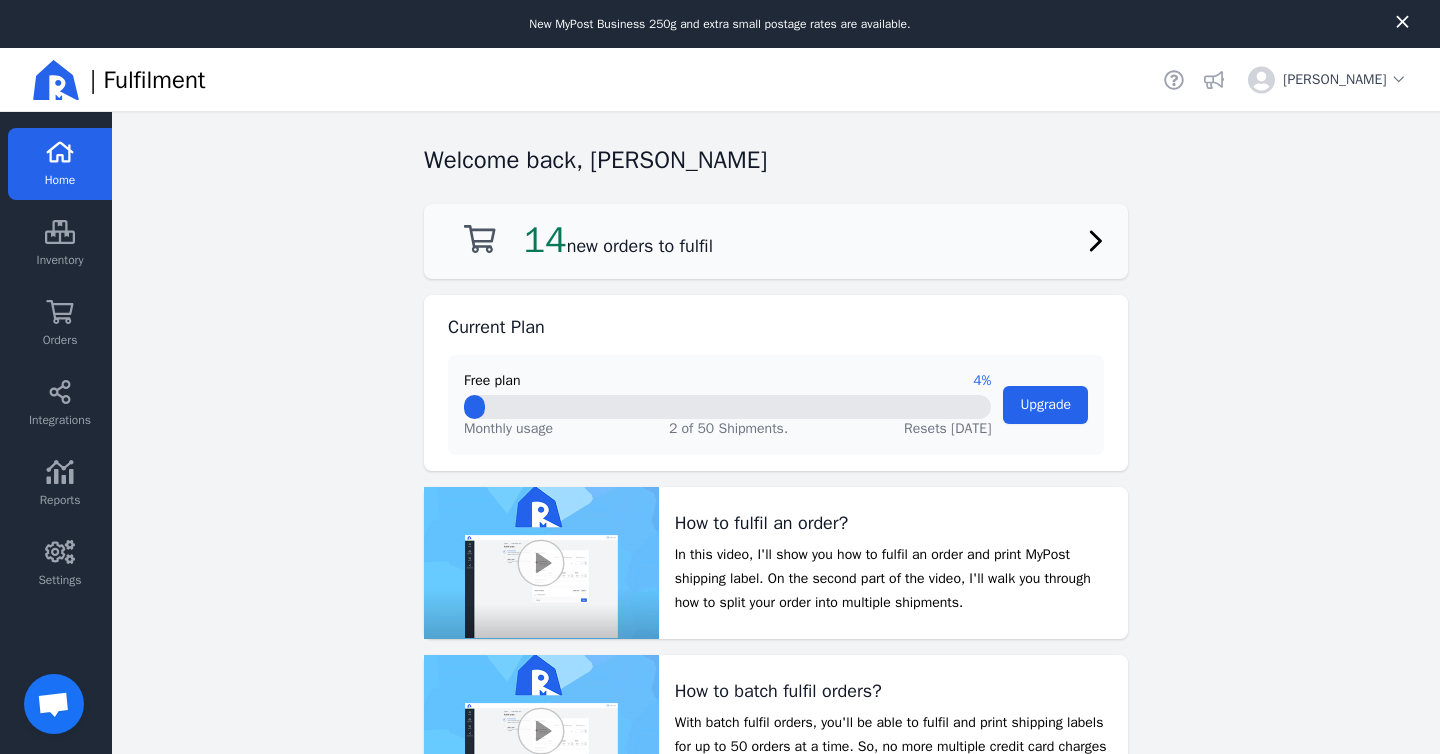 click on "14  new orders to fulfil" 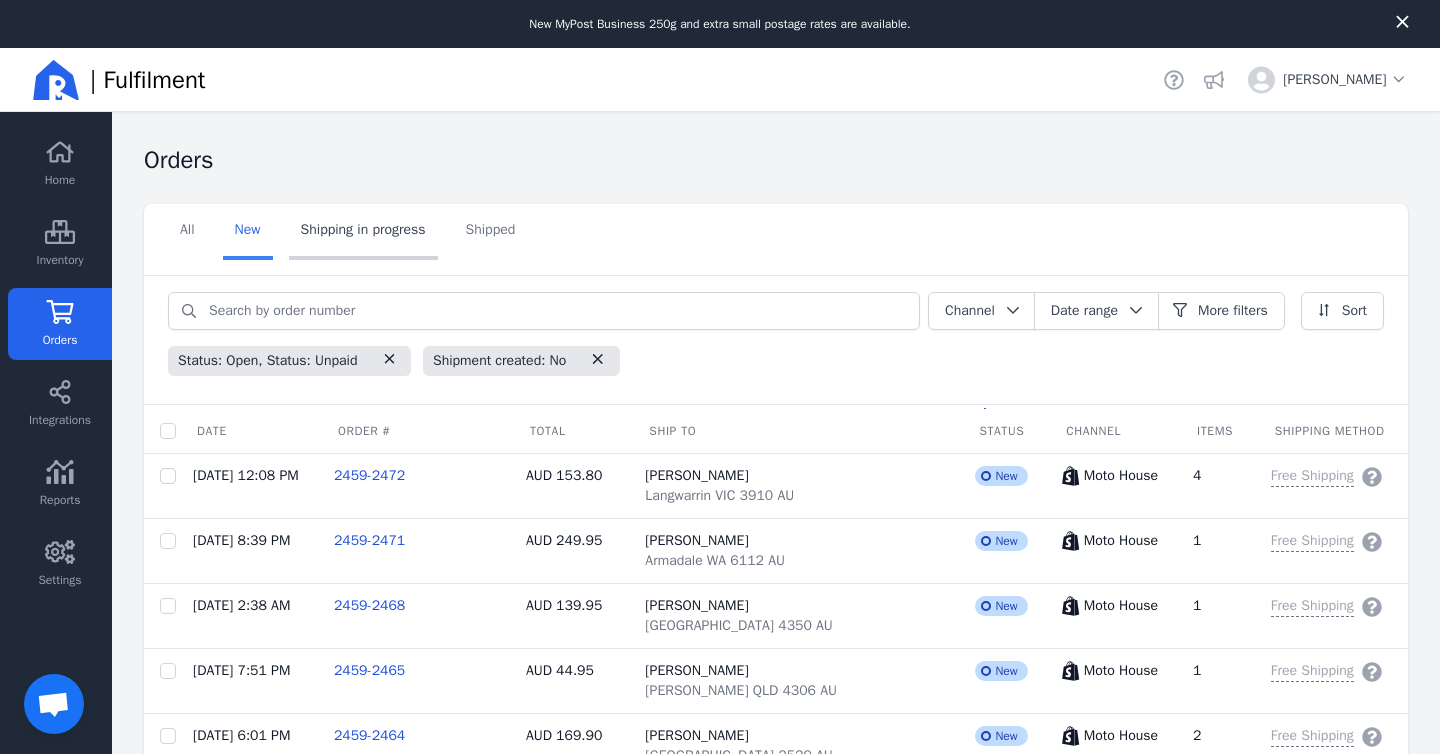 click on "Shipping in progress" 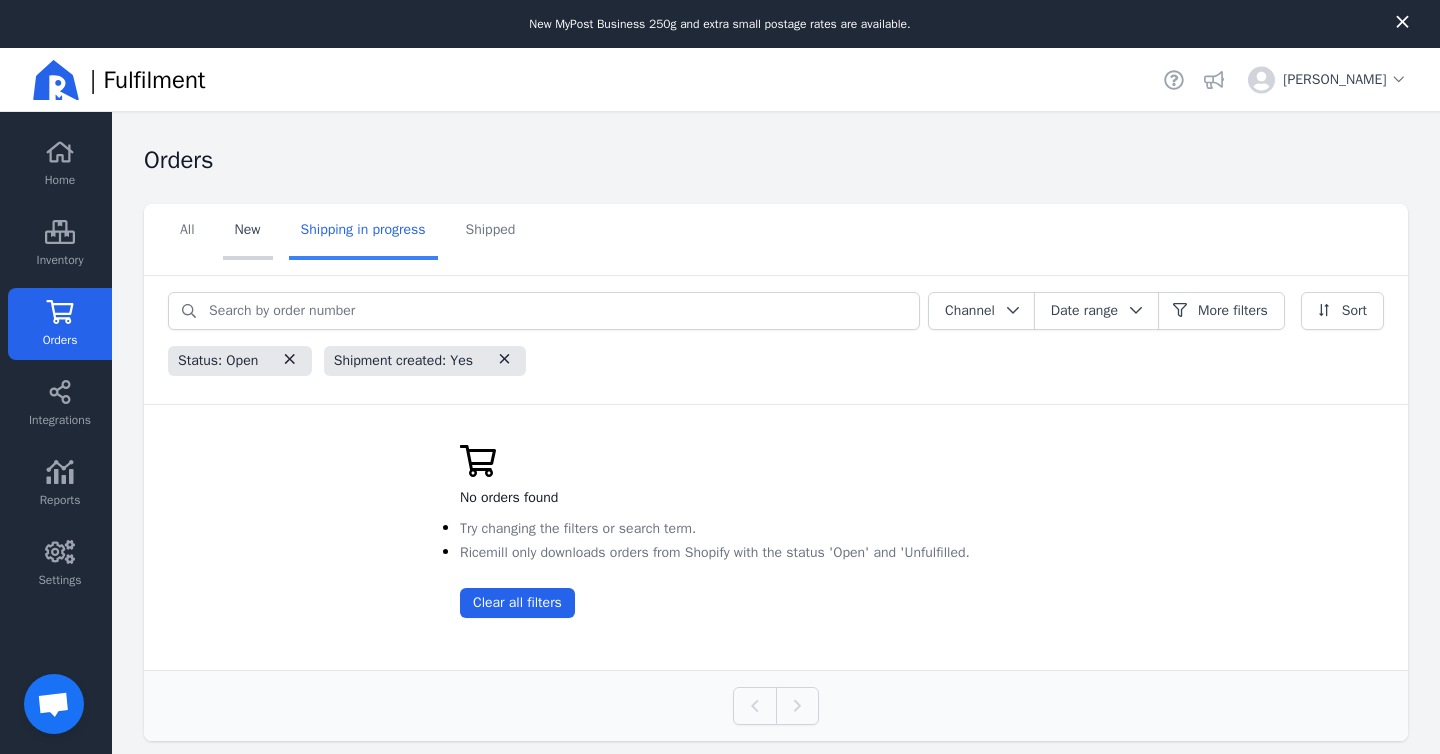 click on "New" 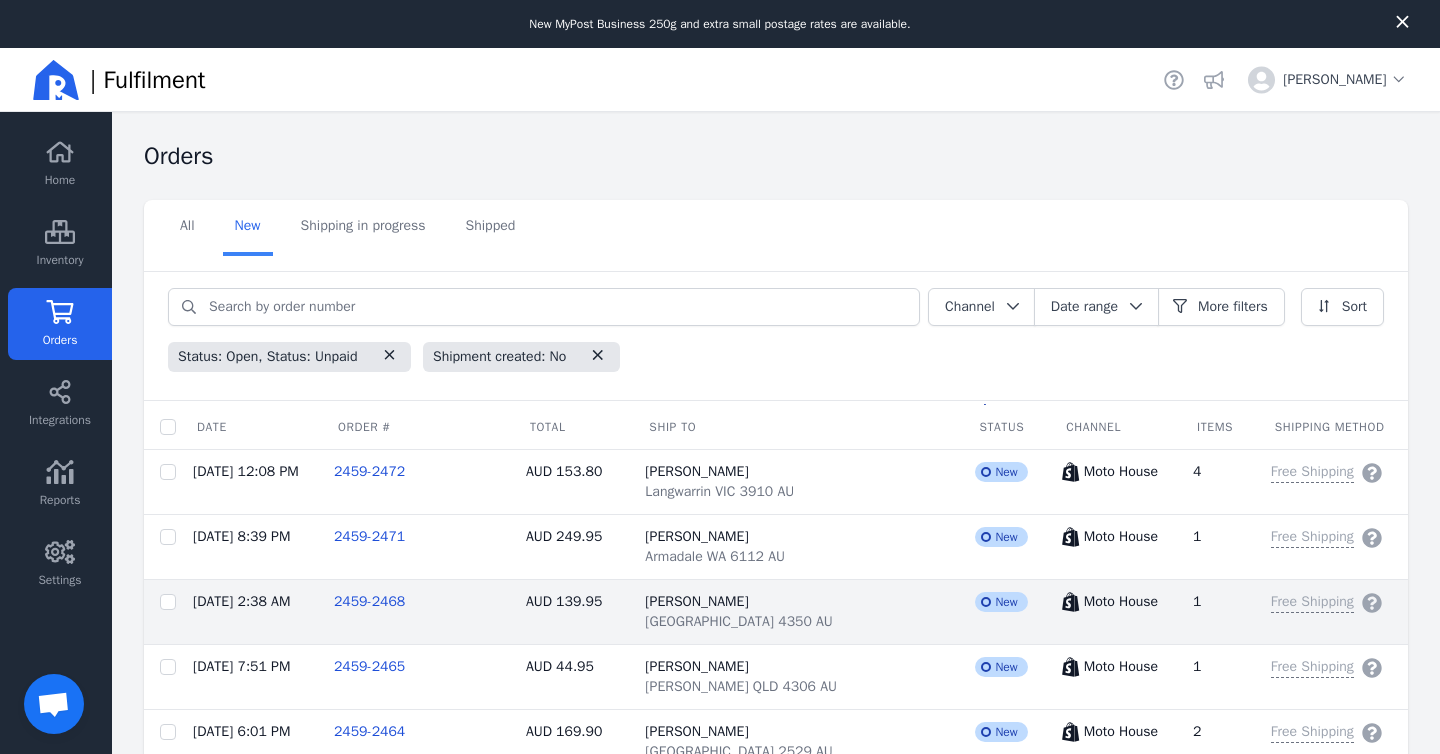 scroll, scrollTop: 684, scrollLeft: 0, axis: vertical 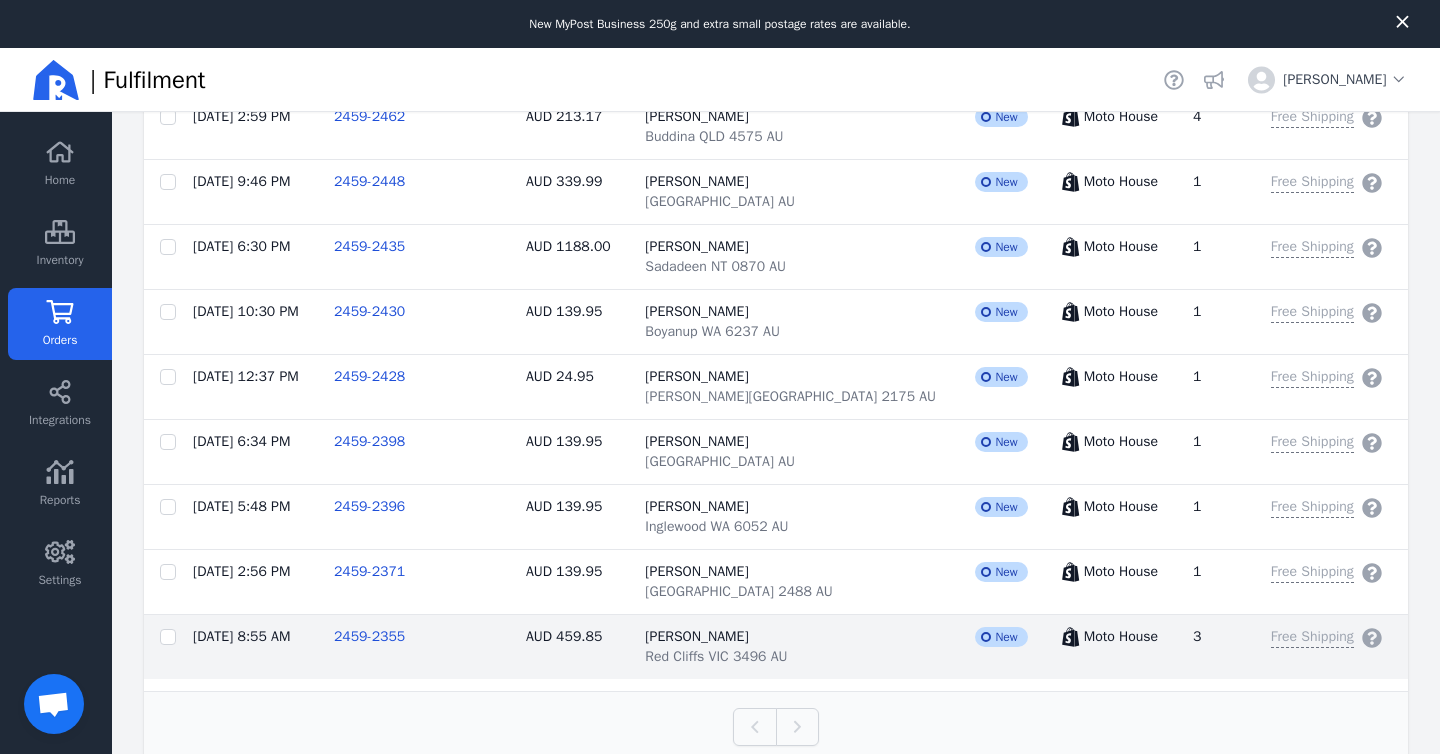 click on "[DATE] 8:55 AM" 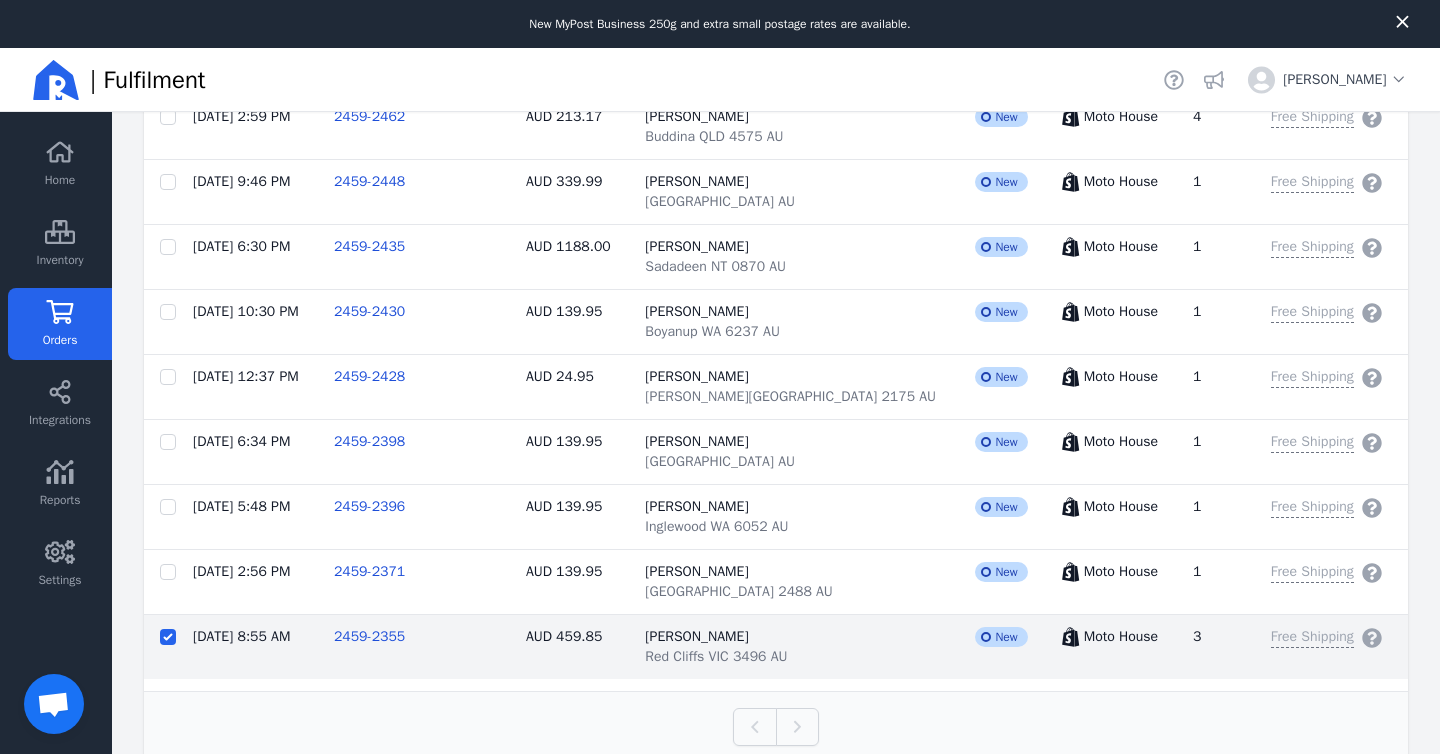 checkbox on "false" 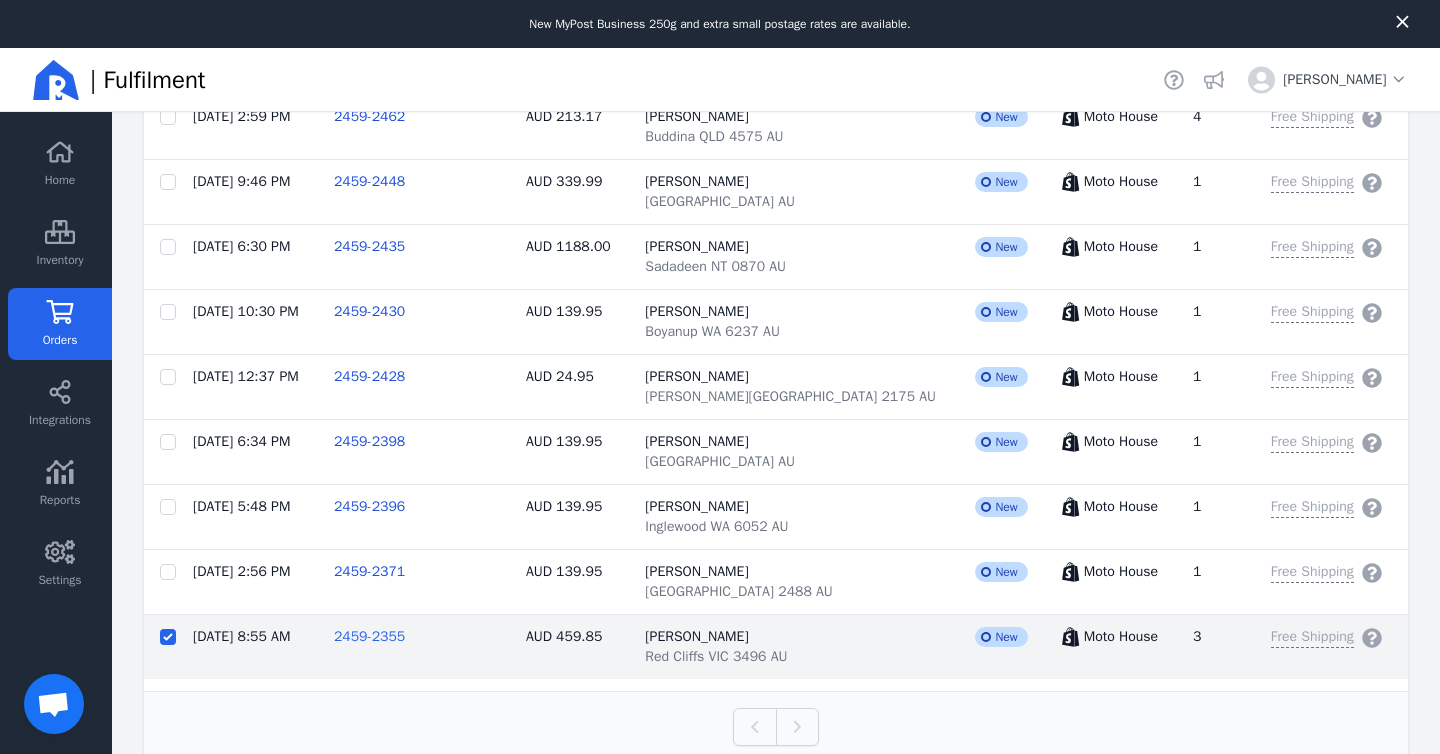 click on "2459-2355" 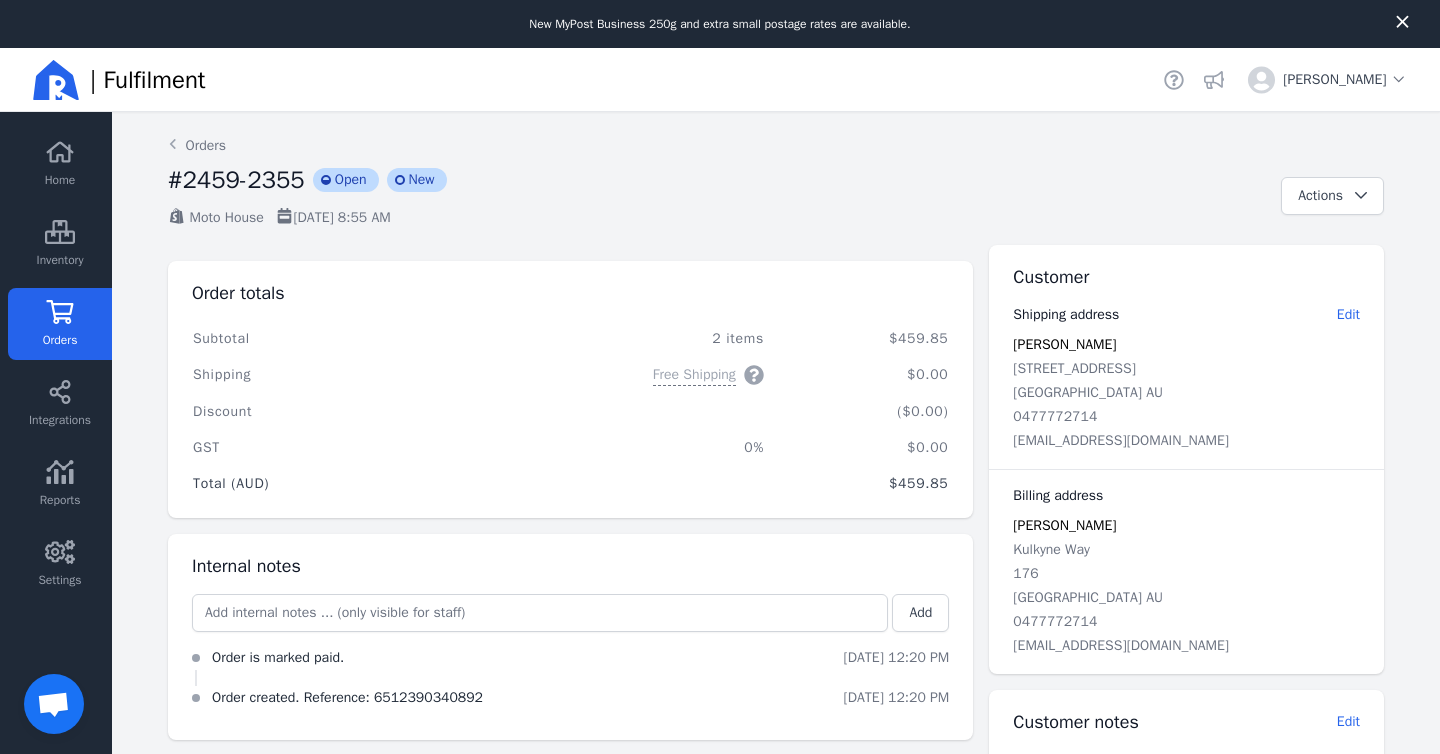 click on "2 items" at bounding box center (603, 339) 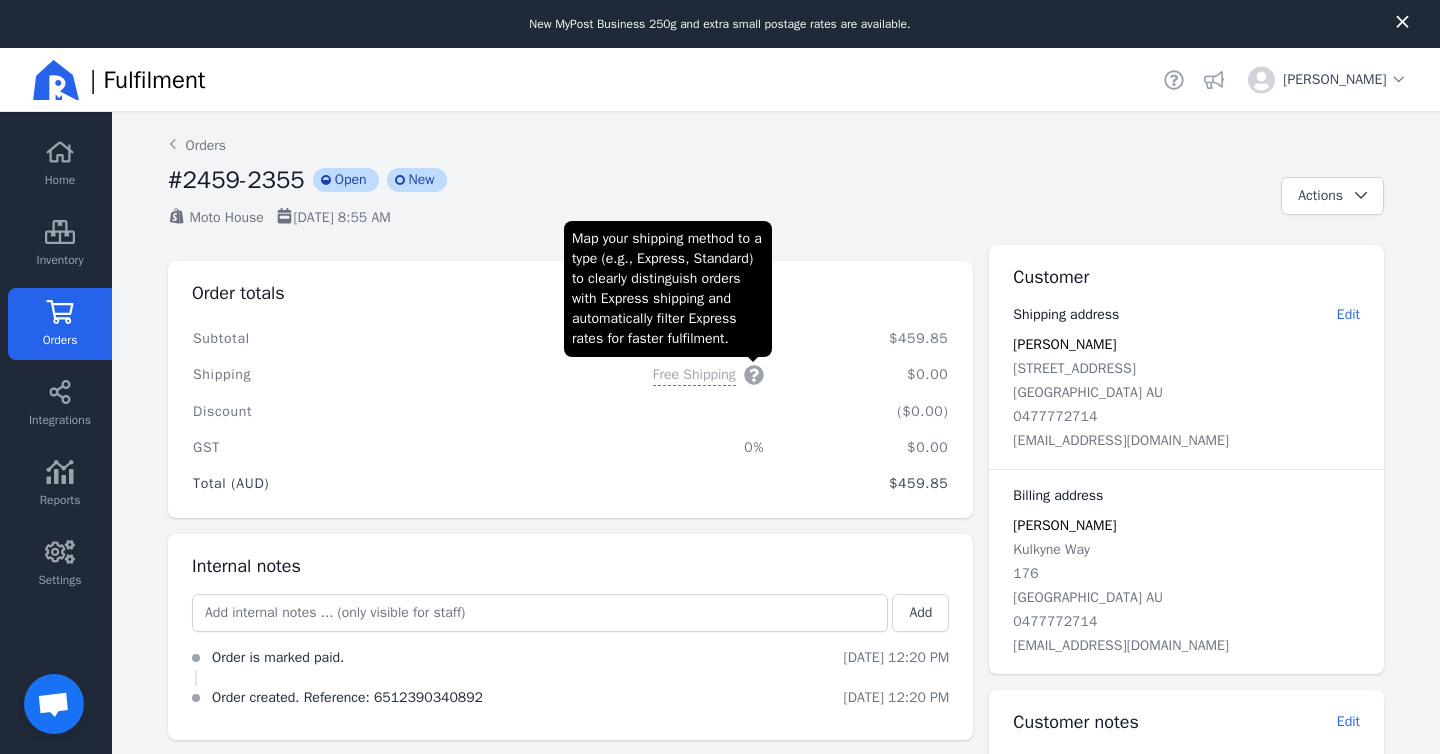 scroll, scrollTop: 23, scrollLeft: 0, axis: vertical 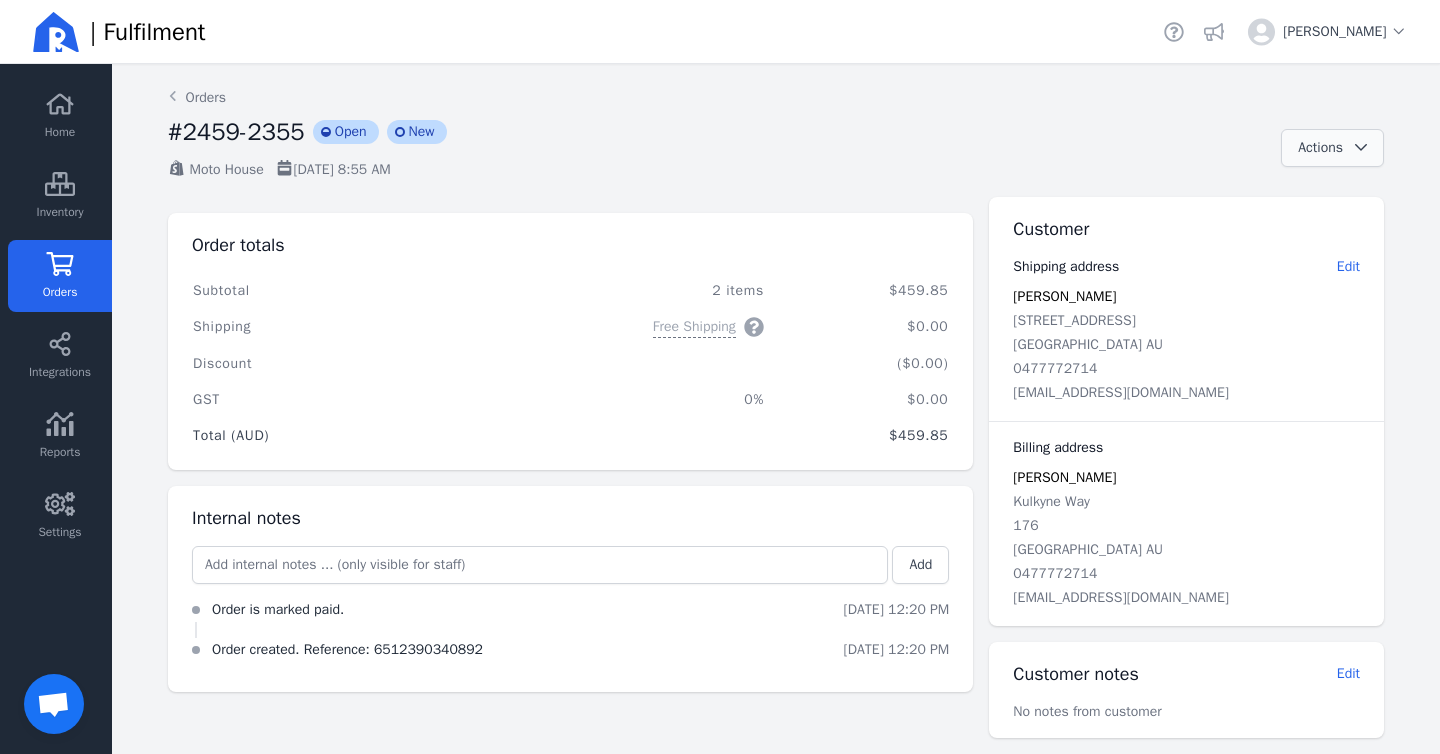 click on "Actions" at bounding box center [1332, 148] 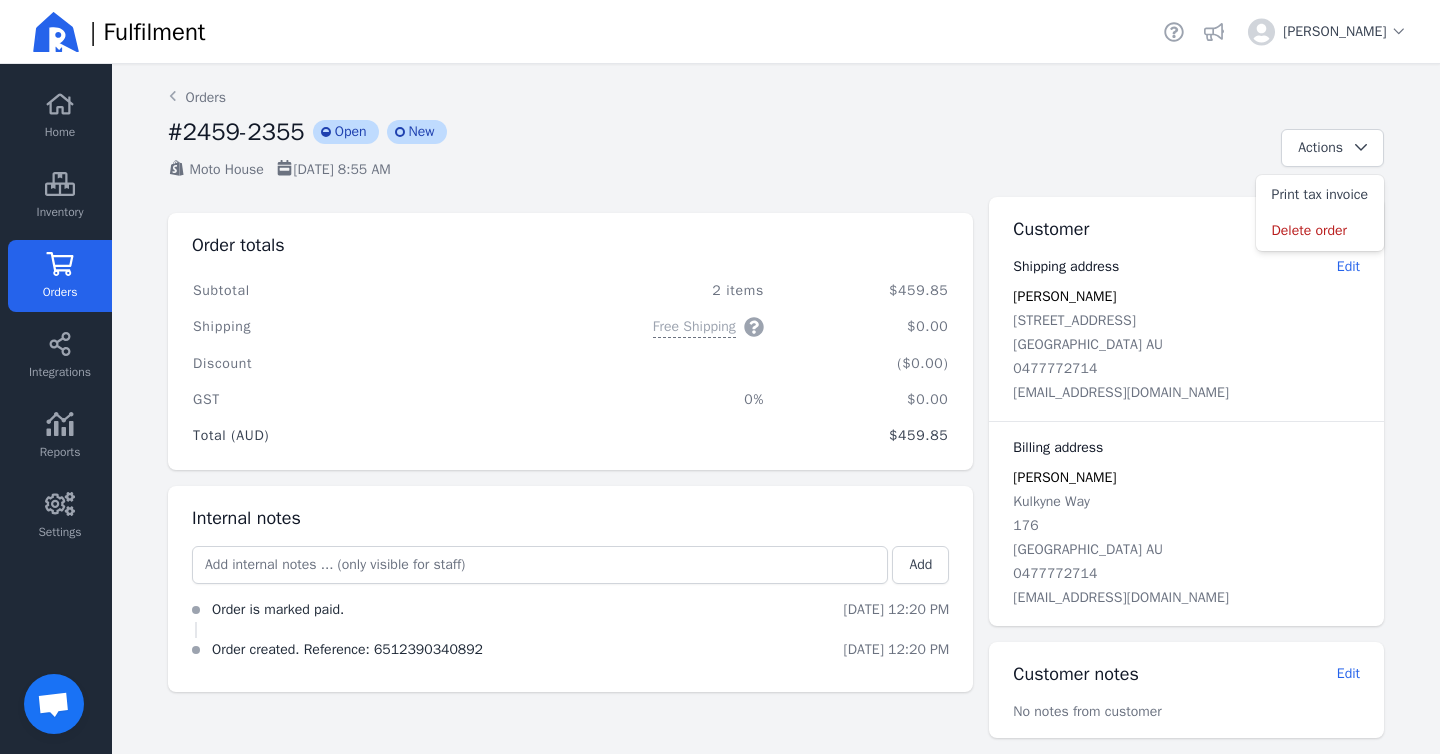 click on "#2459-2355 incompleted Open incompleted New" at bounding box center [716, 138] 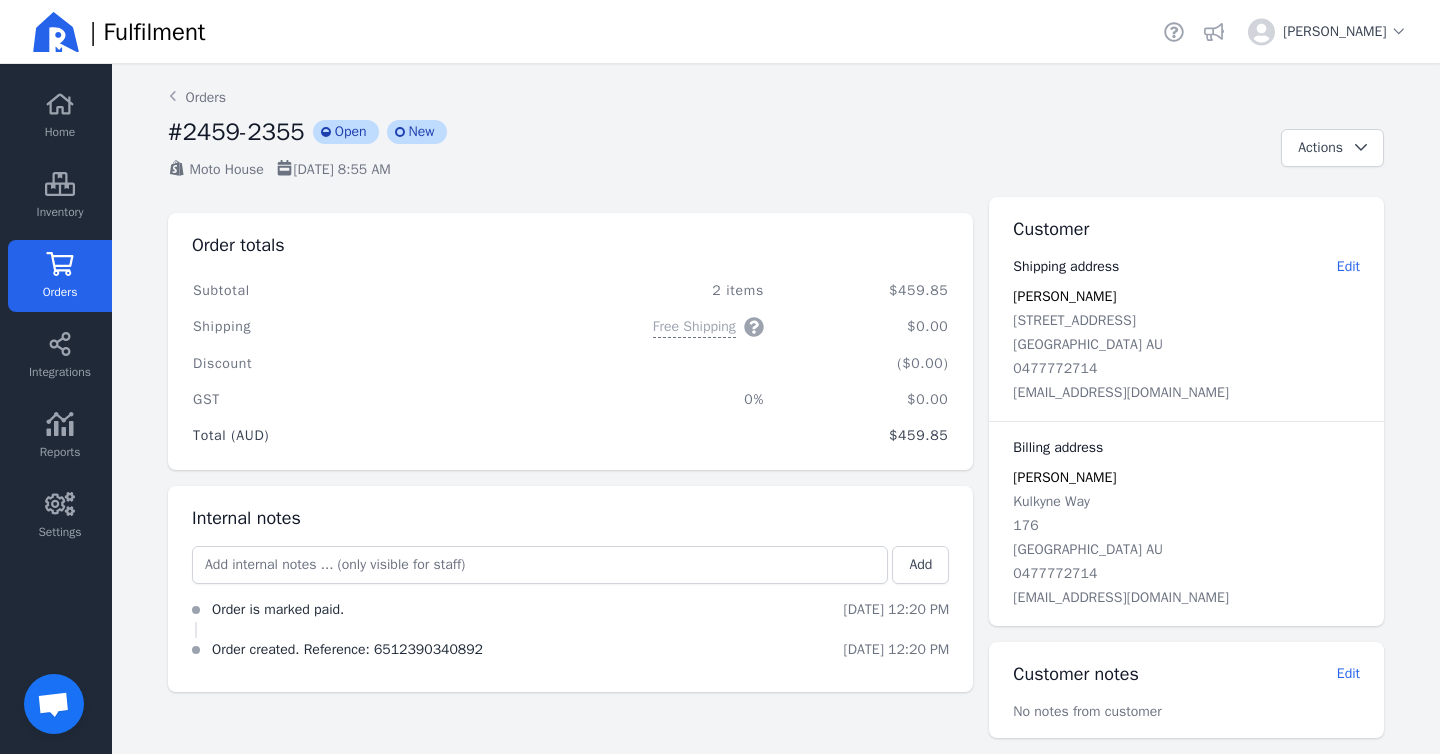 click on "Free Shipping Map your shipping method to a type (e.g., Express, Standard) to clearly distinguish orders with Express shipping and automatically filter Express rates for faster fulfilment. Map your shipping method to a type (e.g., Express, Standard) to clearly distinguish orders with Express shipping and automatically filter Express rates for faster fulfilment." at bounding box center [603, 327] 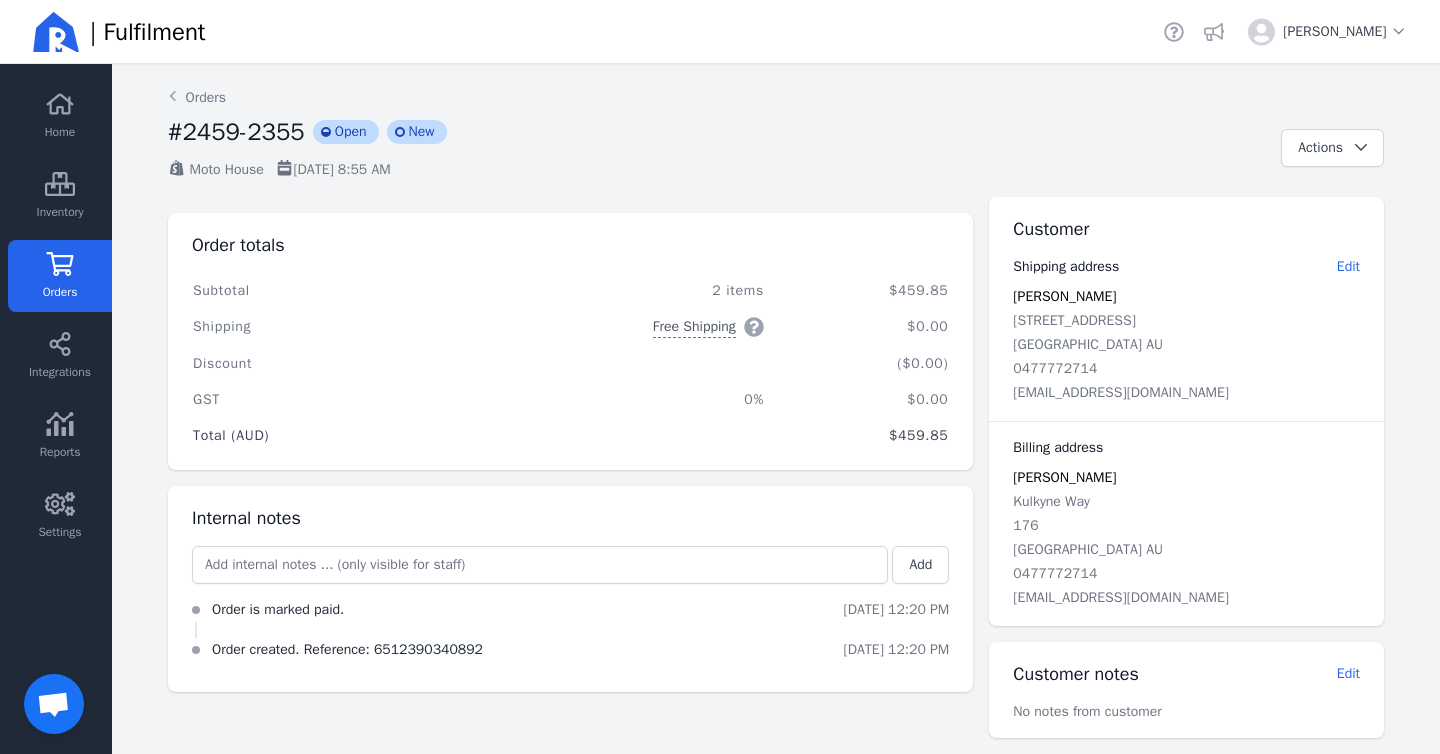 click on "Free Shipping" at bounding box center (694, 327) 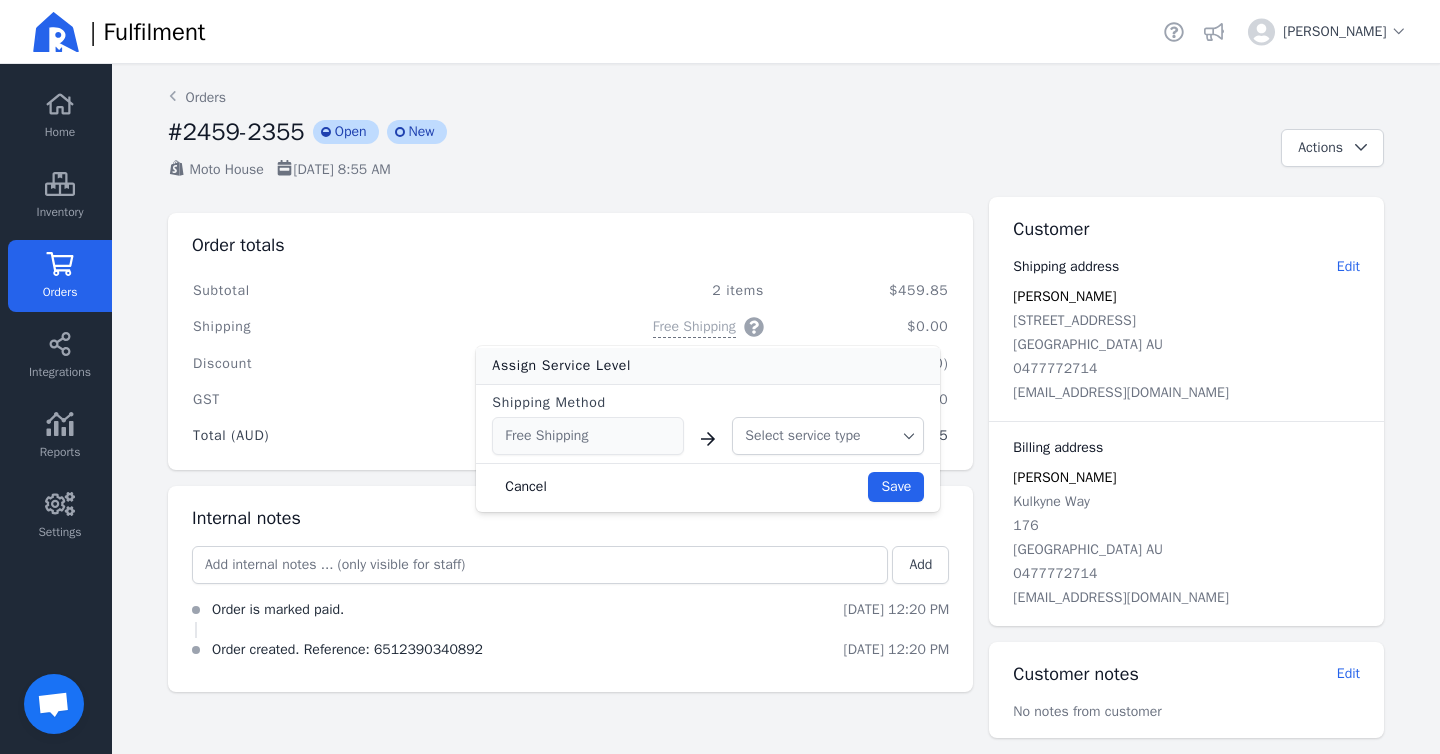 click on "Select service type" at bounding box center [802, 436] 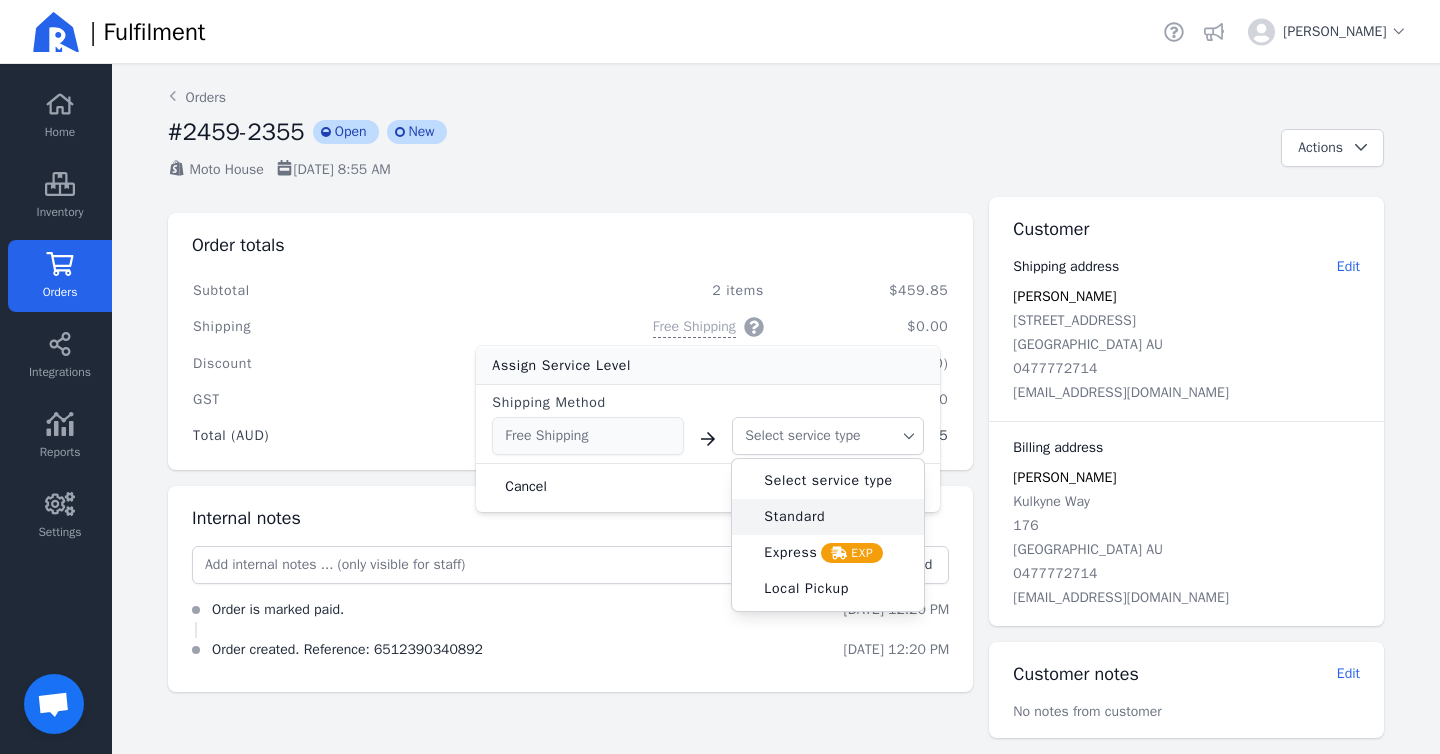 click on "Standard" at bounding box center (794, 517) 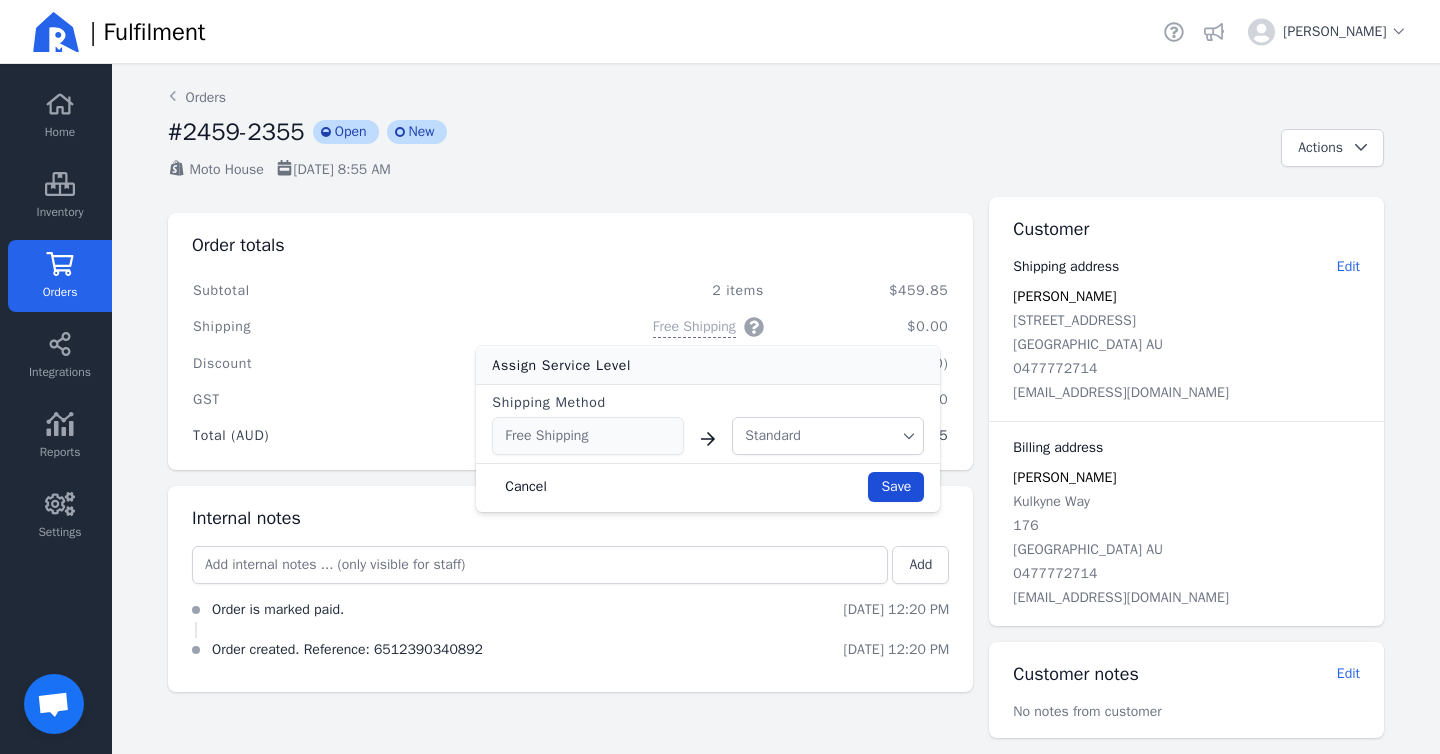 click on "Save" at bounding box center [896, 486] 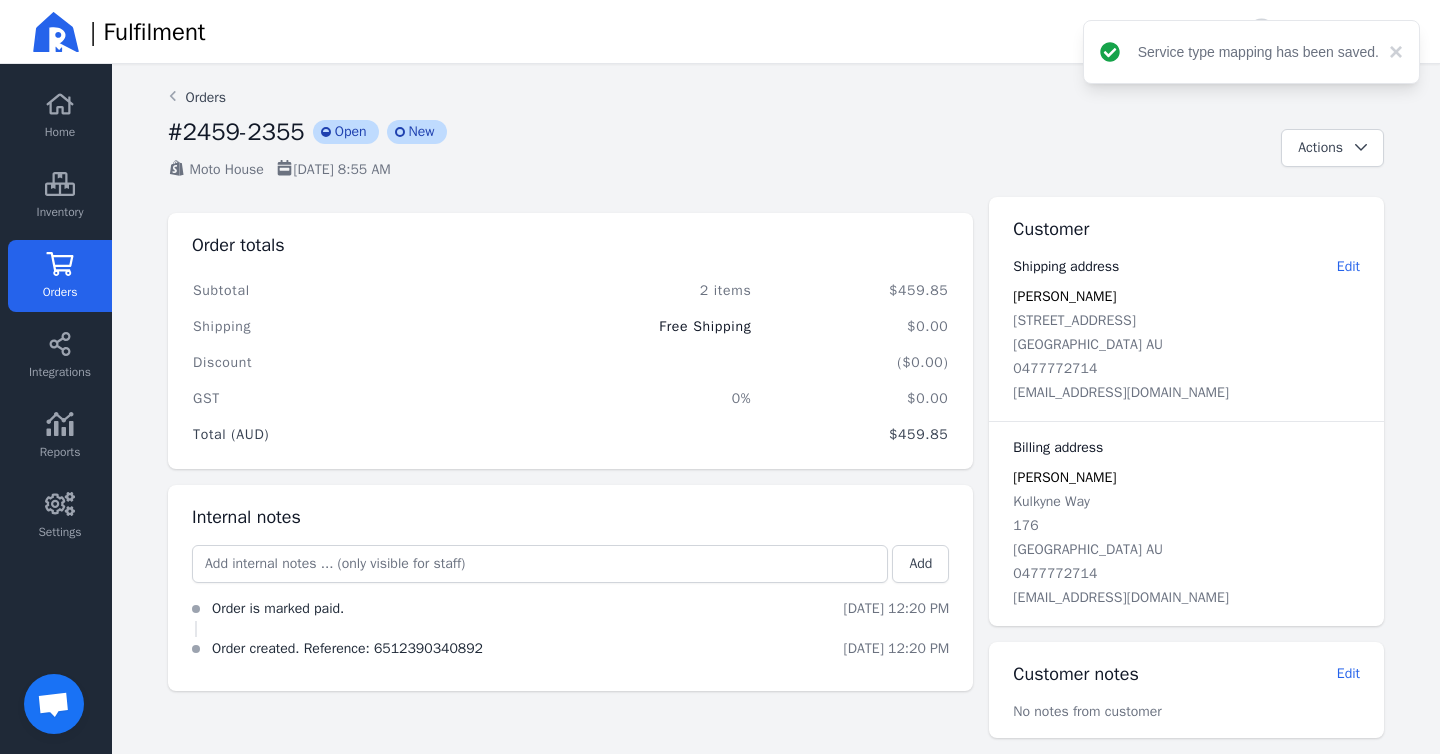 click 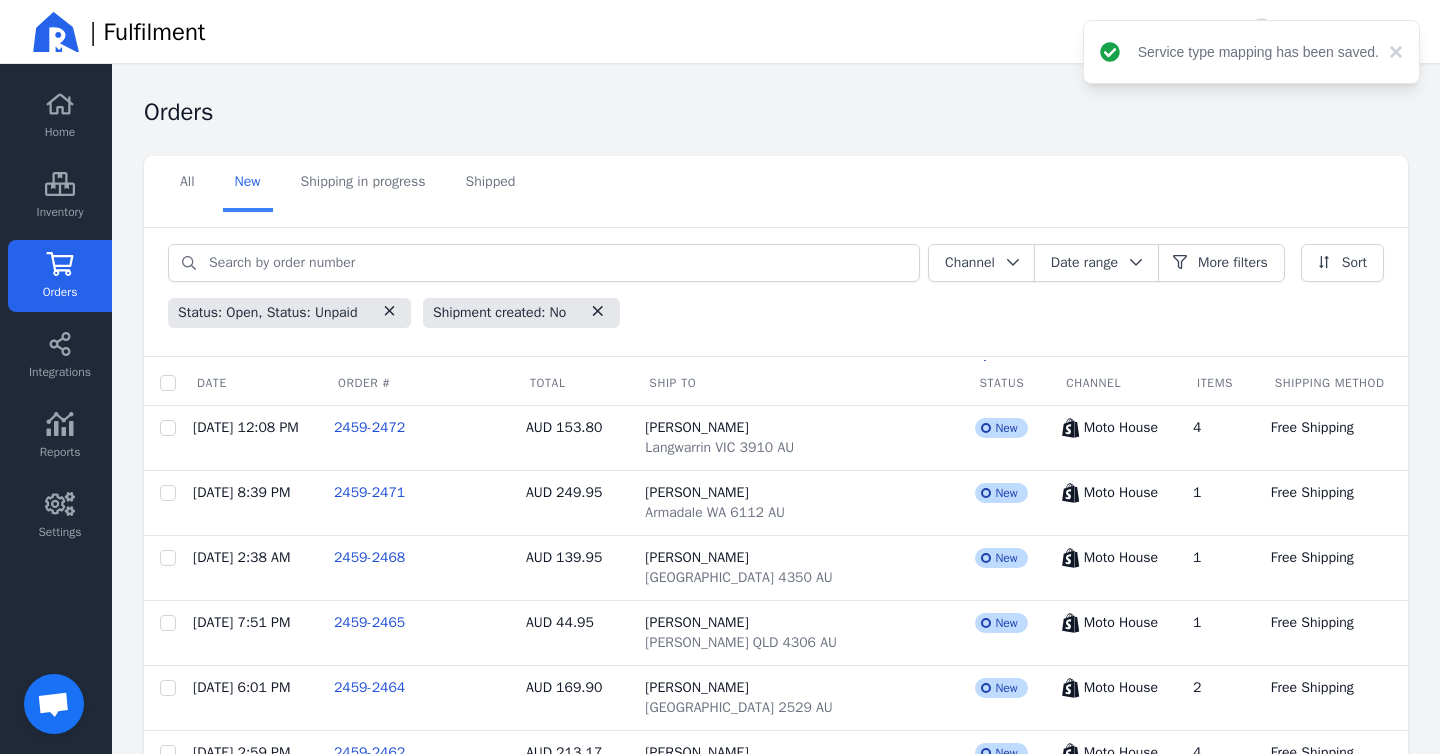 scroll, scrollTop: 684, scrollLeft: 0, axis: vertical 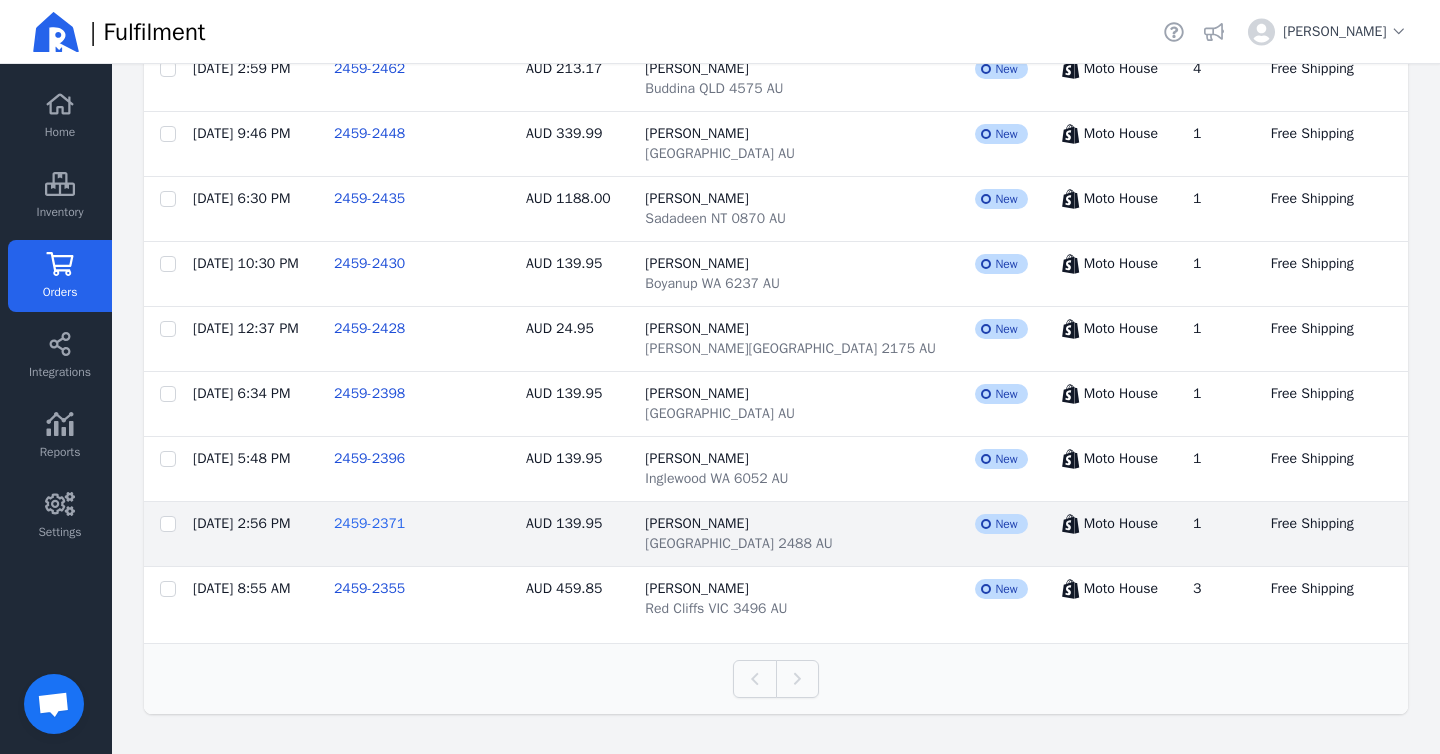 click on "2459-2371" 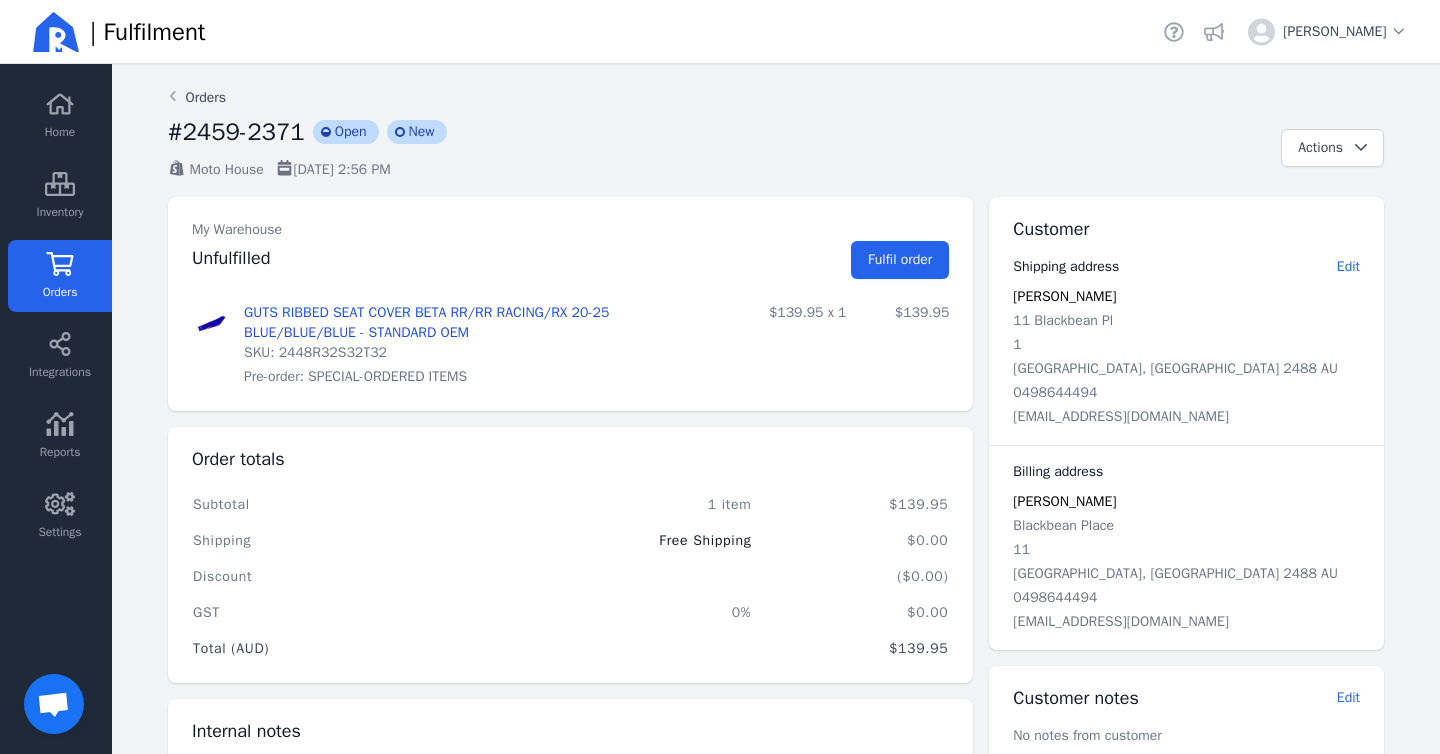 click on "Orders" at bounding box center (197, 98) 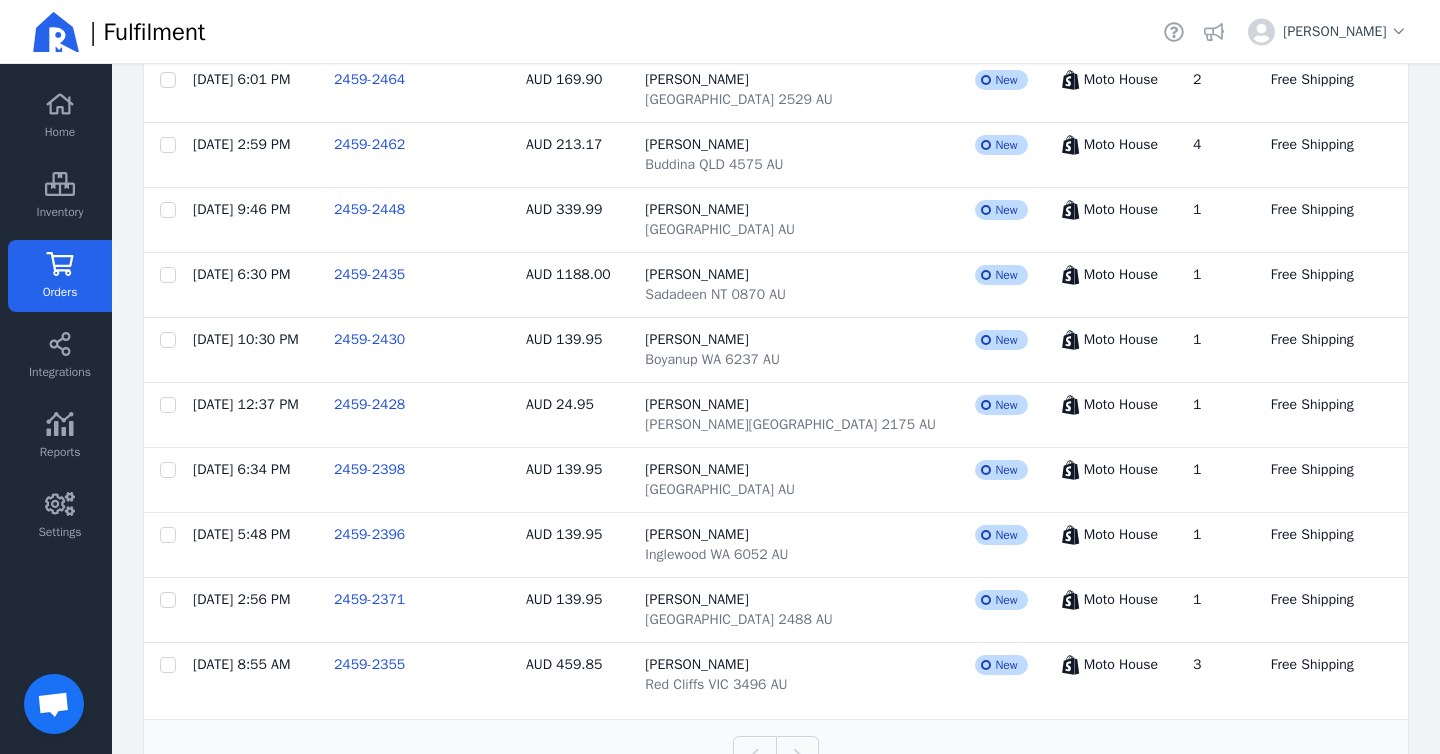 scroll, scrollTop: 684, scrollLeft: 0, axis: vertical 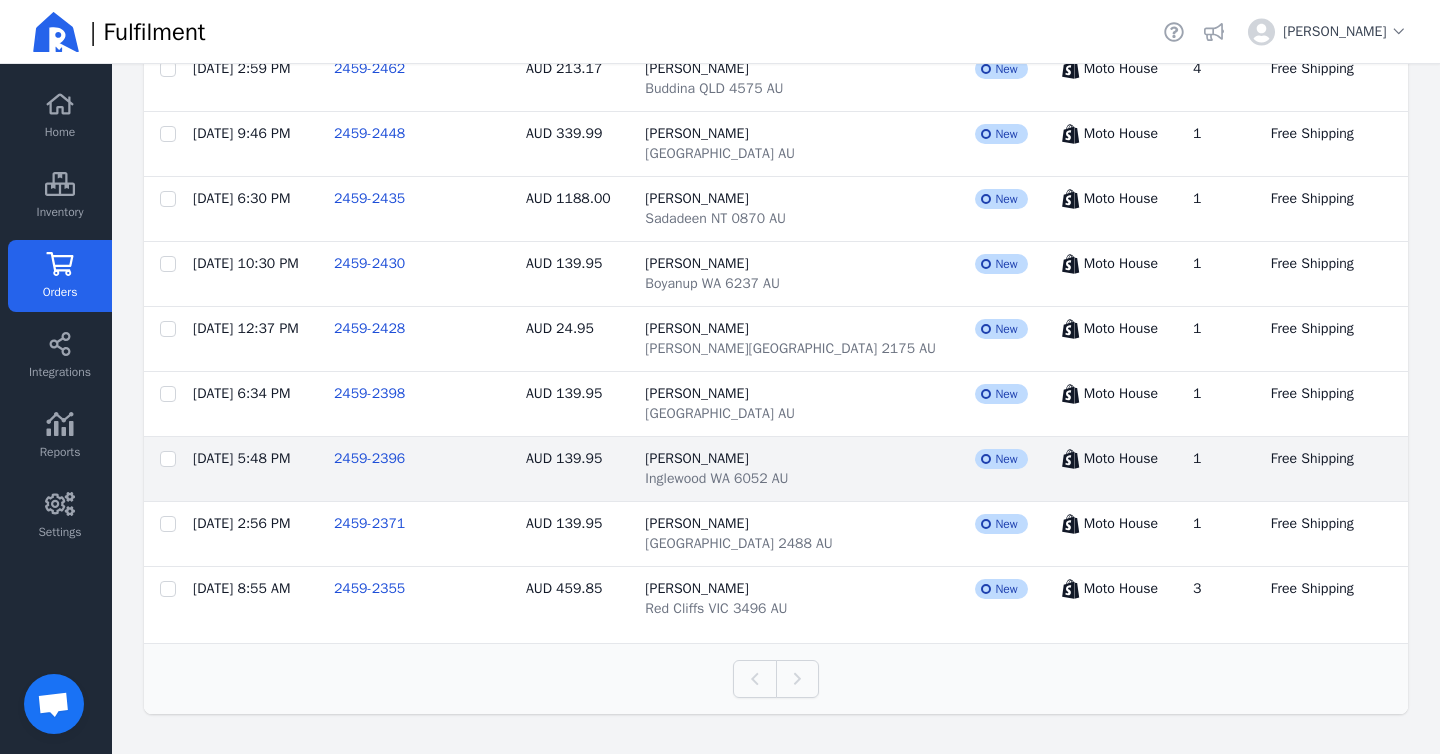 click on "2459-2396" 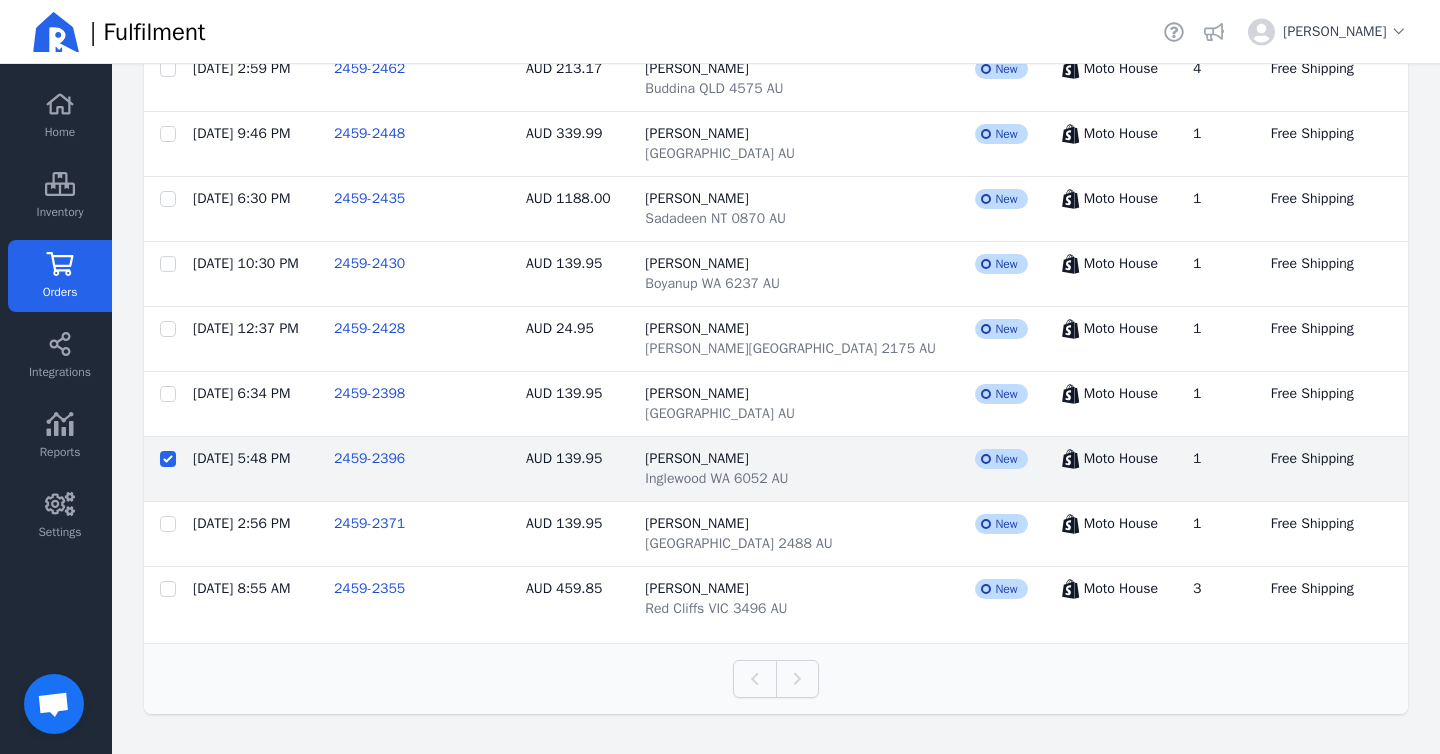 checkbox on "false" 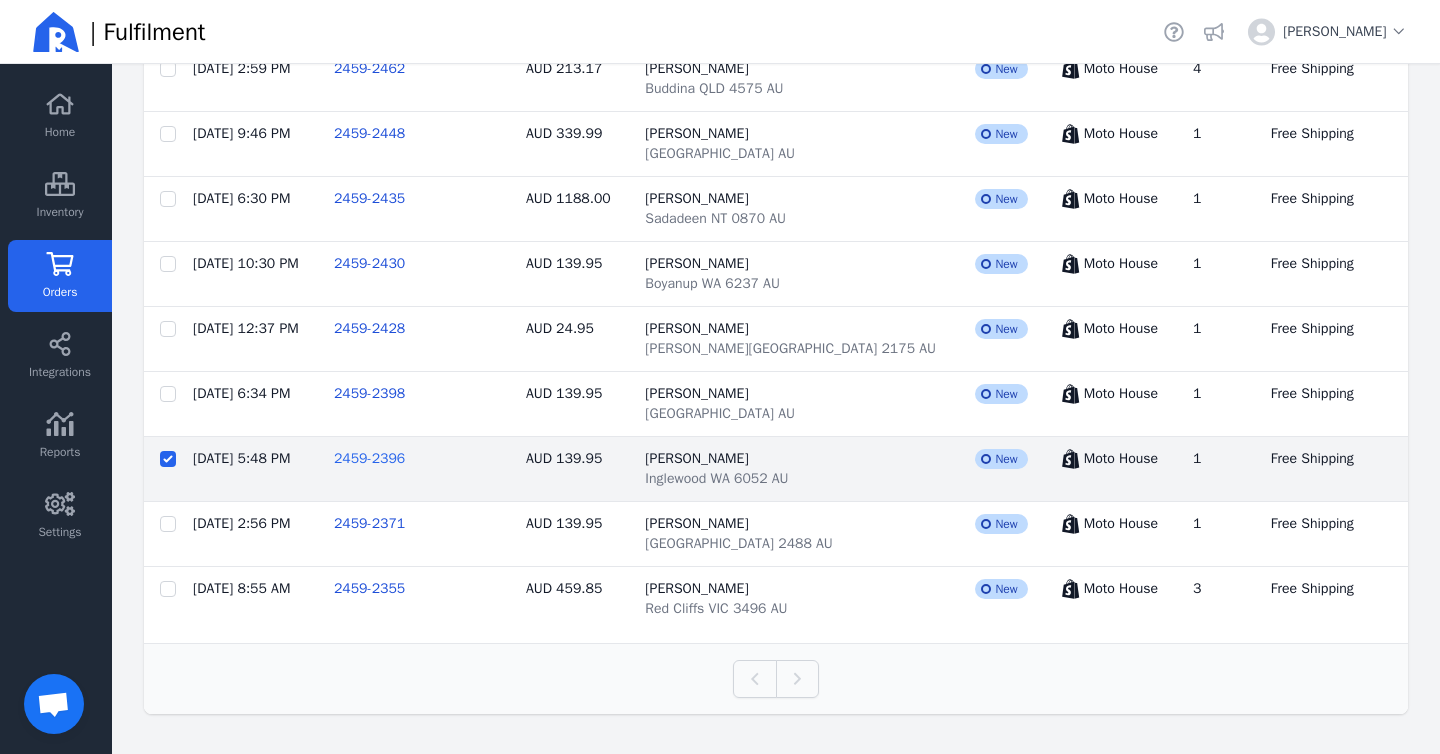 click on "2459-2396" 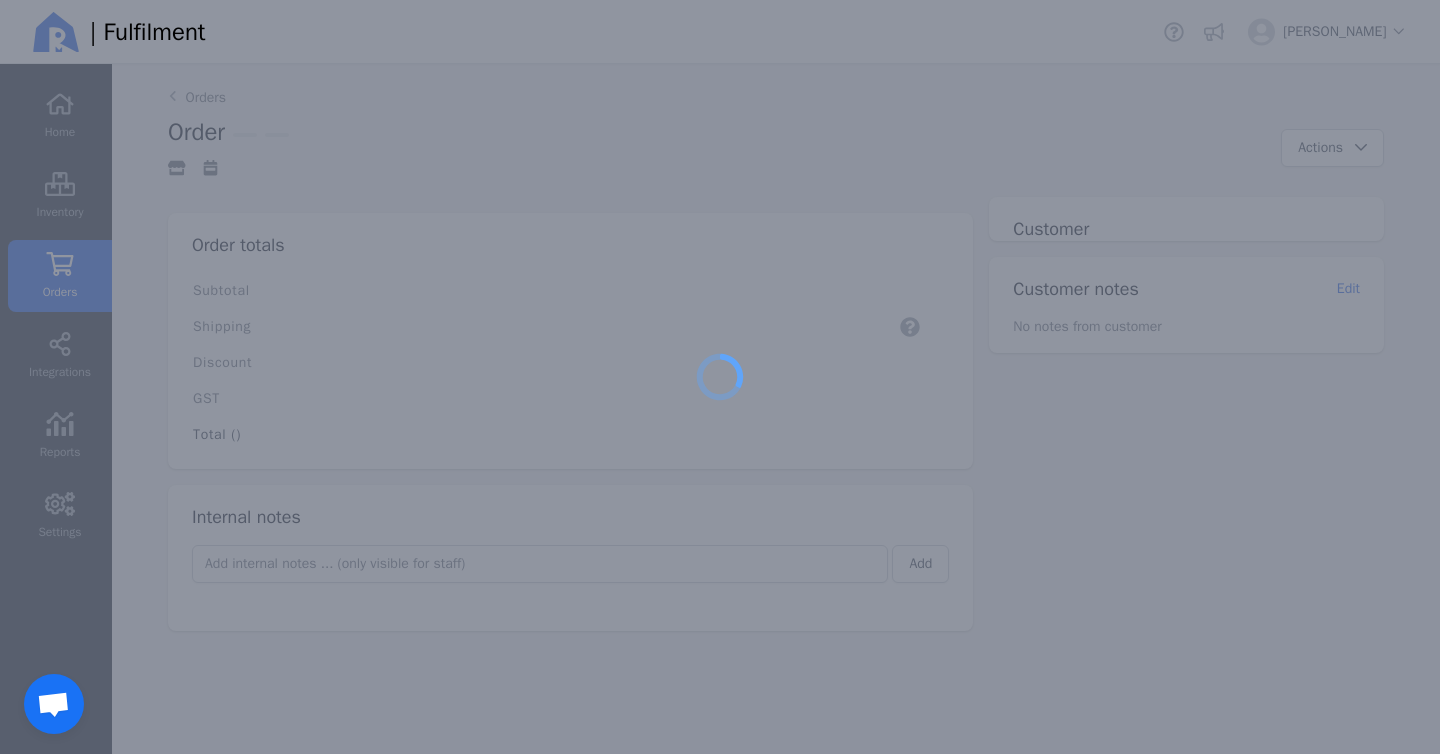 scroll, scrollTop: 0, scrollLeft: 0, axis: both 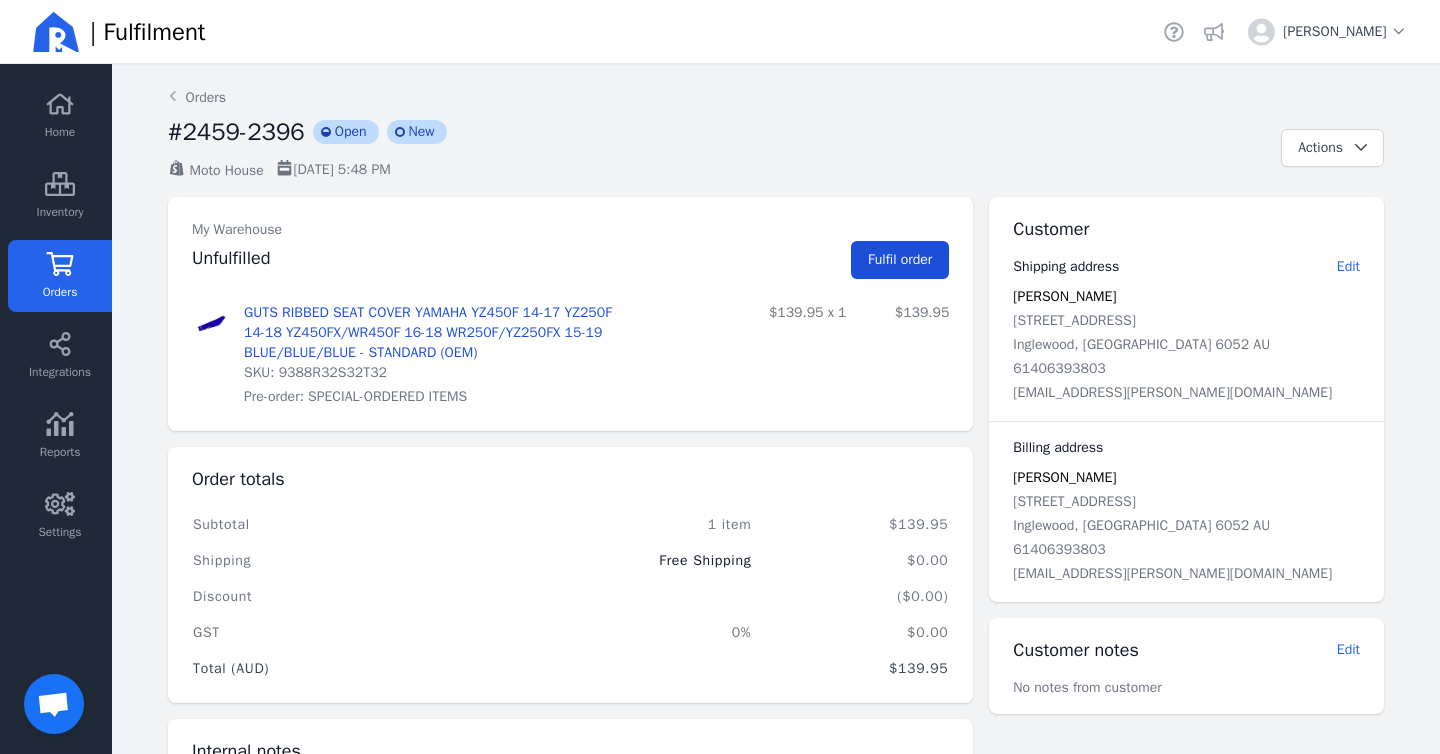 click on "Fulfil order" at bounding box center [900, 259] 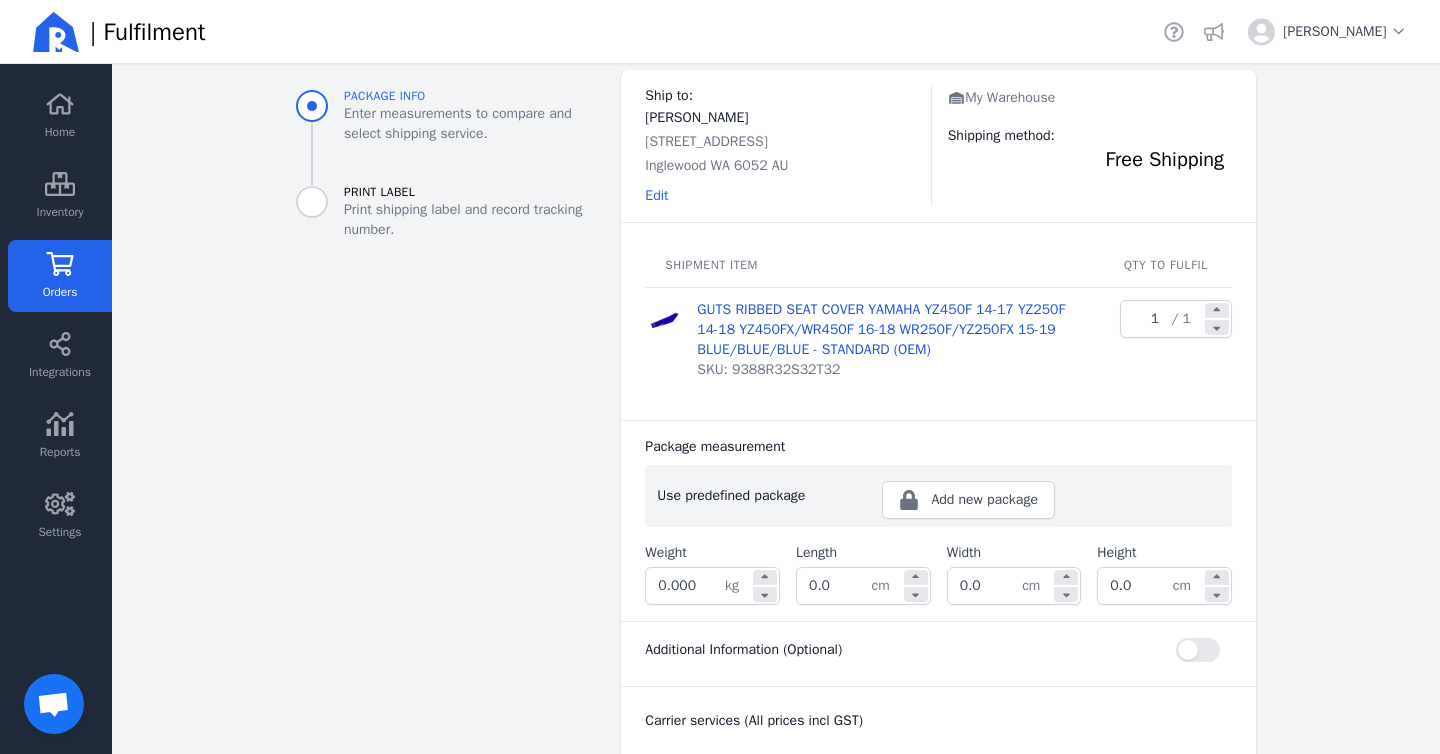 scroll, scrollTop: 109, scrollLeft: 0, axis: vertical 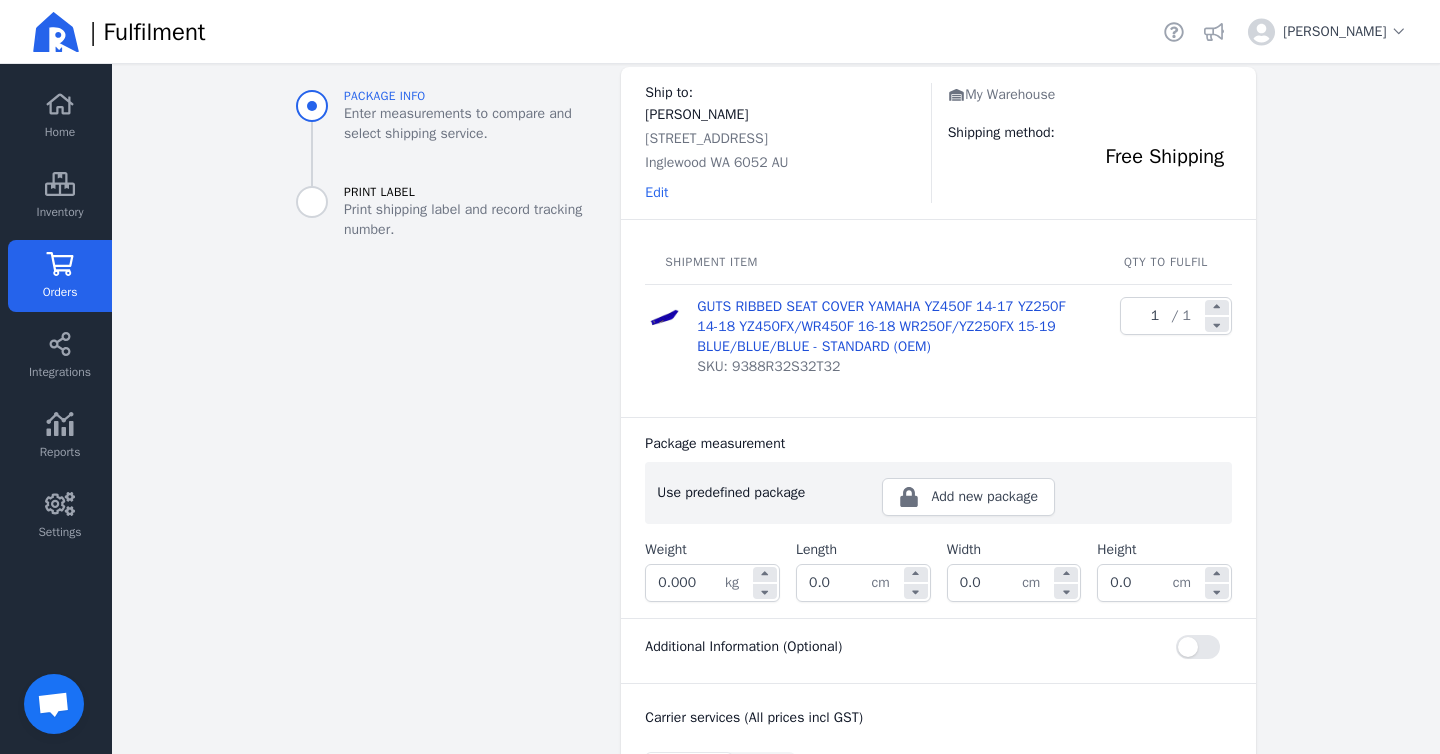 click on "0.000" 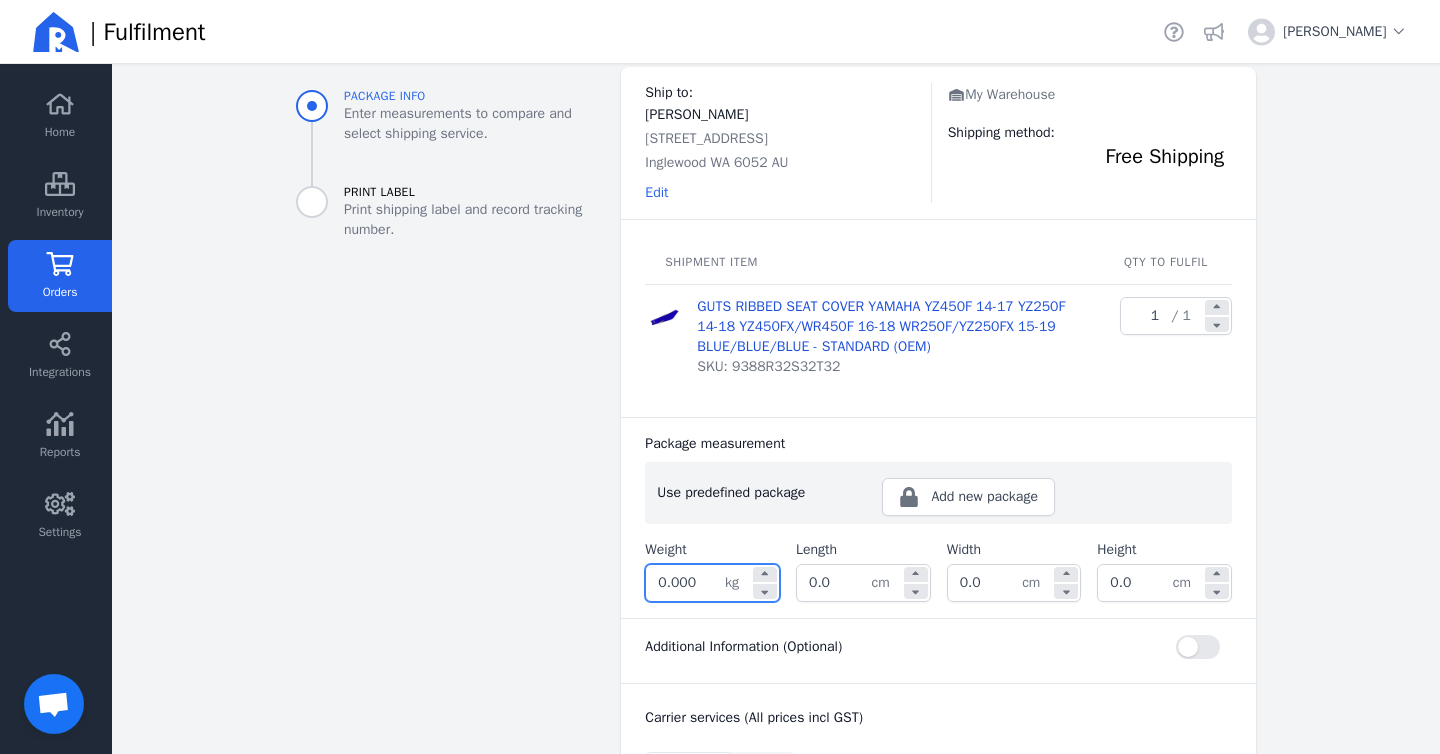 click on "0.000" 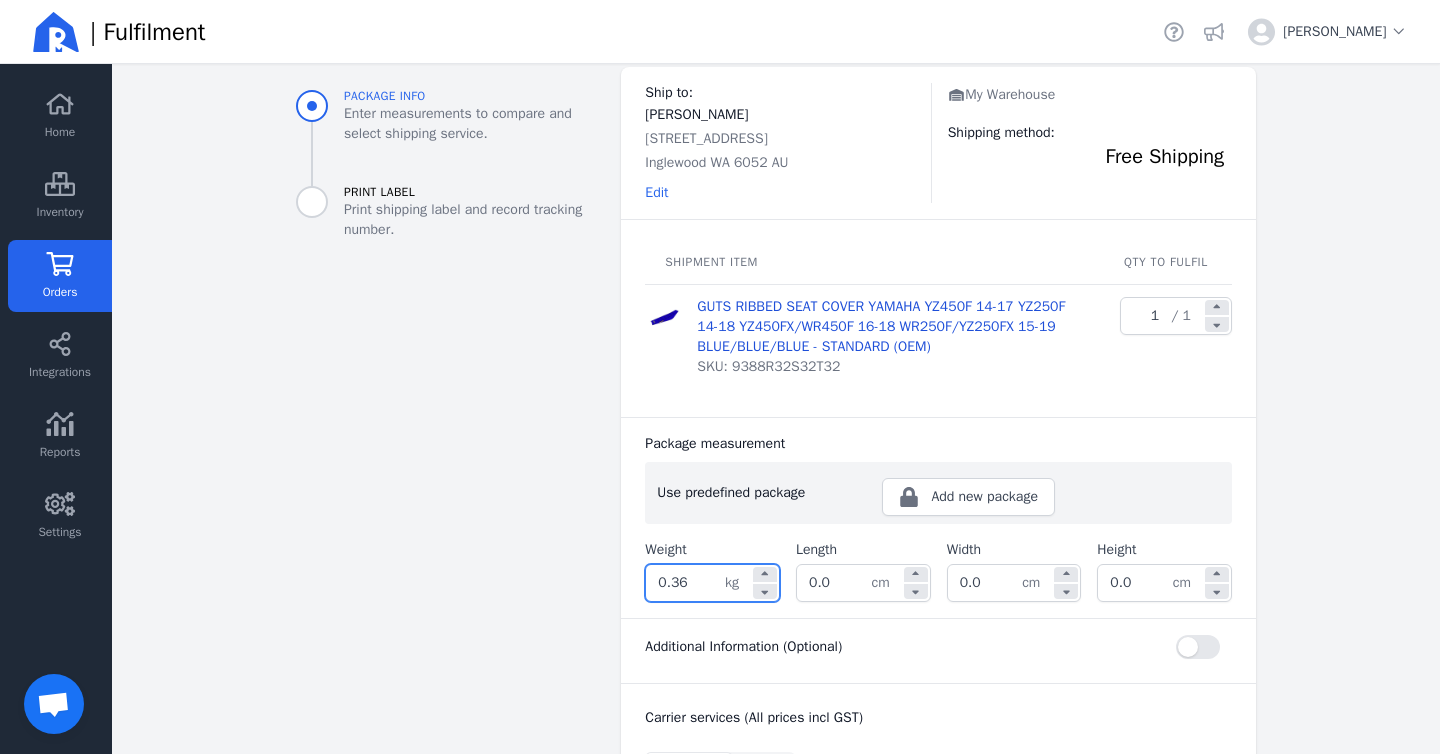 type on "0.360" 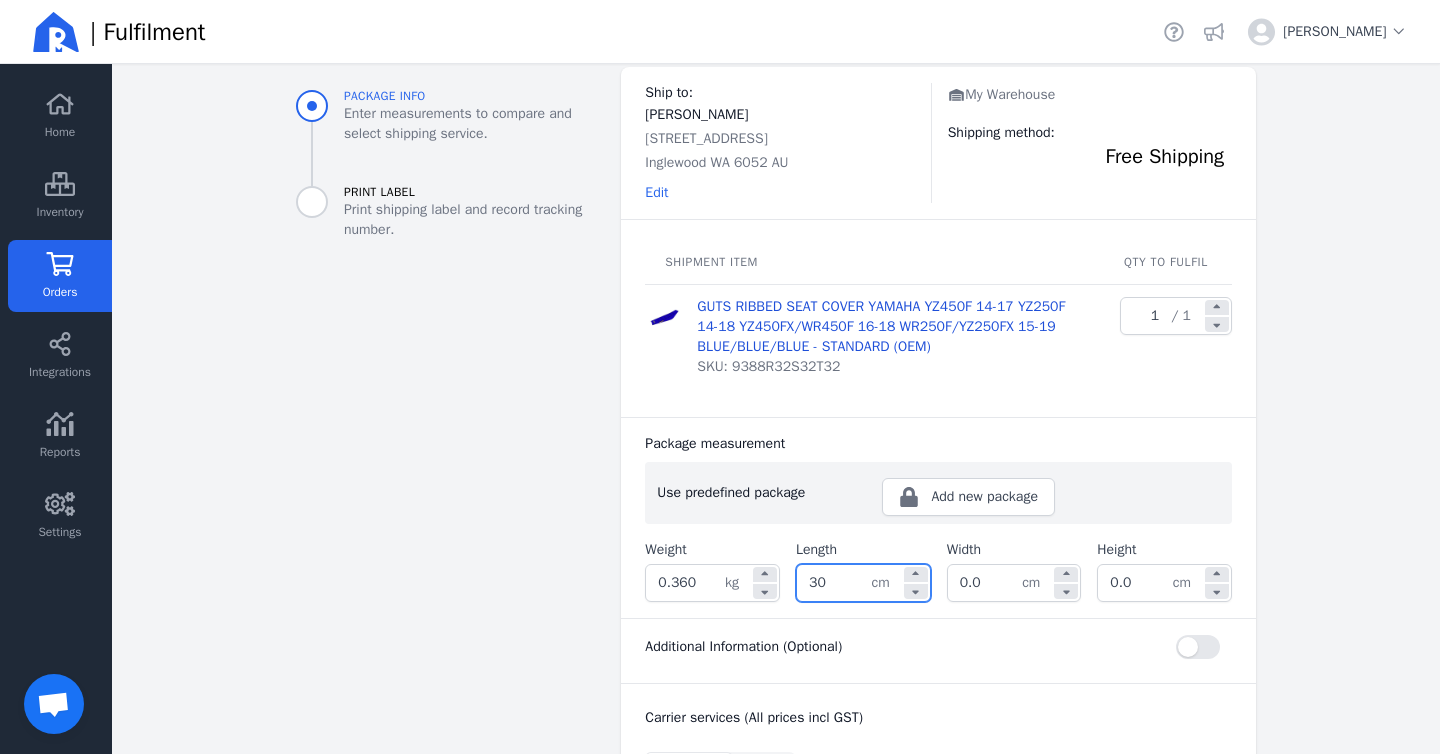 type on "30.0" 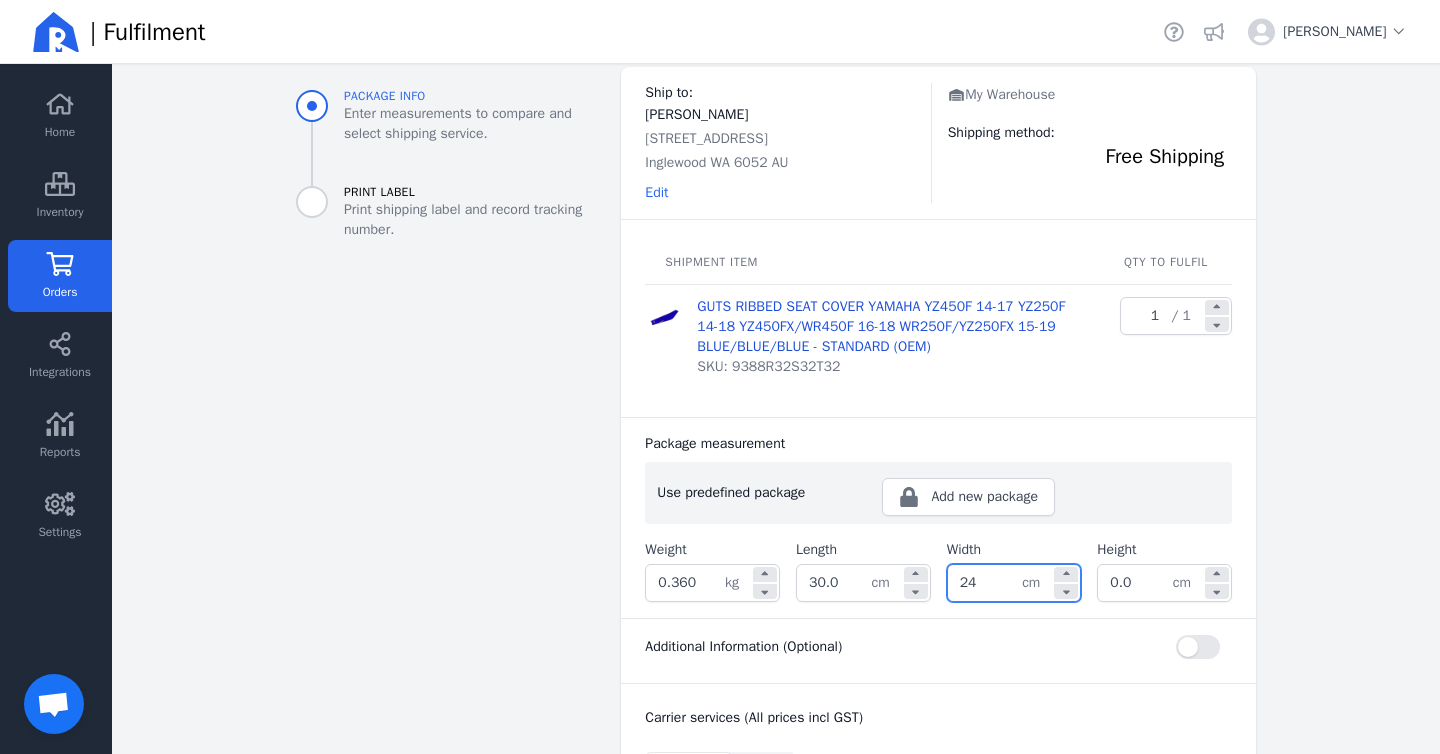 type on "24.0" 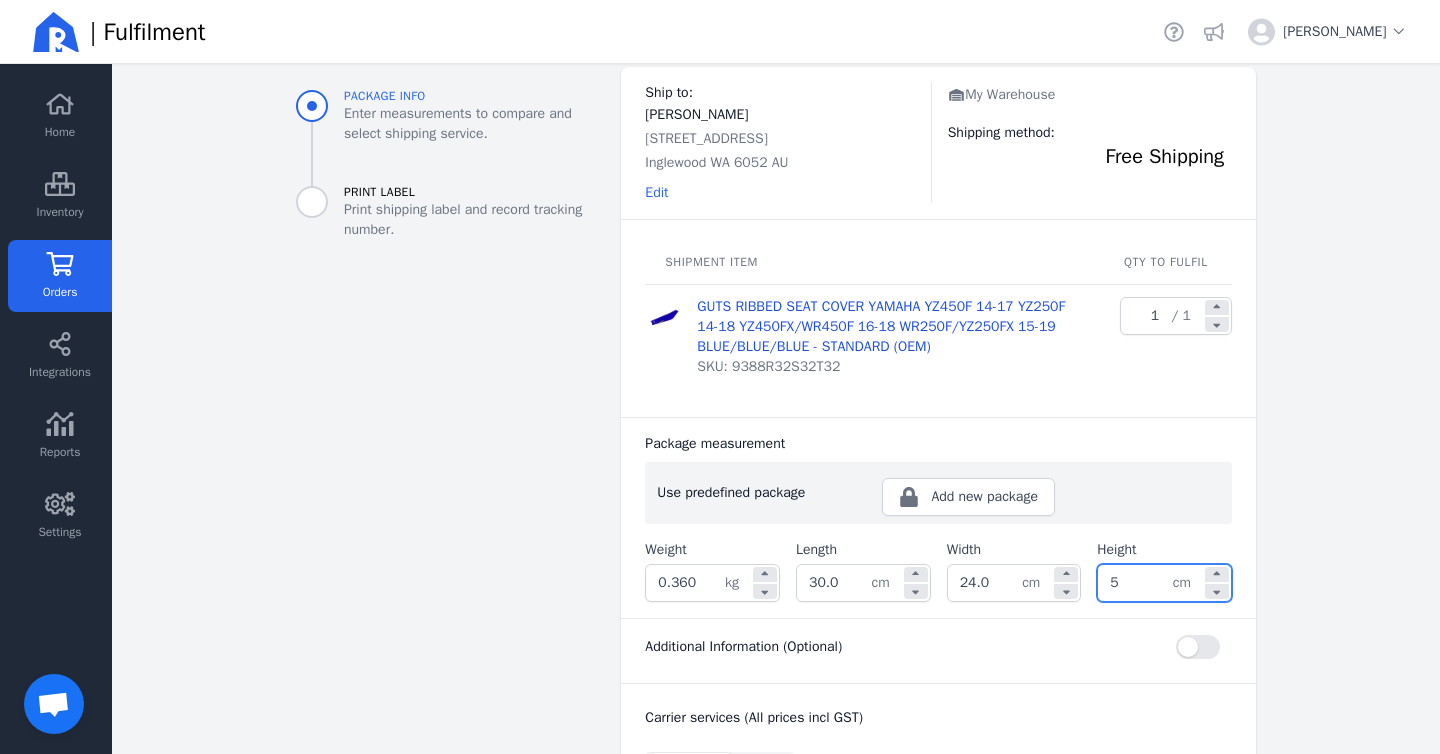 type on "5.0" 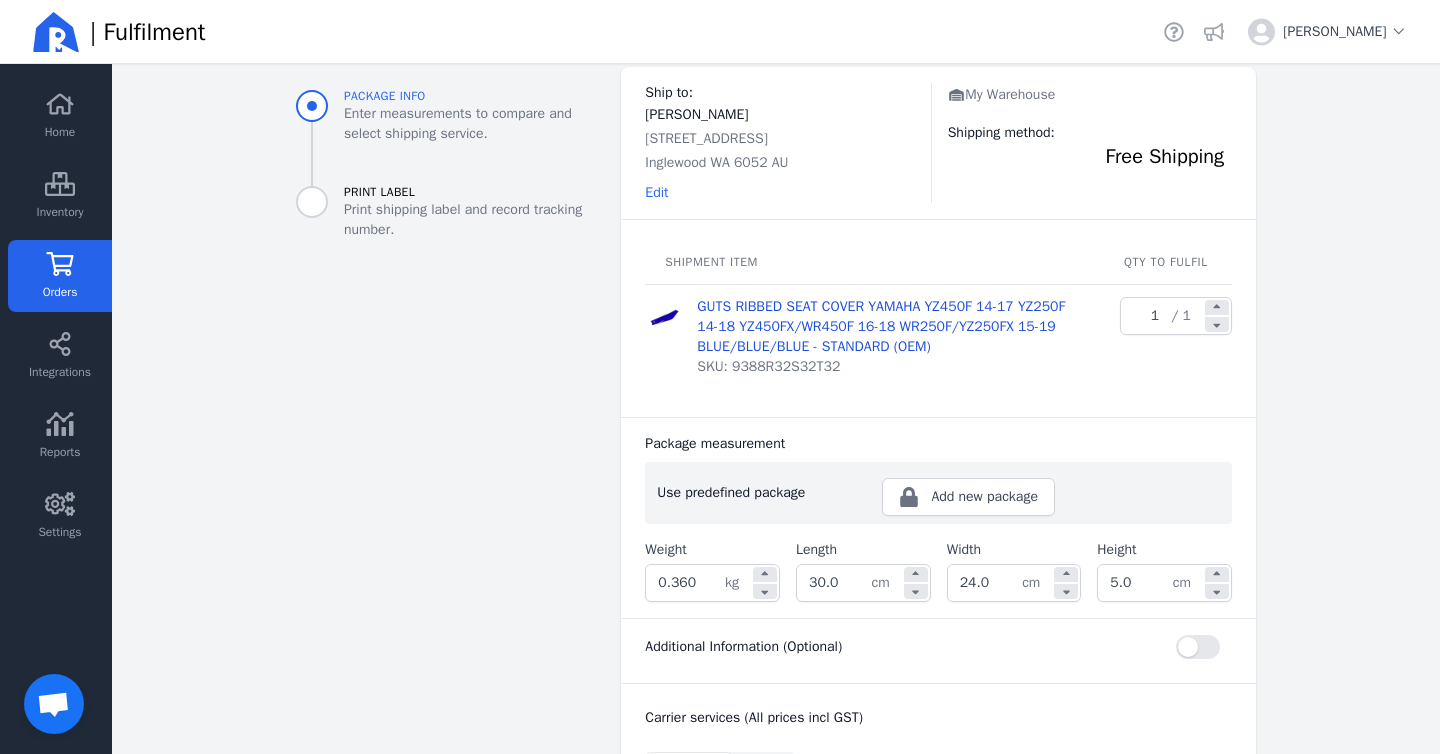 click on "Package info Enter measurements to compare and select shipping service. Print Label Print shipping label and record tracking number." 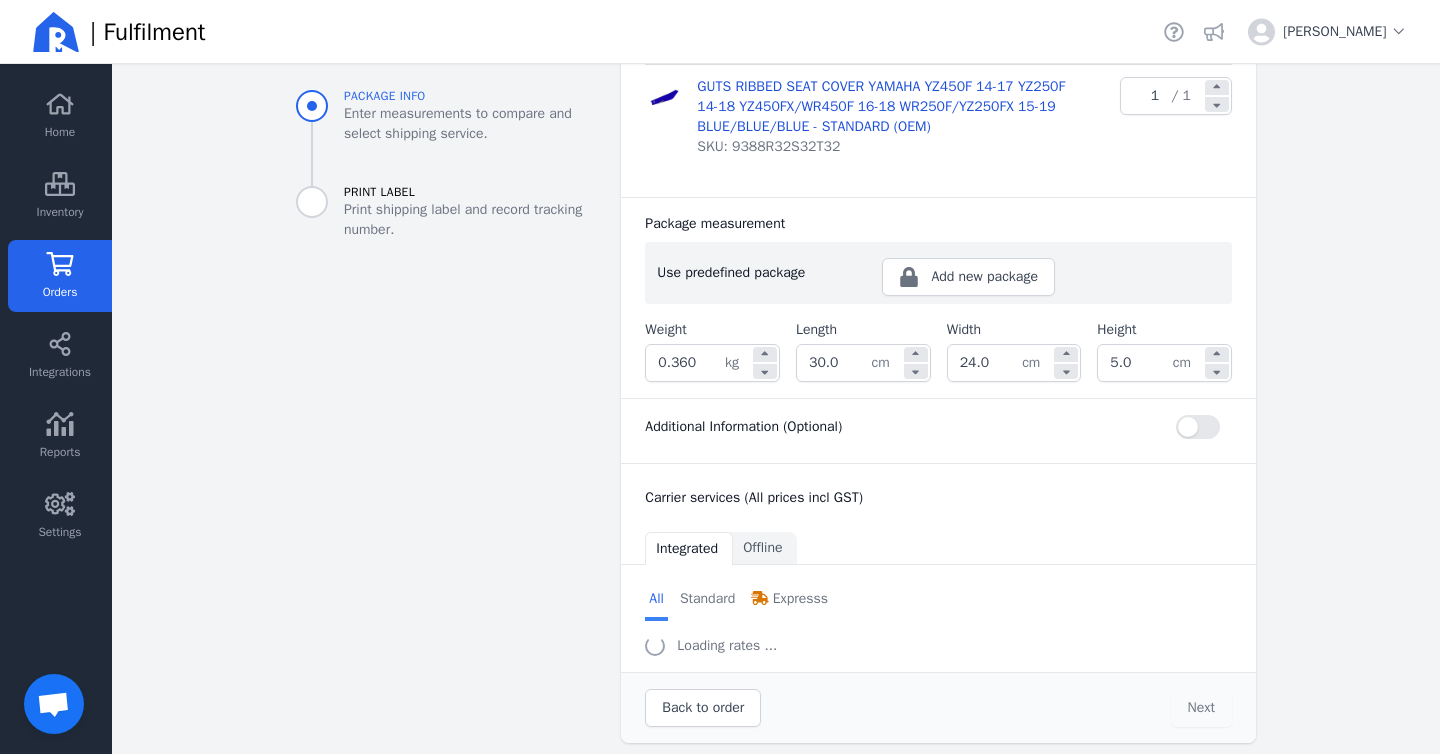 scroll, scrollTop: 342, scrollLeft: 0, axis: vertical 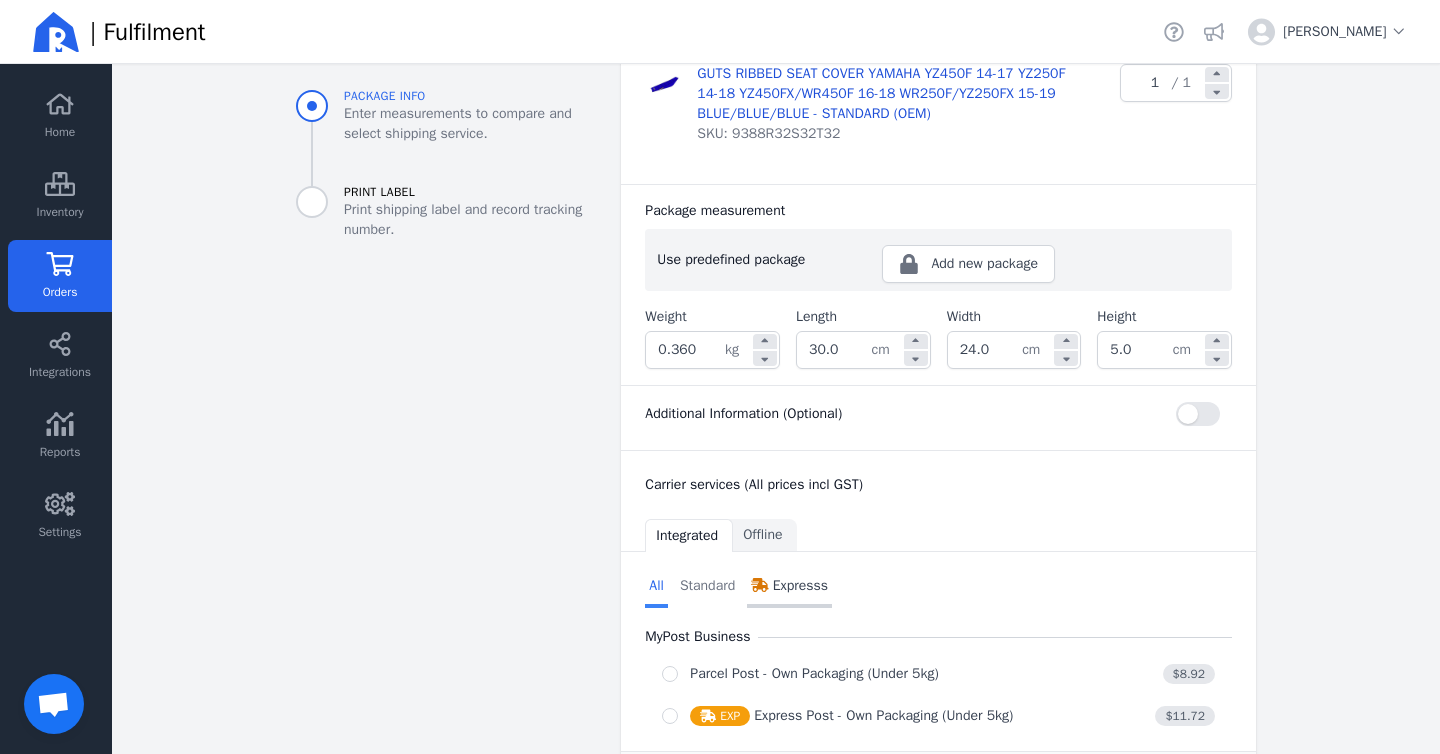 click on "Expresss" 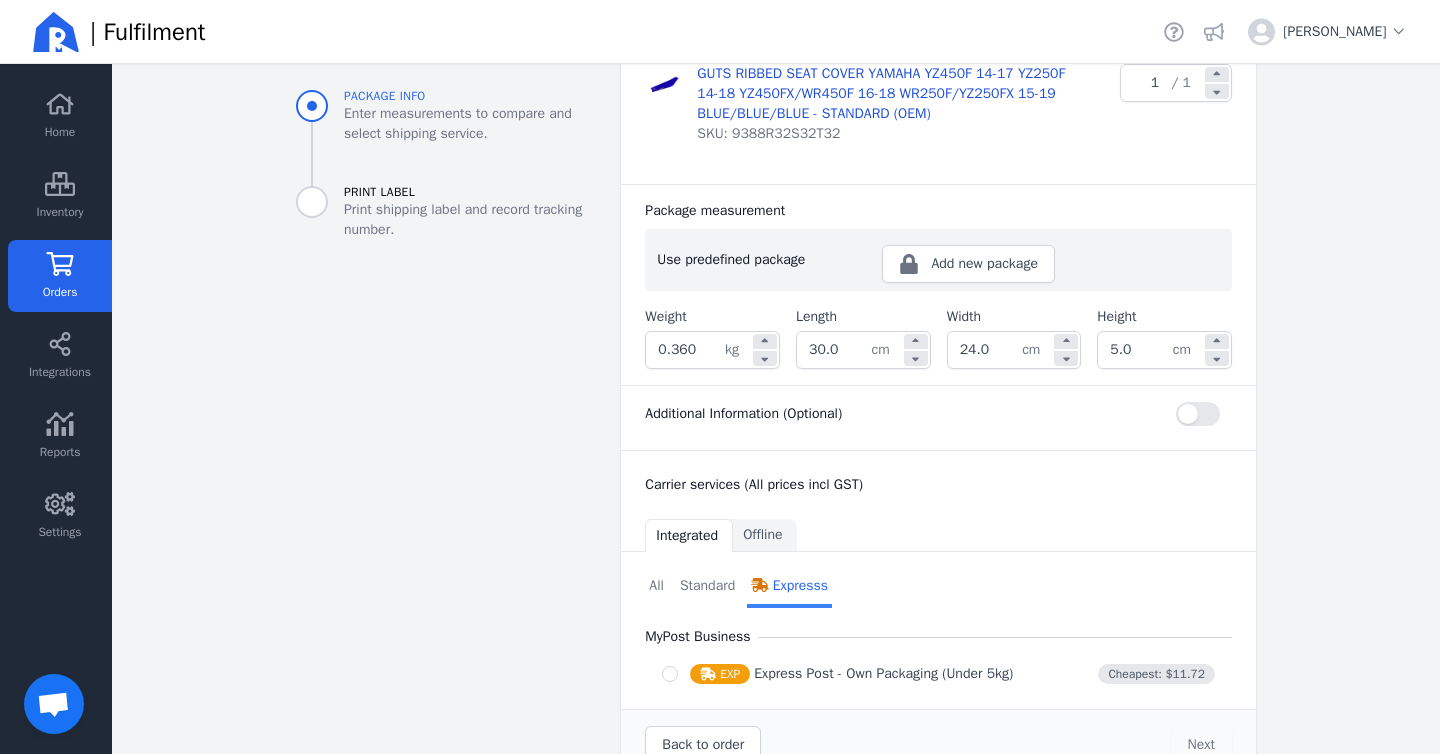 scroll, scrollTop: 392, scrollLeft: 0, axis: vertical 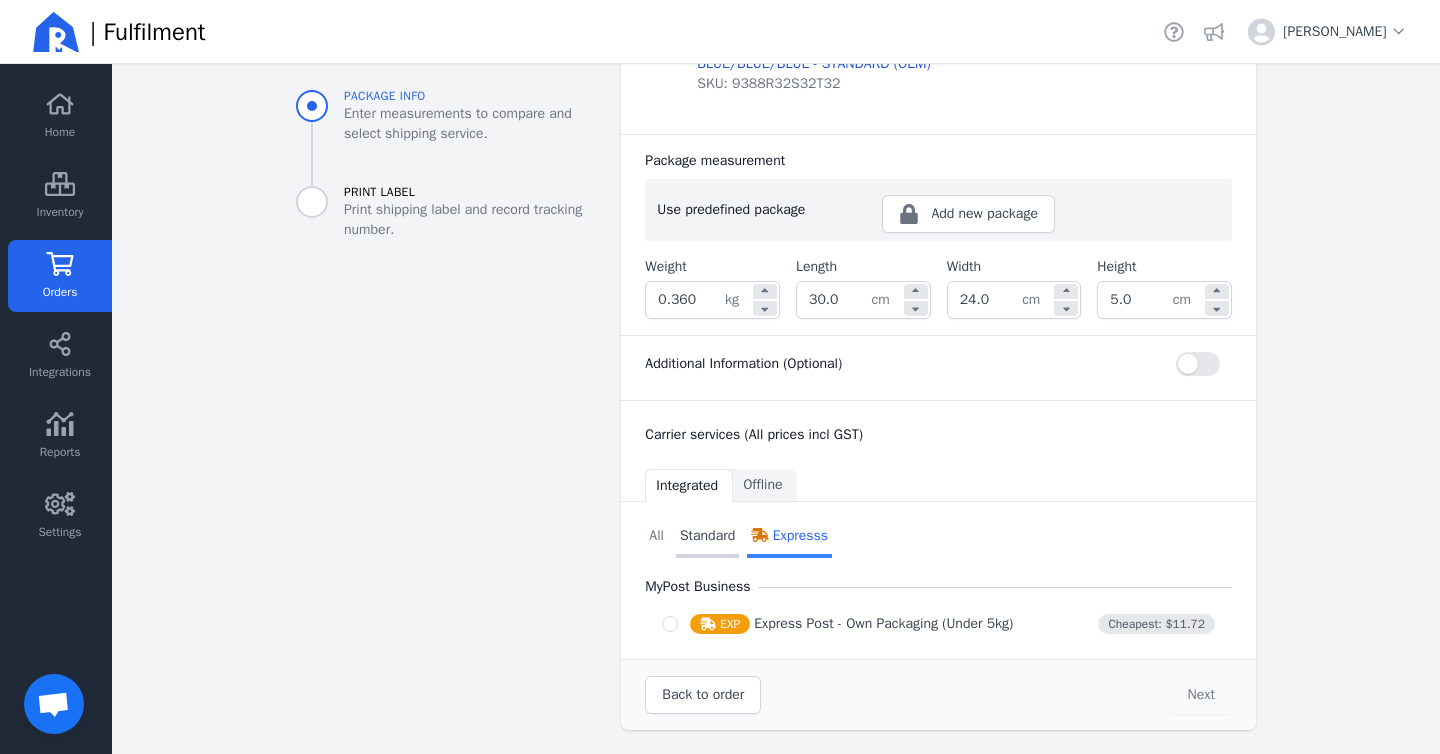 click on "Standard" 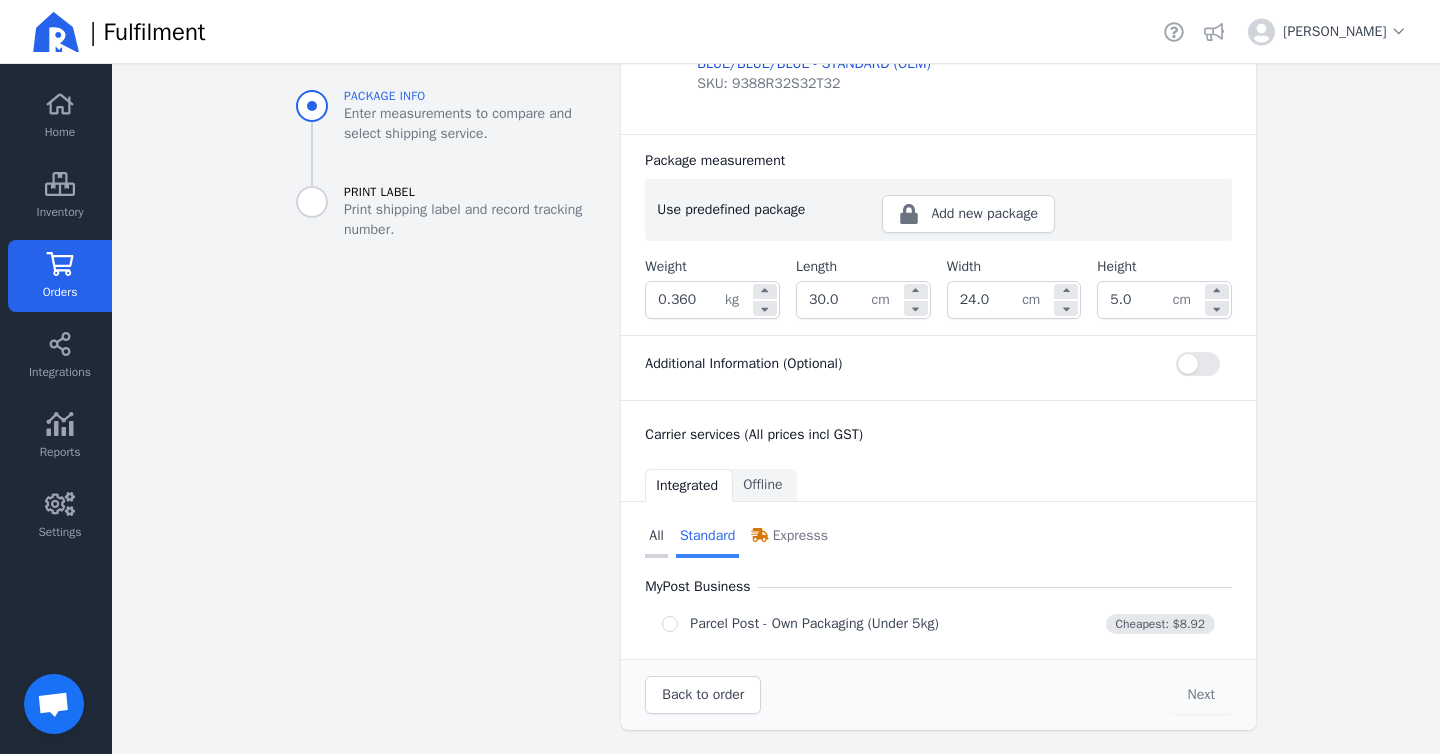 click on "All" 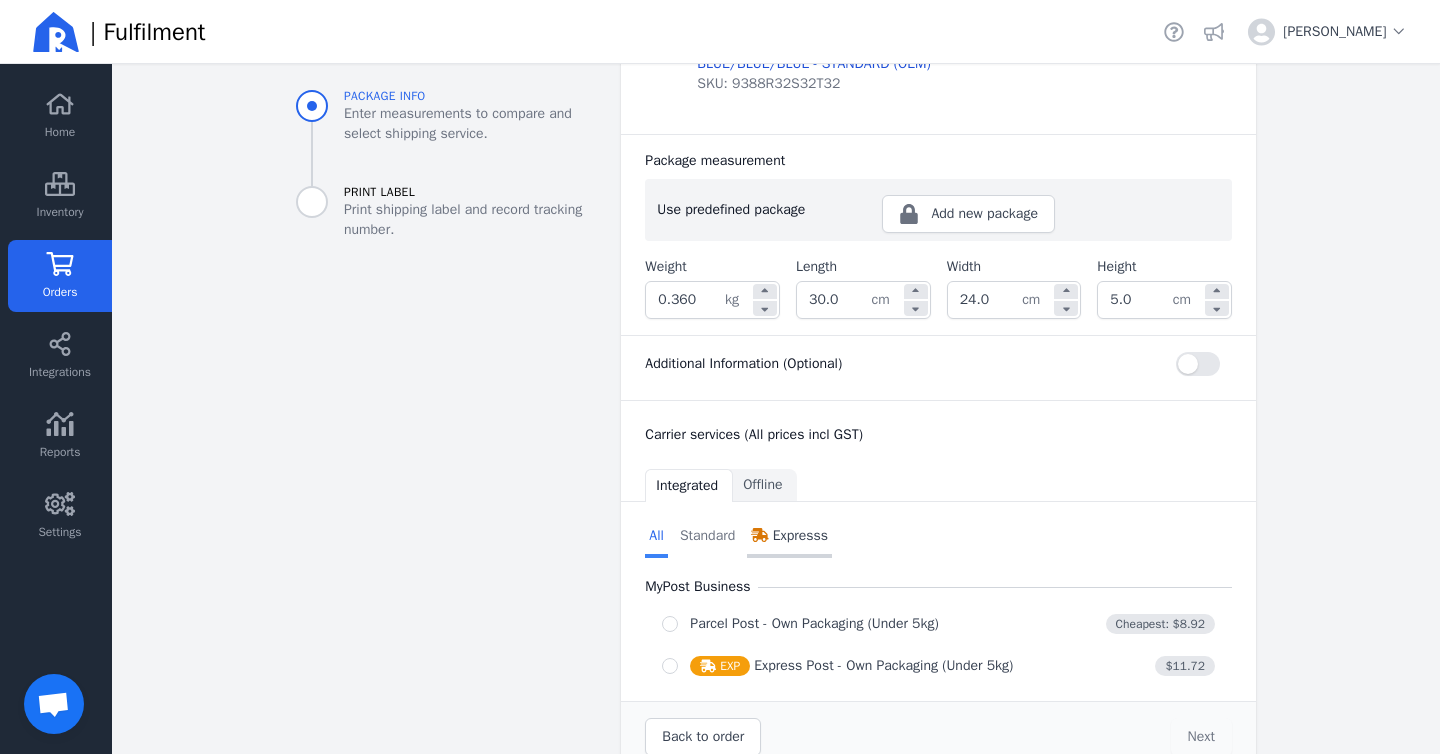 scroll, scrollTop: 434, scrollLeft: 0, axis: vertical 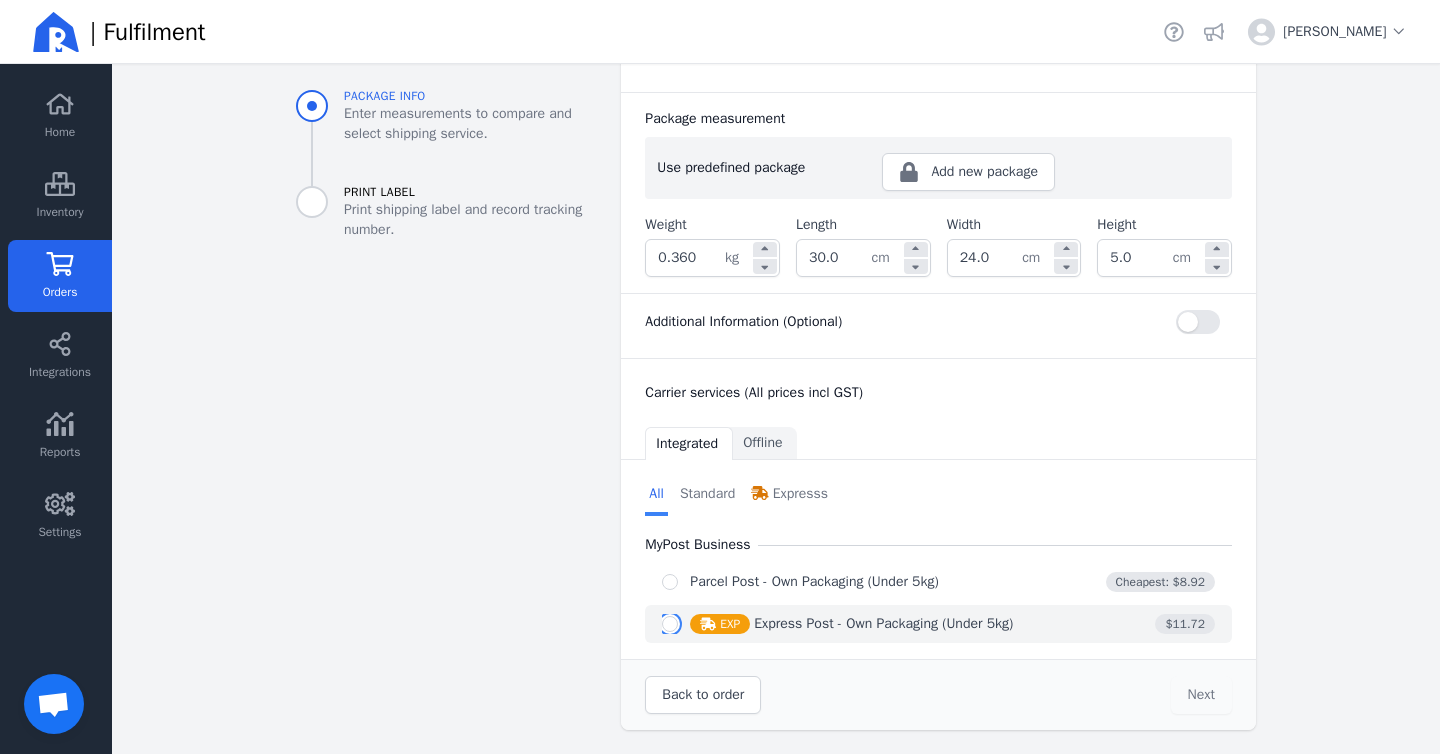 click at bounding box center [670, 624] 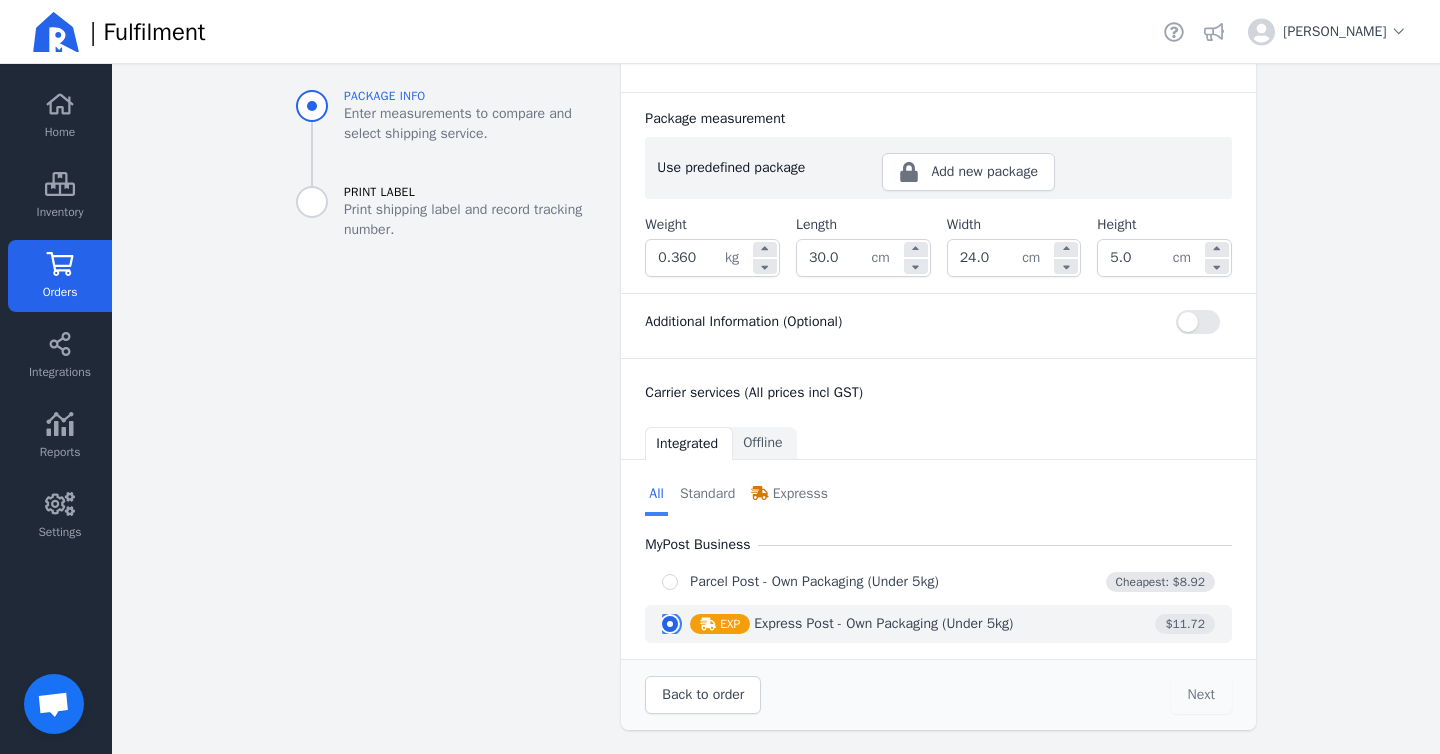 radio on "true" 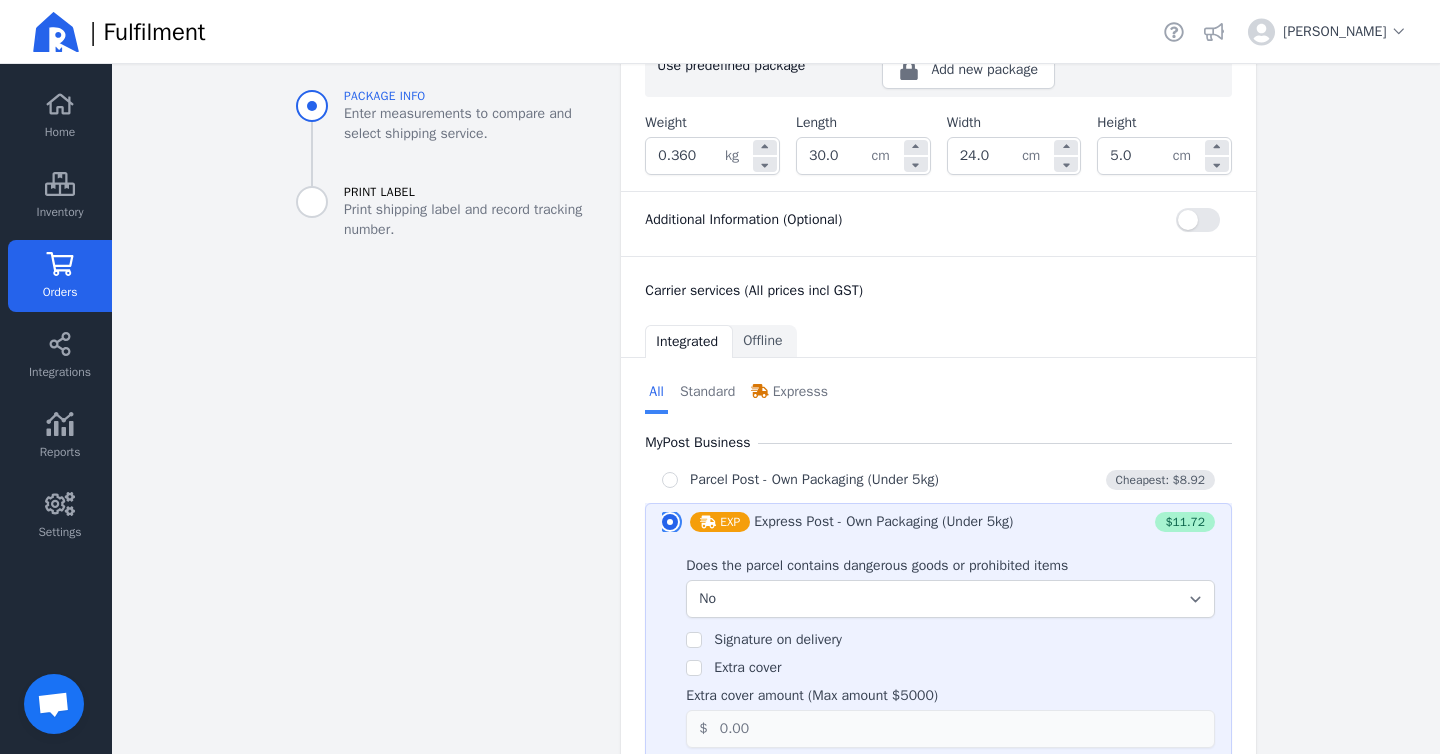 scroll, scrollTop: 654, scrollLeft: 0, axis: vertical 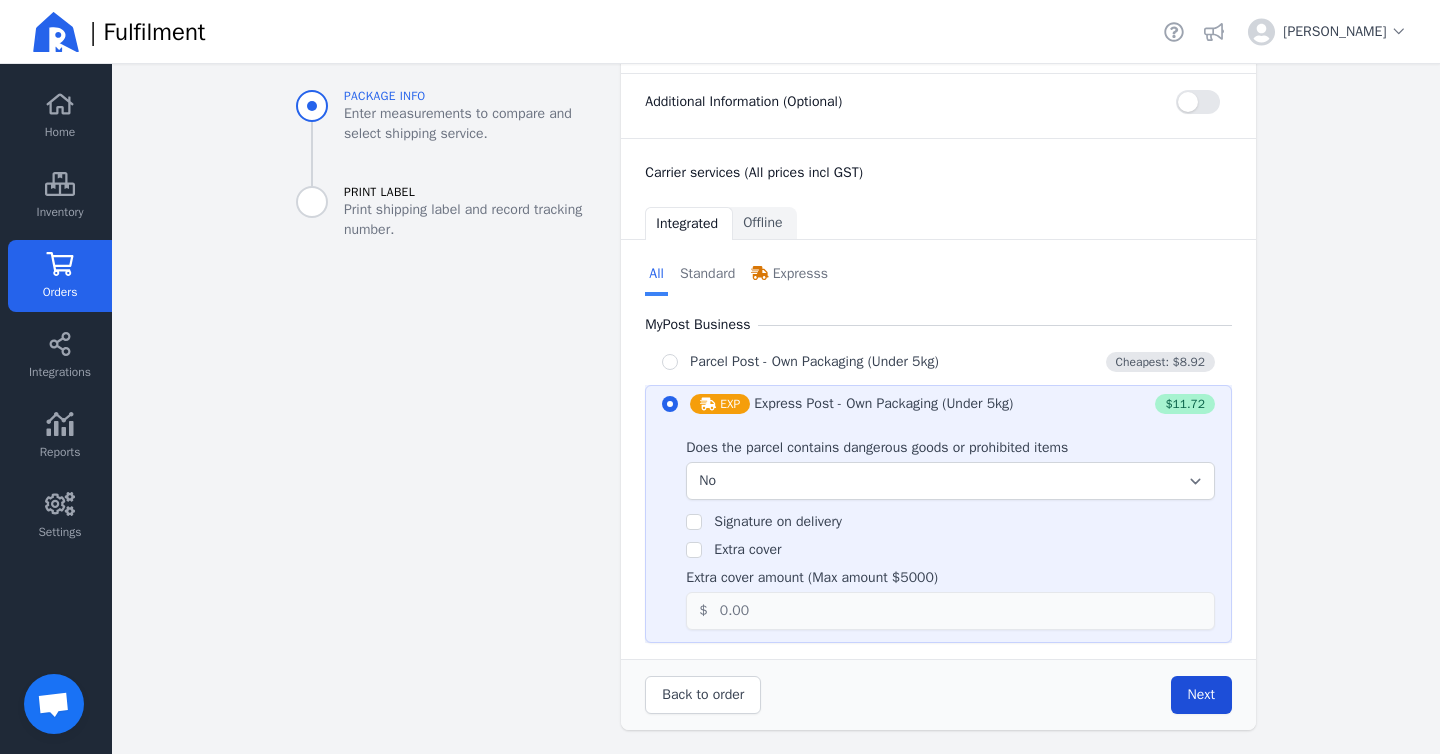 click on "Next" at bounding box center [1201, 694] 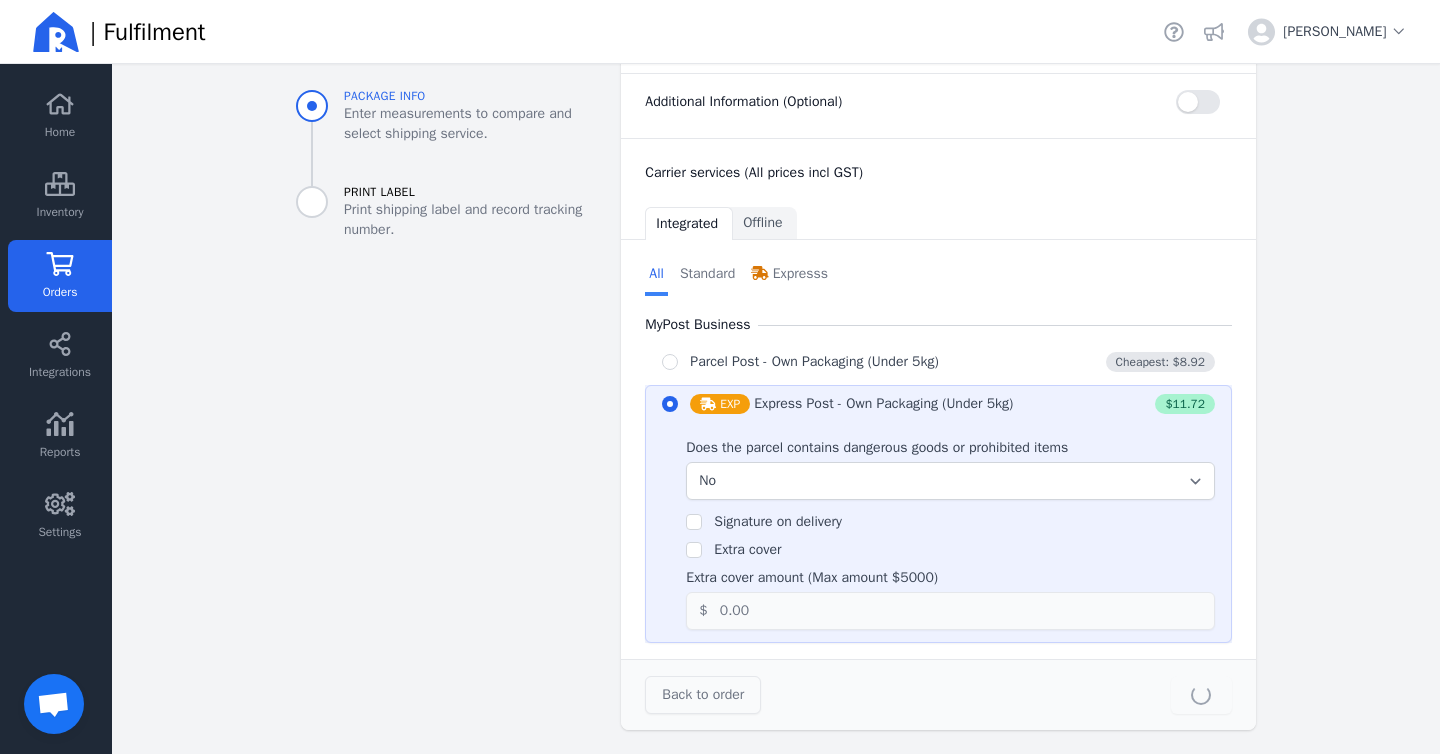 type on "30.0" 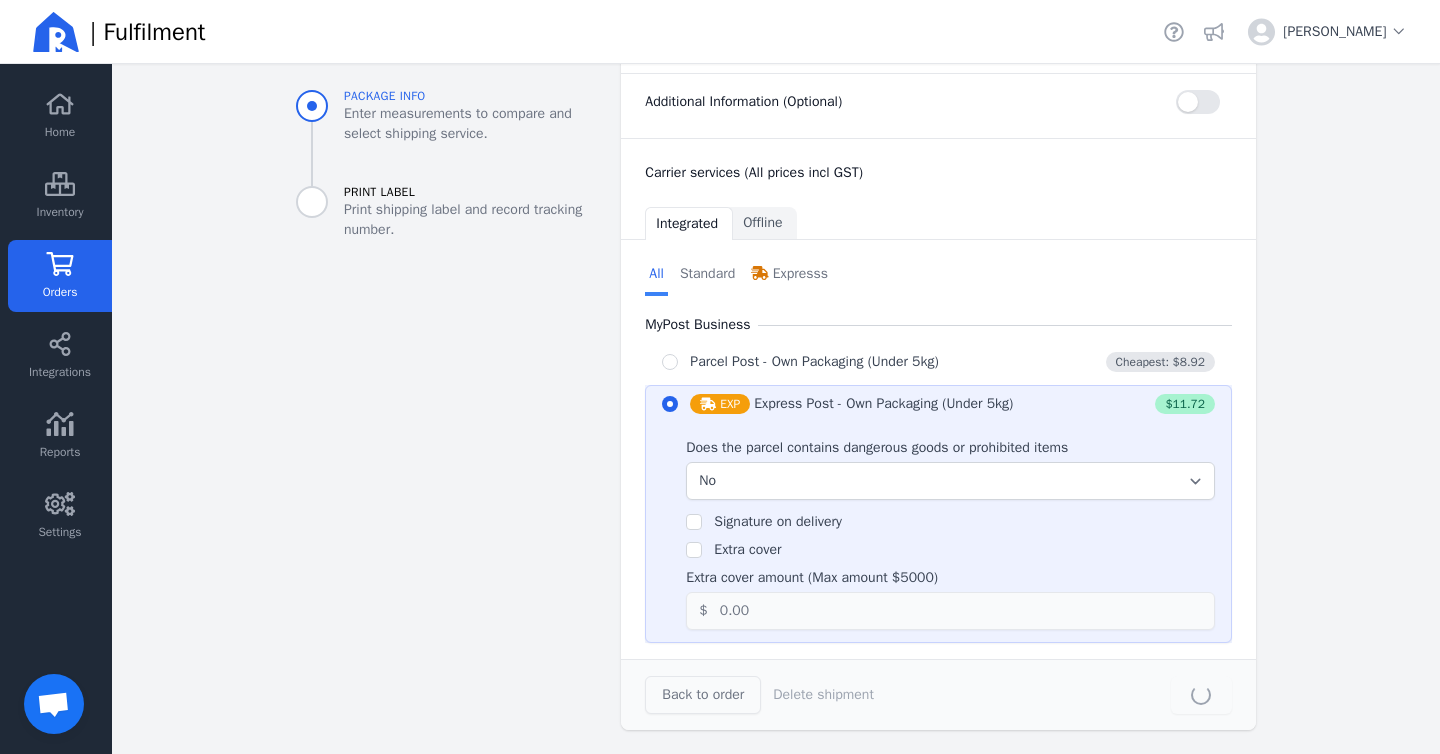 scroll, scrollTop: 0, scrollLeft: 0, axis: both 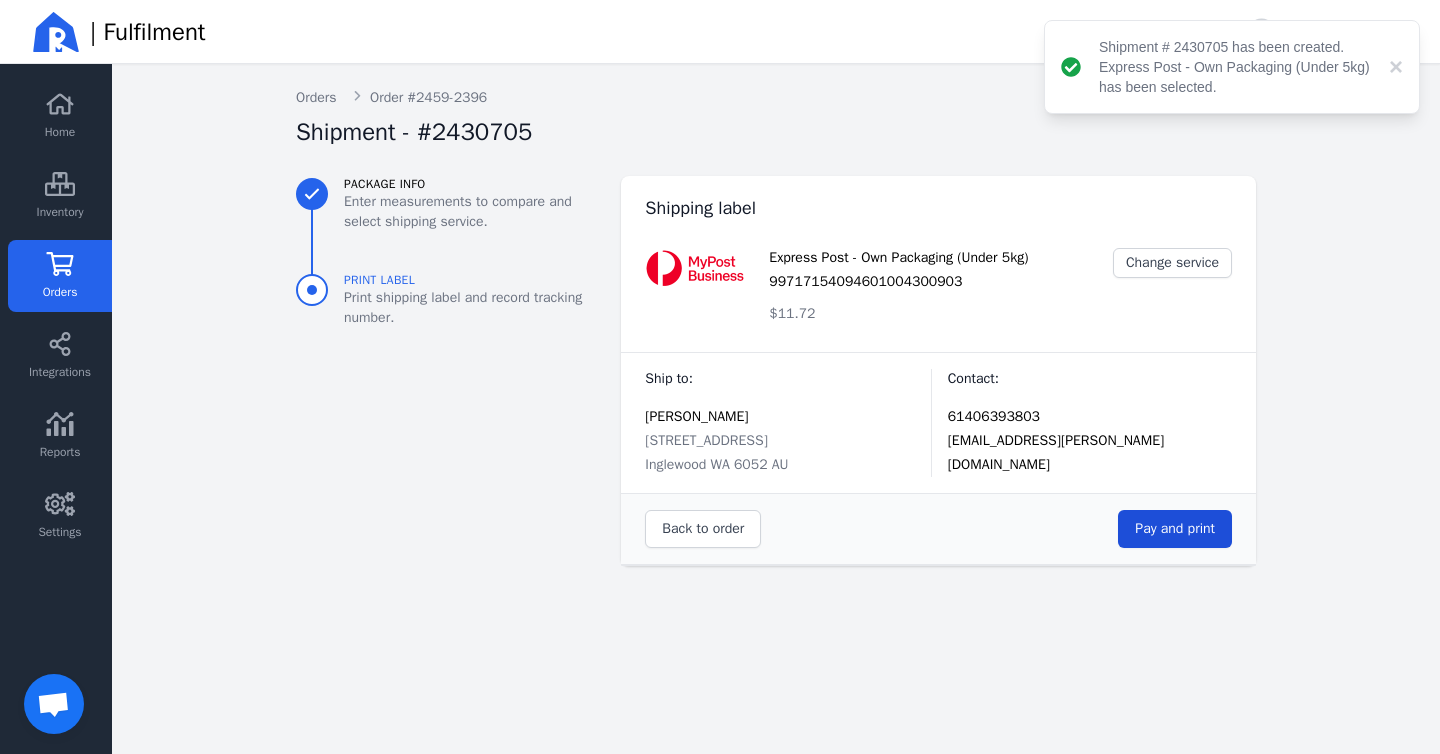 click on "Pay and print" at bounding box center [1175, 528] 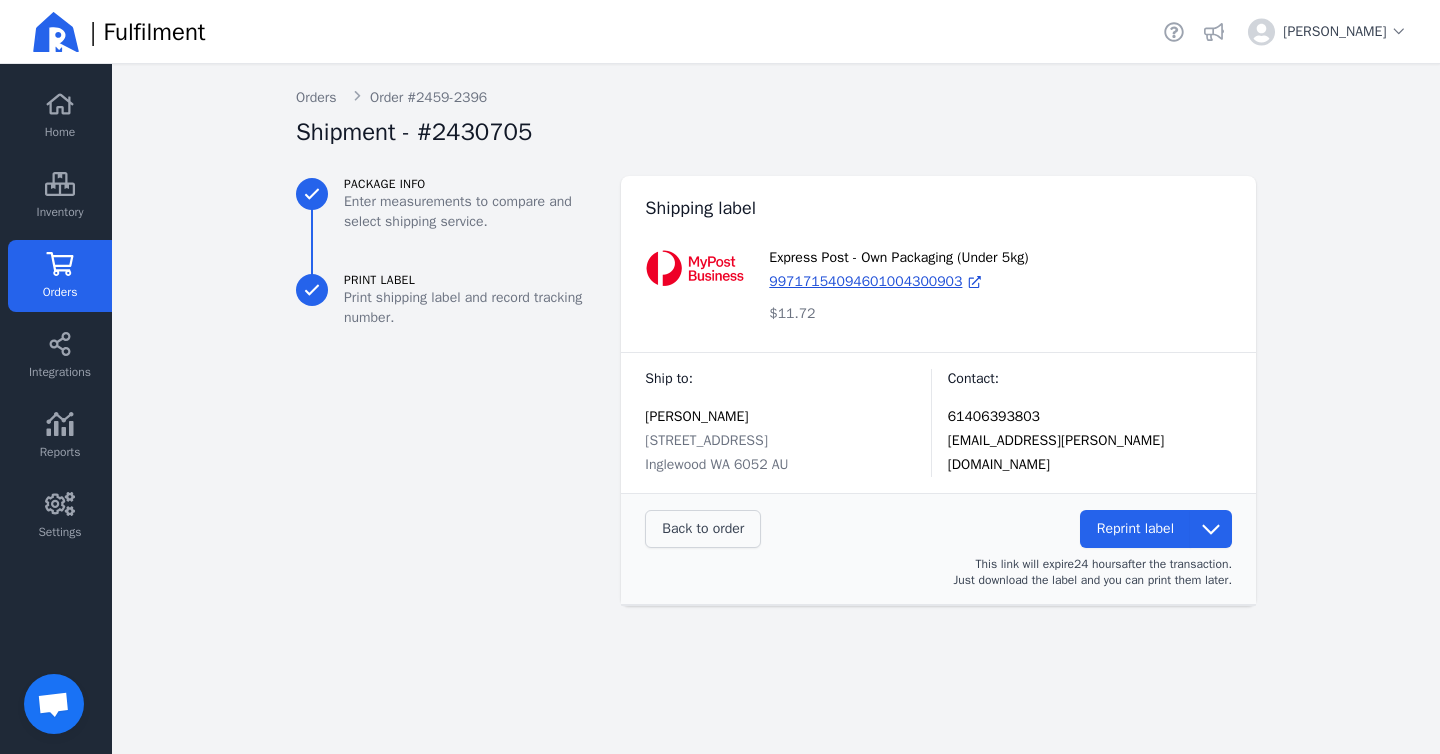 click on "Back to order" at bounding box center (703, 528) 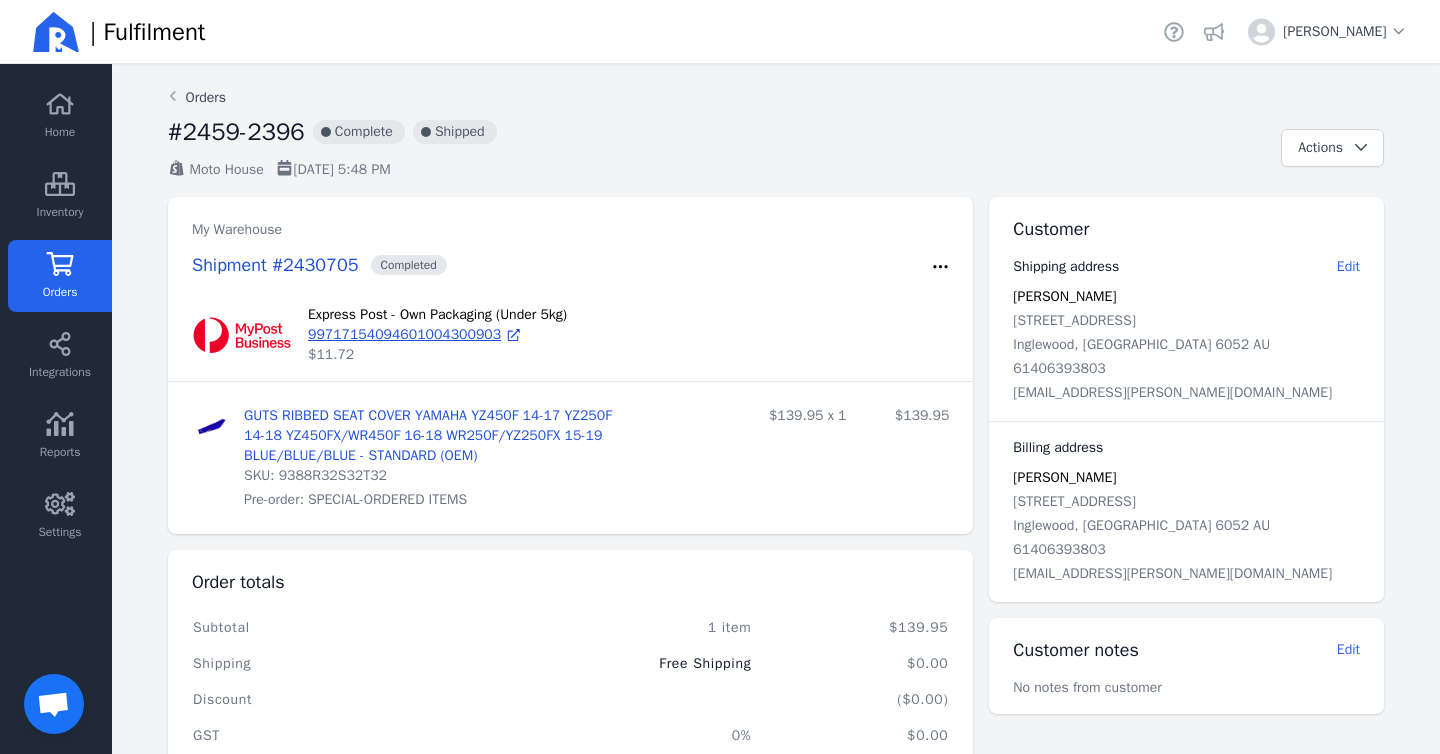 click on "Orders" at bounding box center [197, 98] 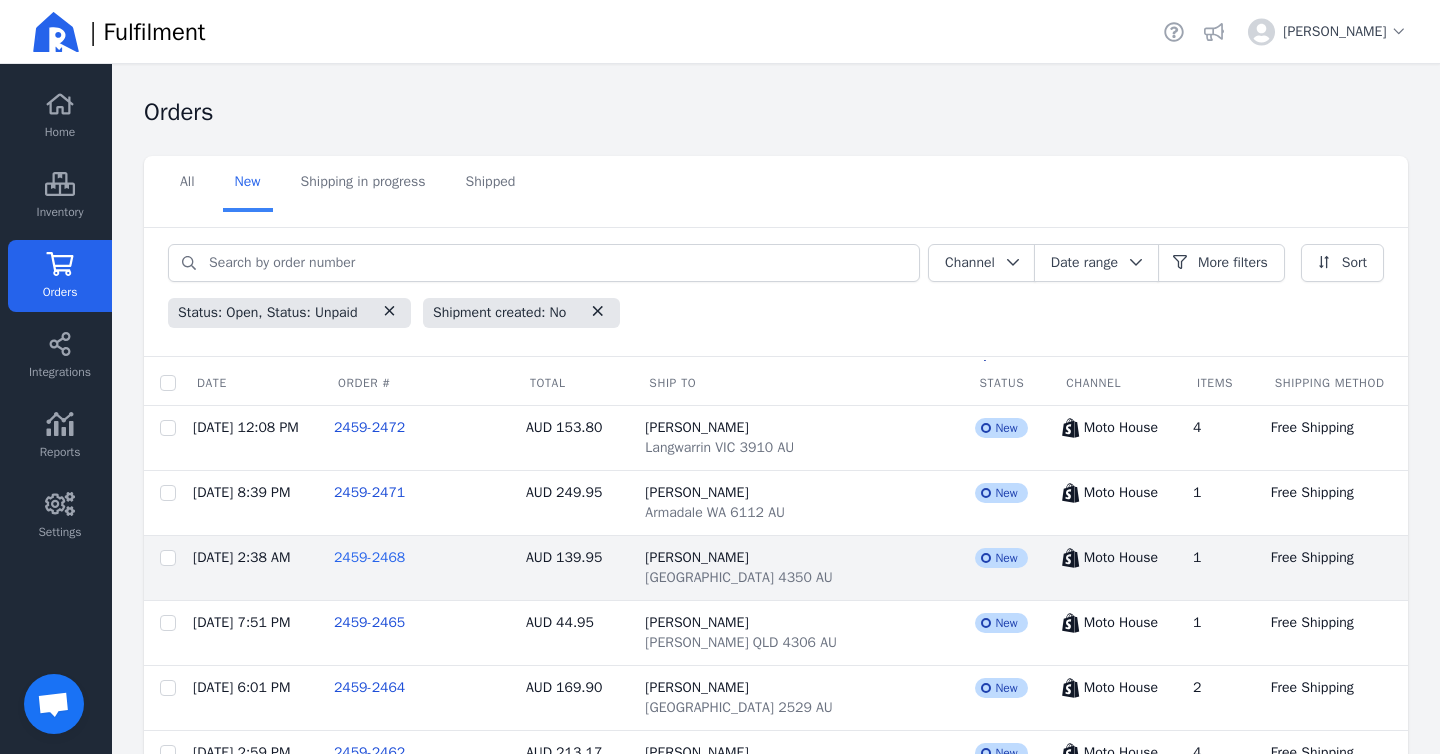 click on "2459-2468" 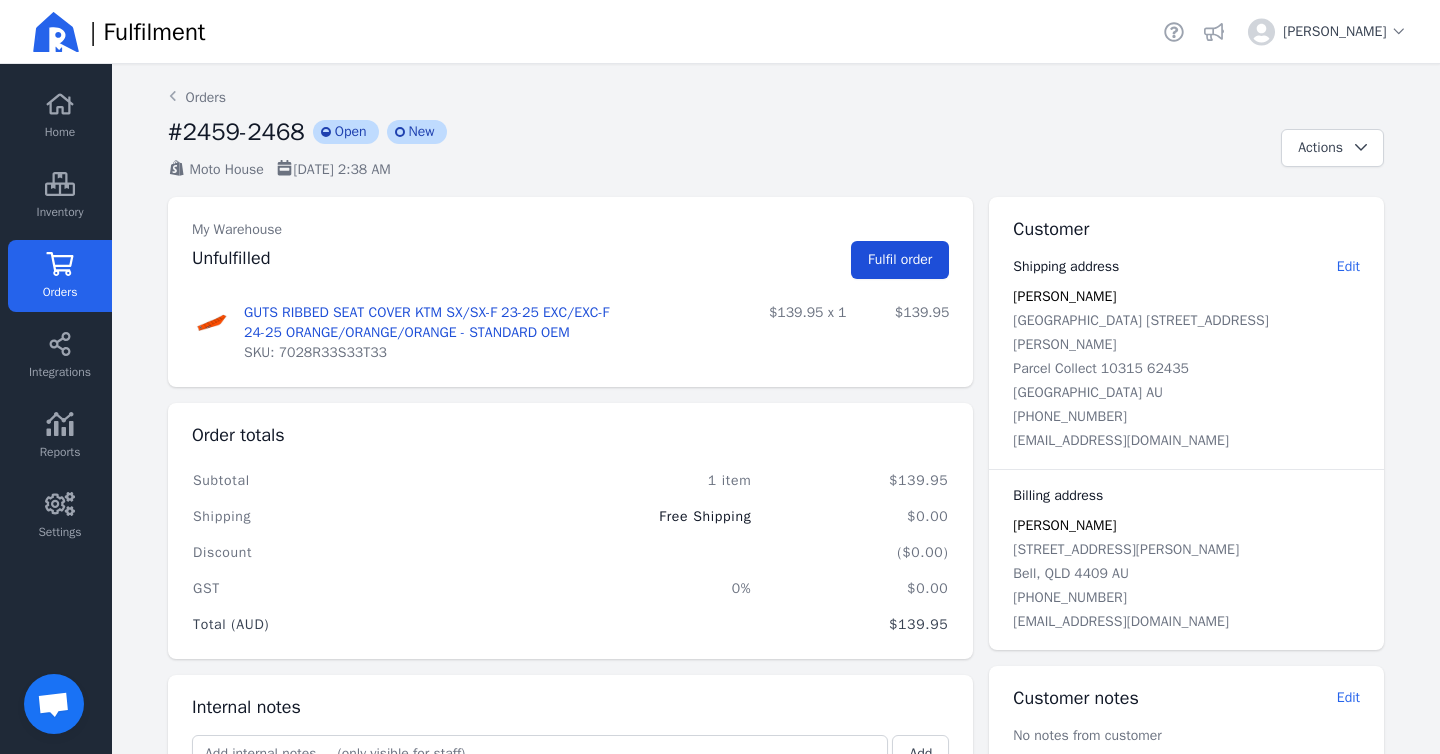 click on "Fulfil order" at bounding box center [900, 259] 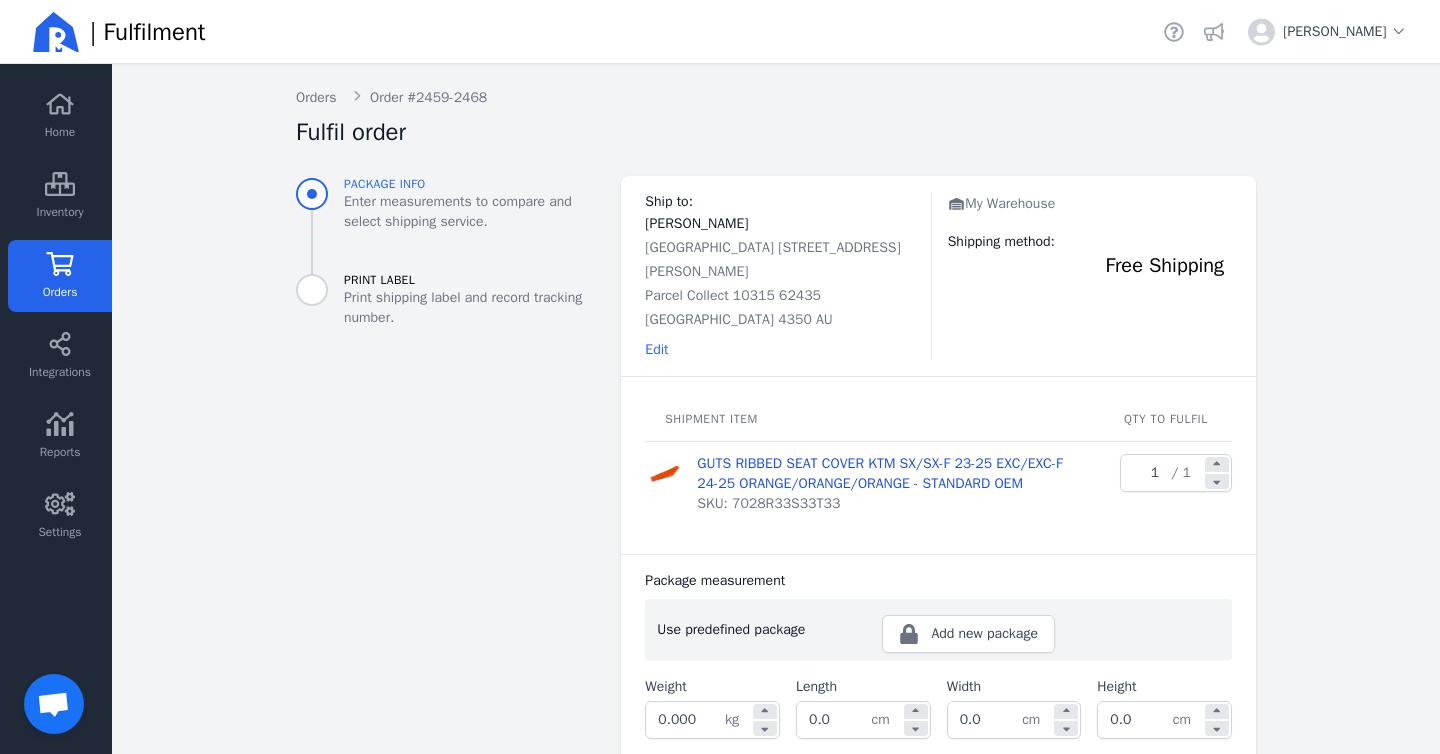 scroll, scrollTop: 371, scrollLeft: 0, axis: vertical 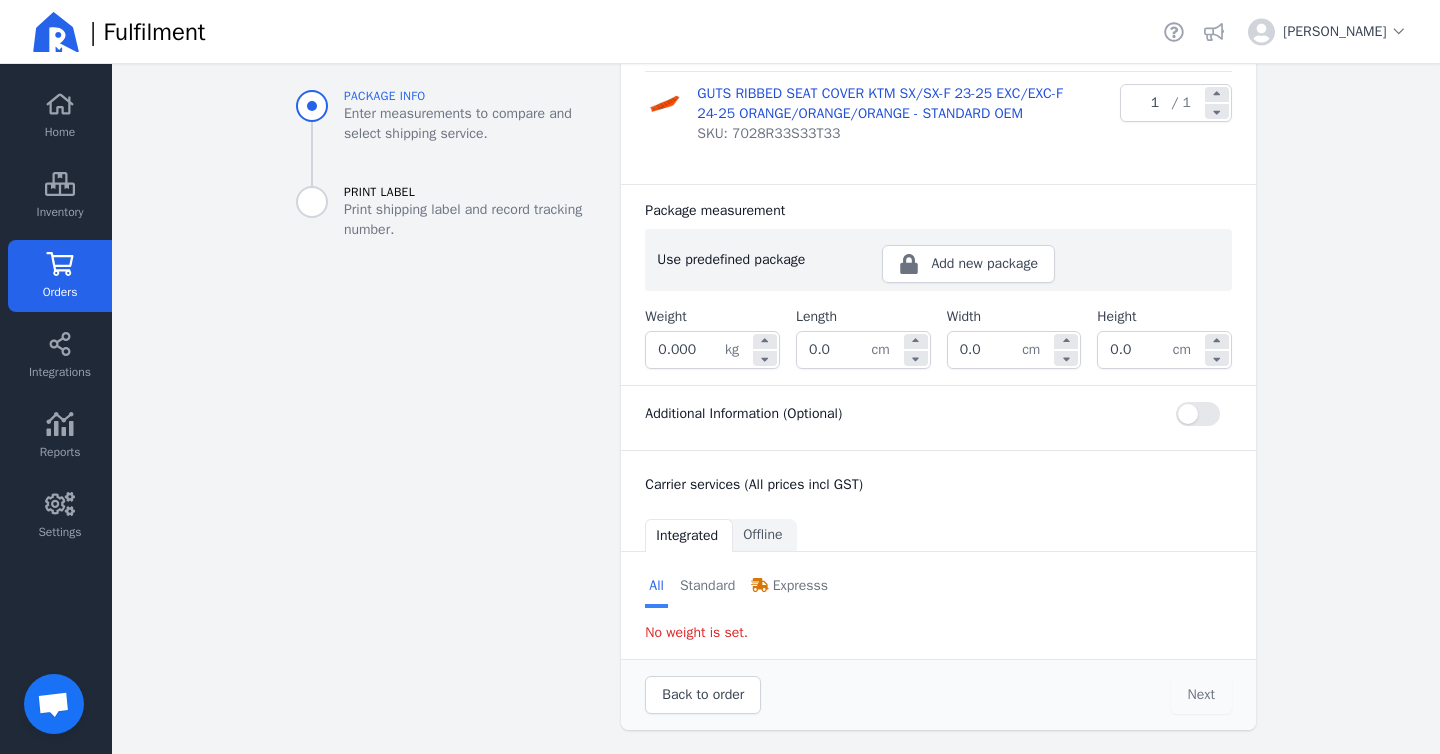 click on "0.000" 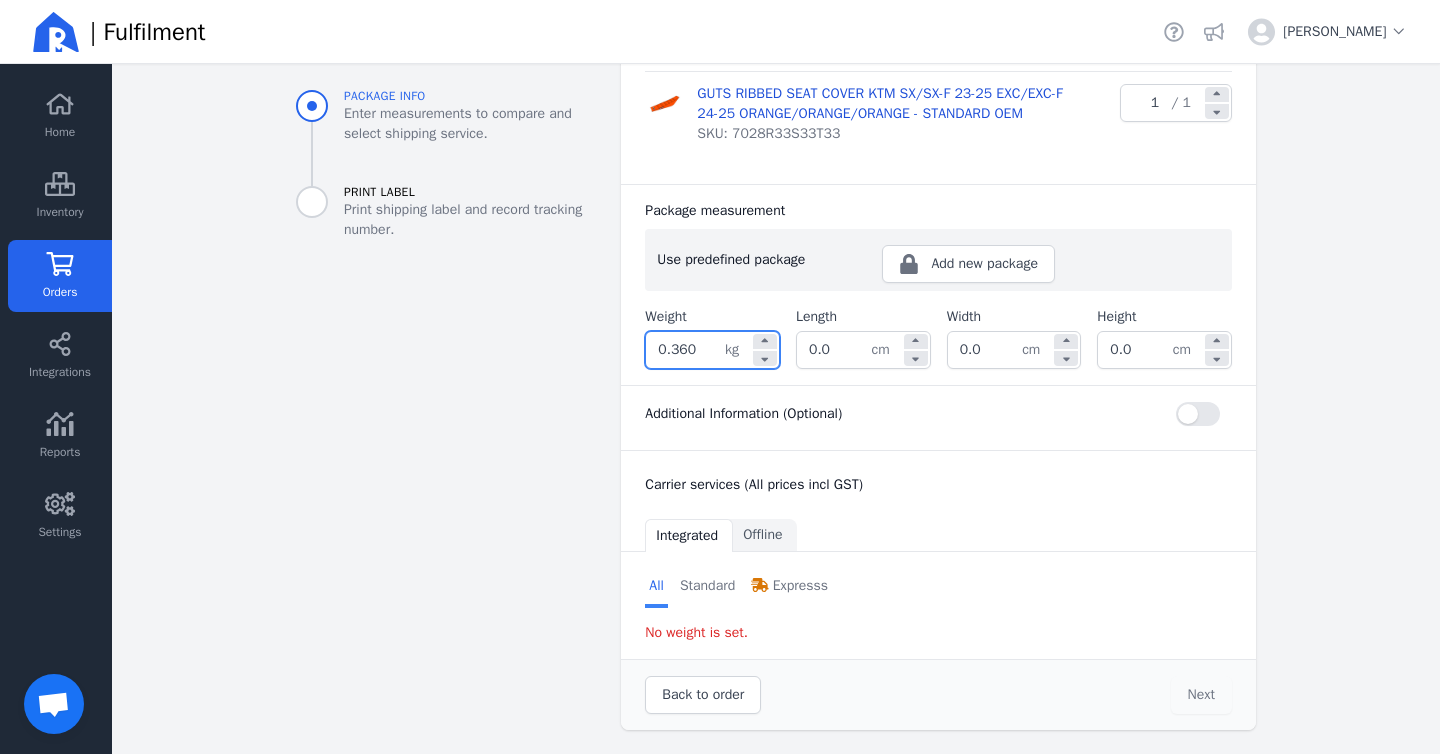 type on "0.360" 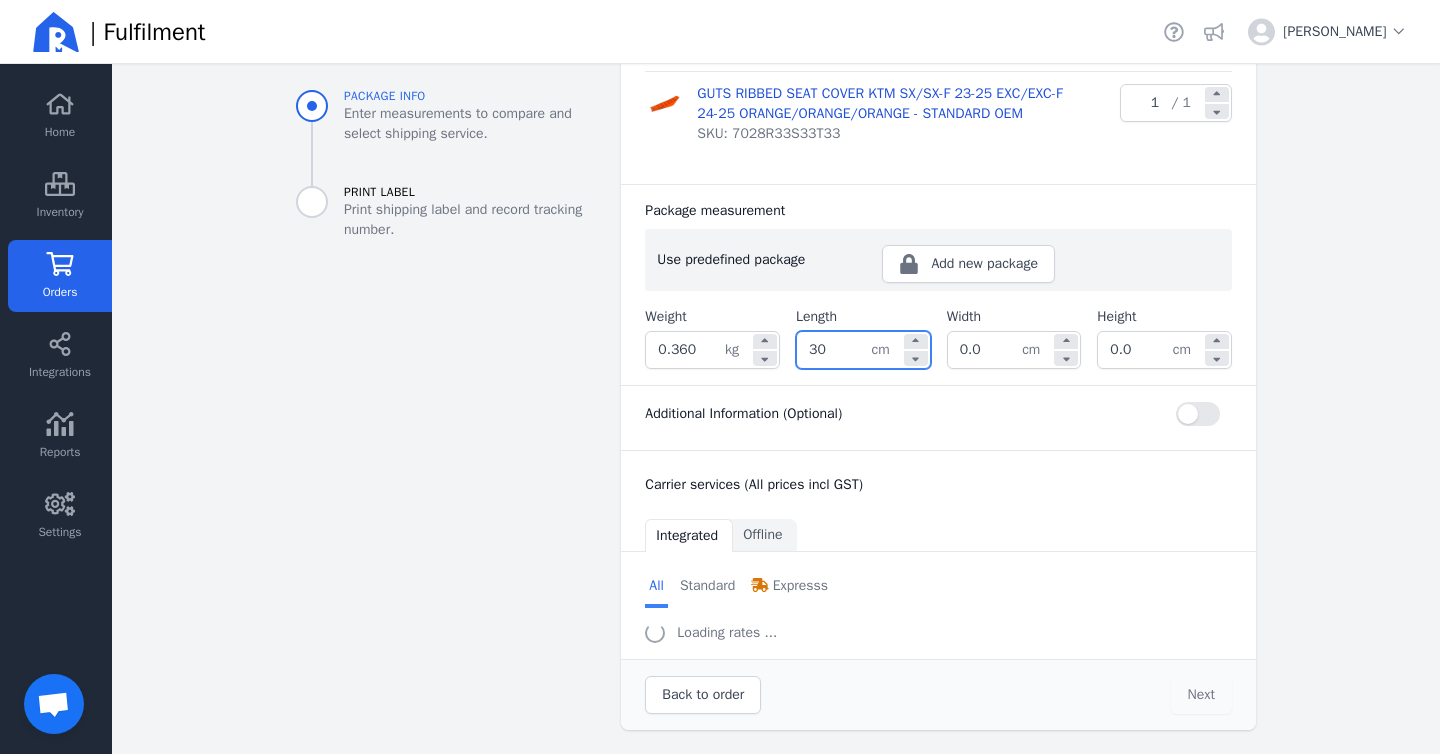 type on "30.0" 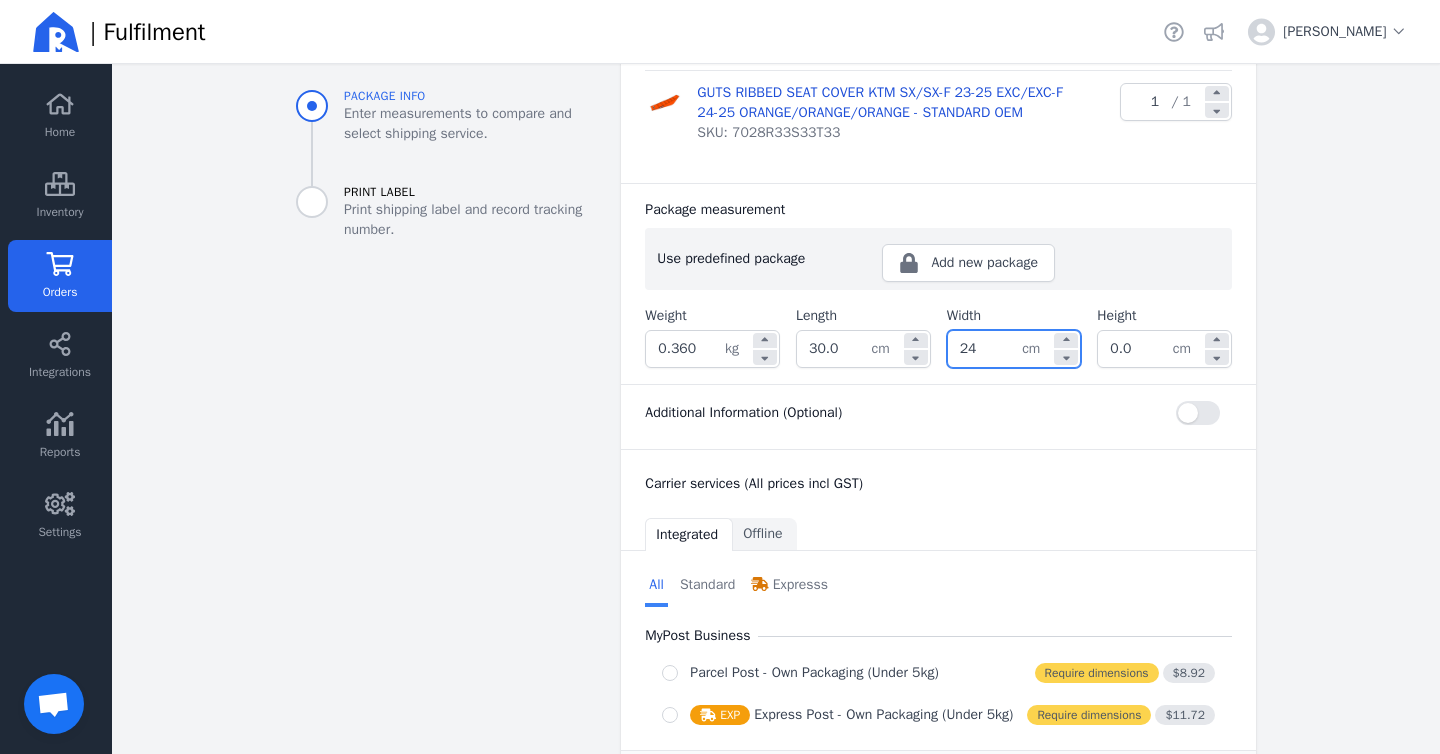 type on "24.0" 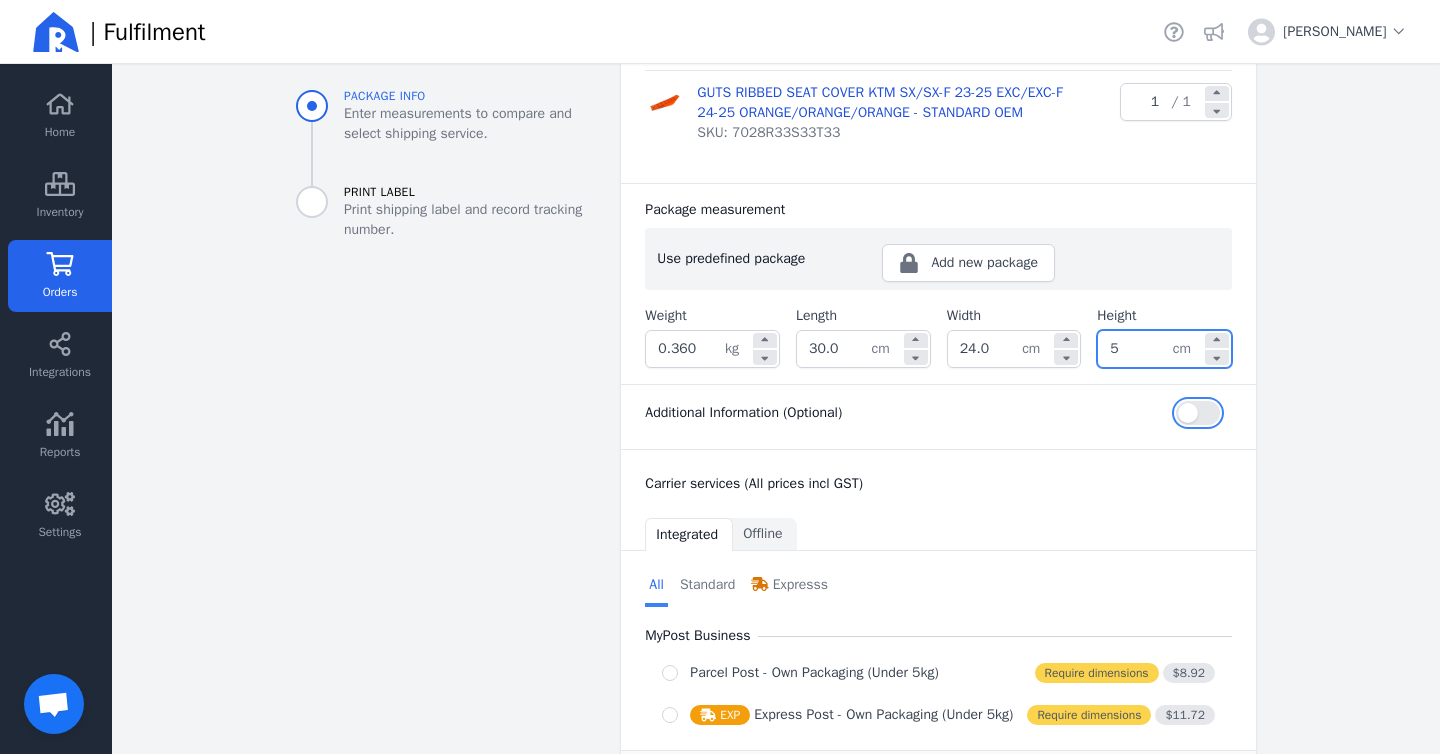 type on "5.0" 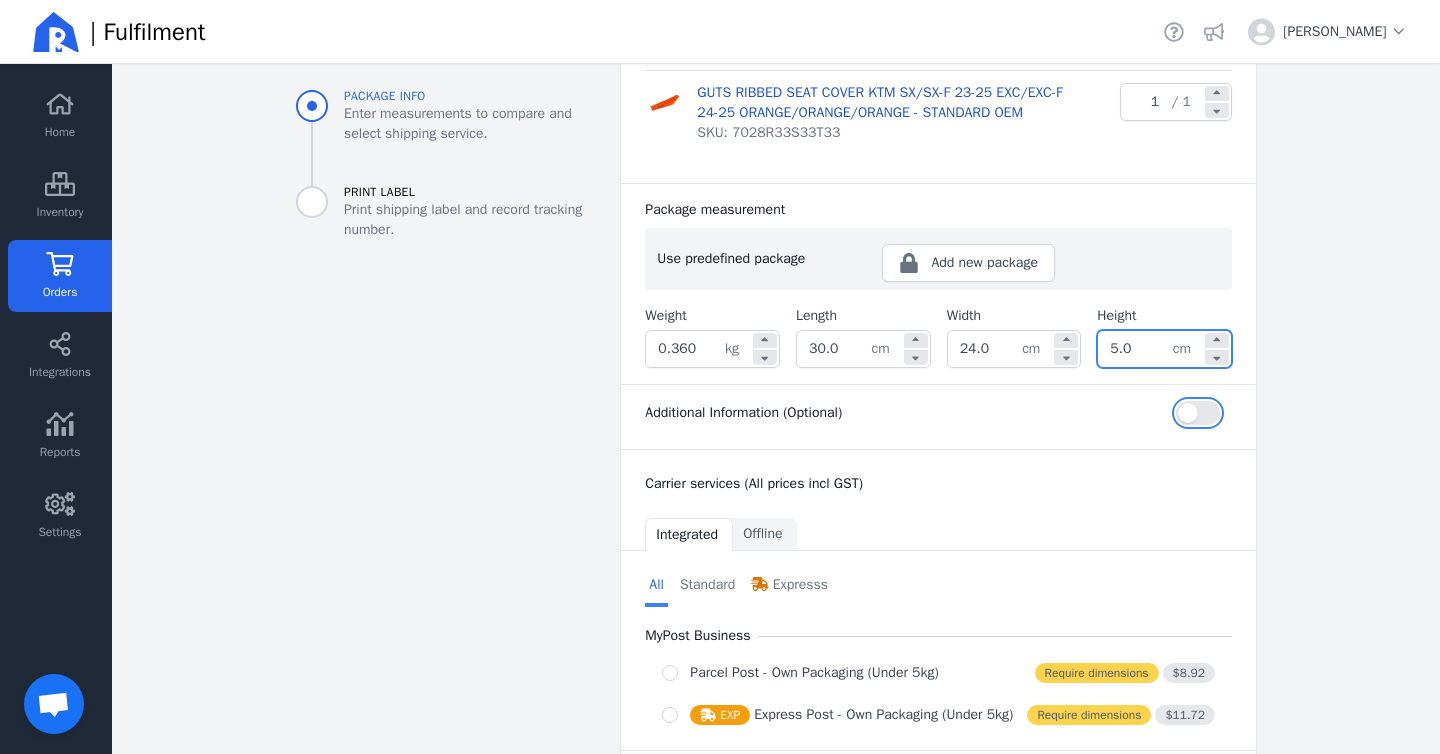 type 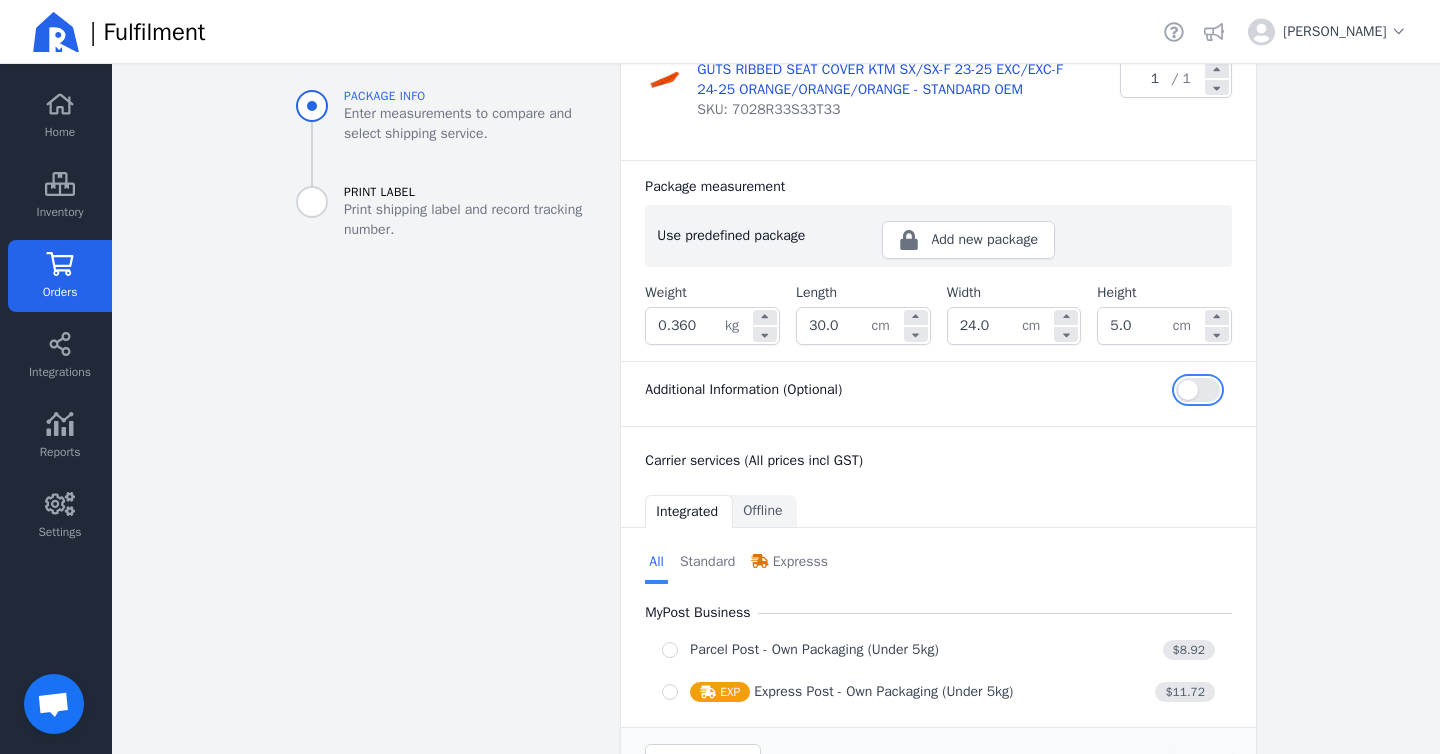 scroll, scrollTop: 486, scrollLeft: 0, axis: vertical 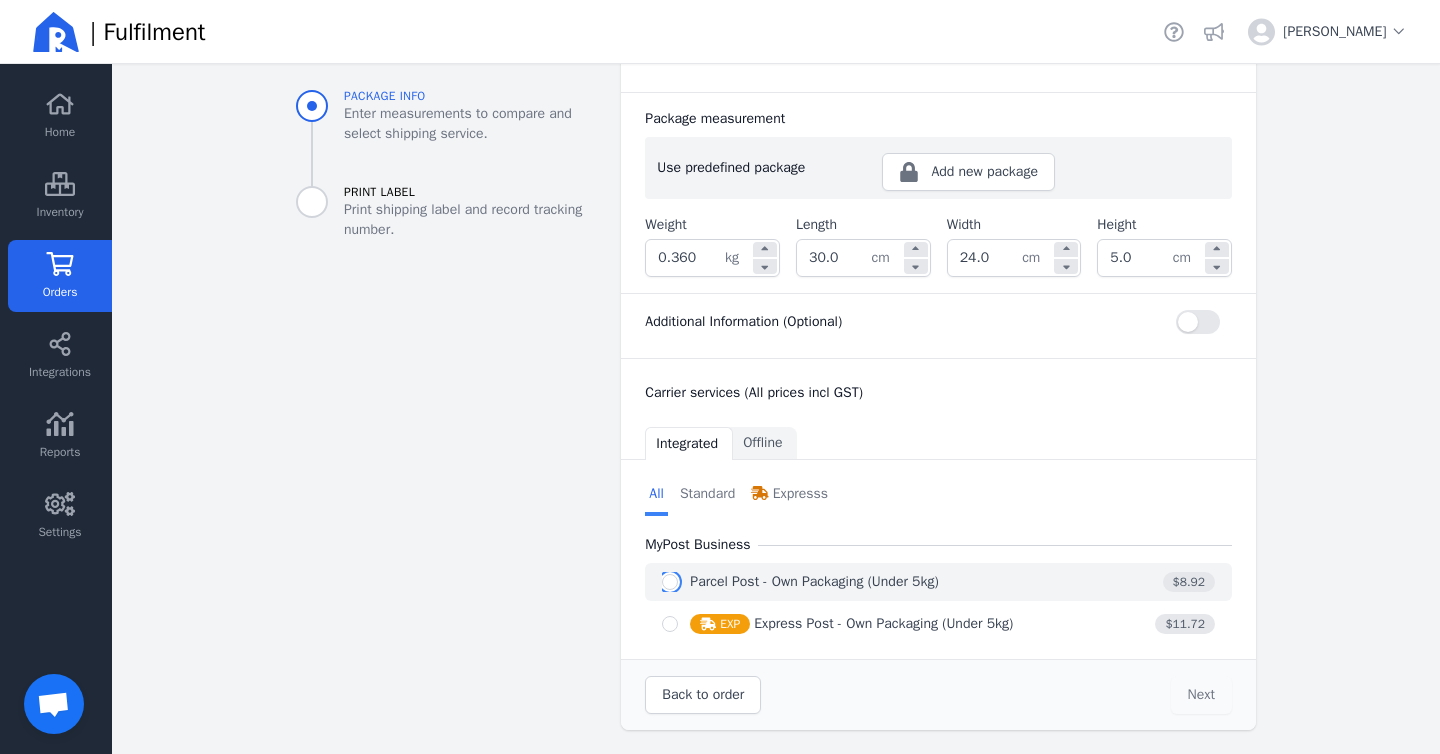 click at bounding box center [670, 582] 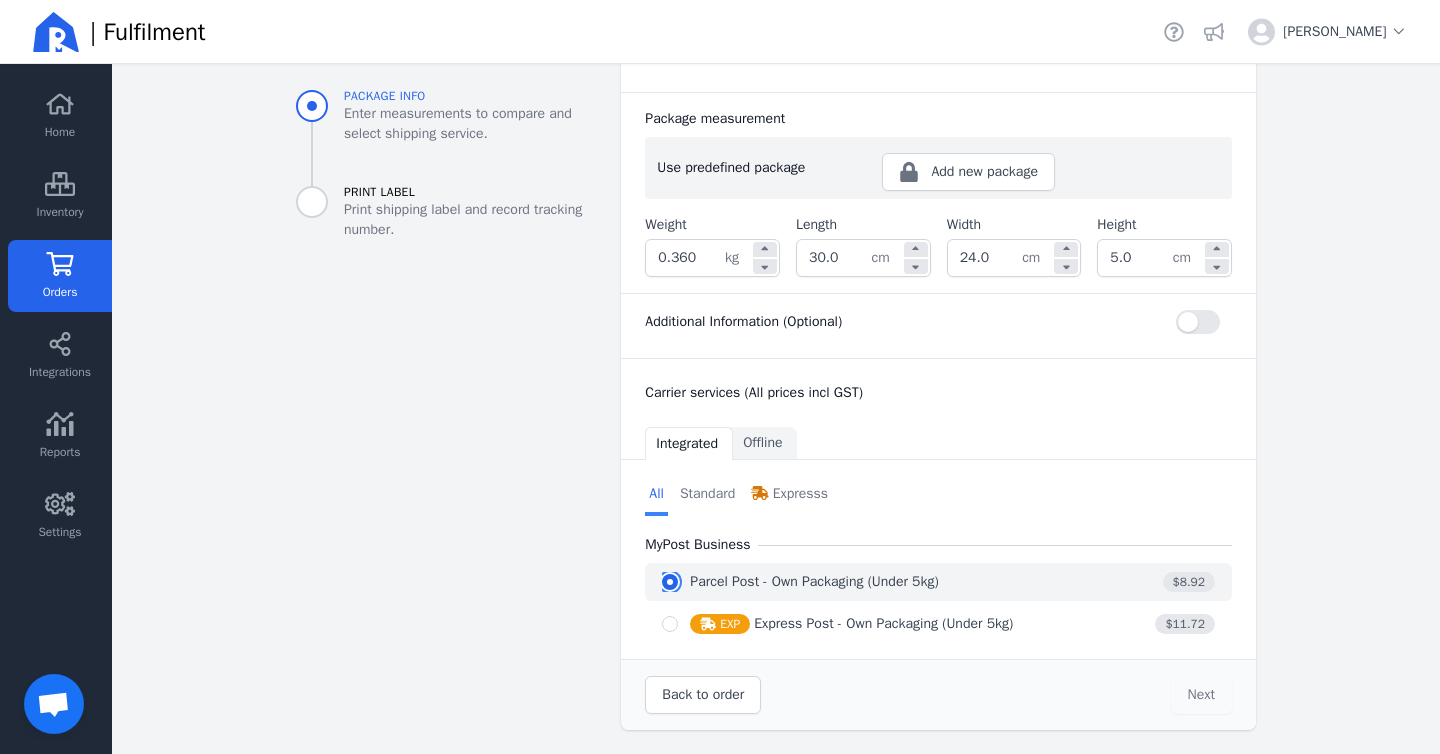 radio on "true" 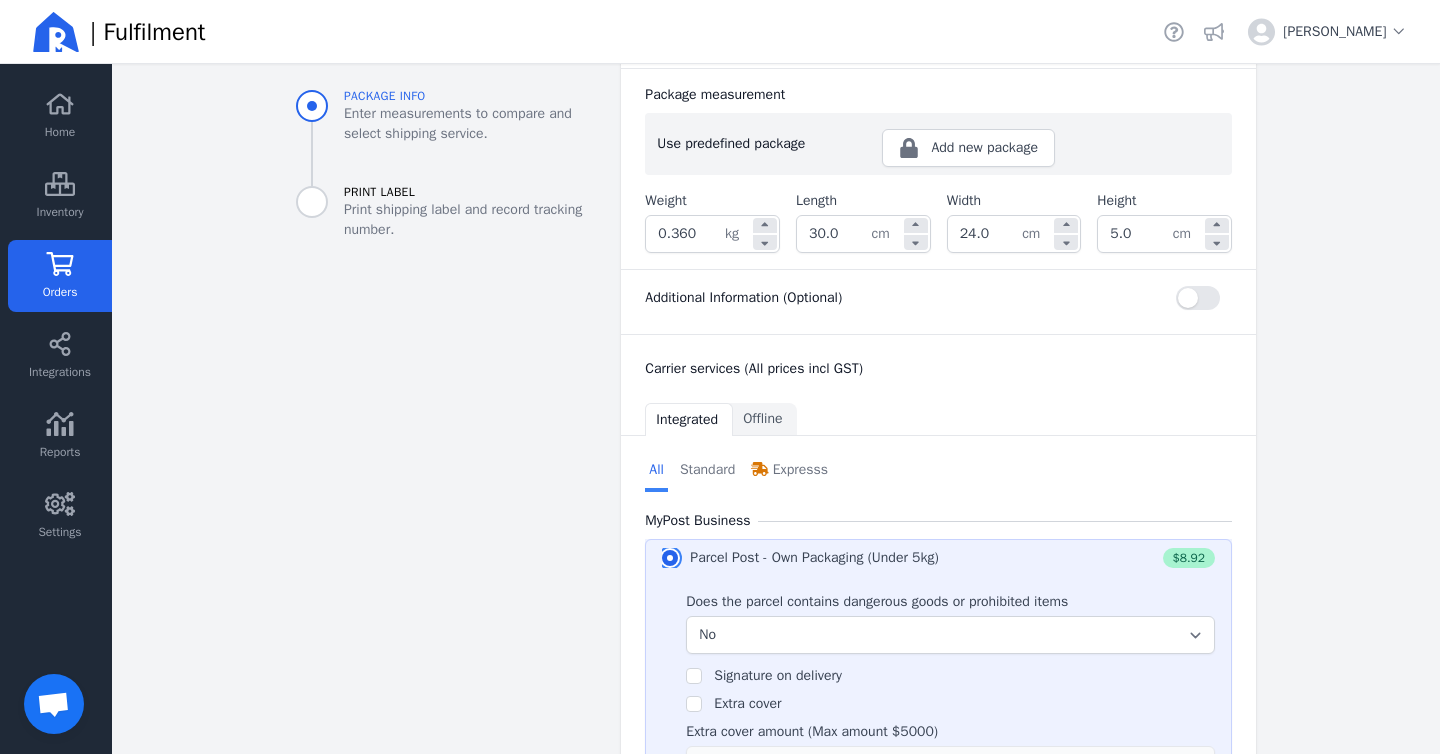 scroll, scrollTop: 706, scrollLeft: 0, axis: vertical 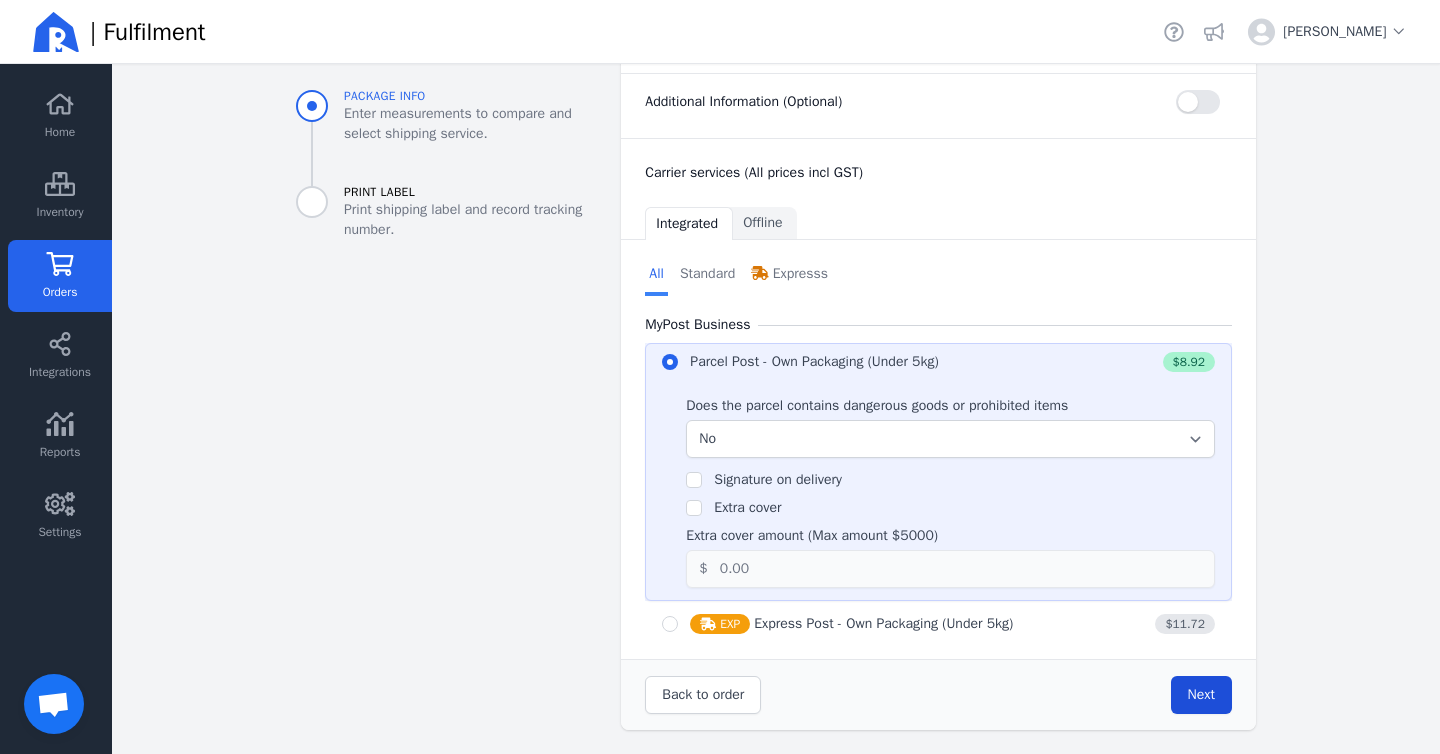 click on "Next" at bounding box center (1201, 694) 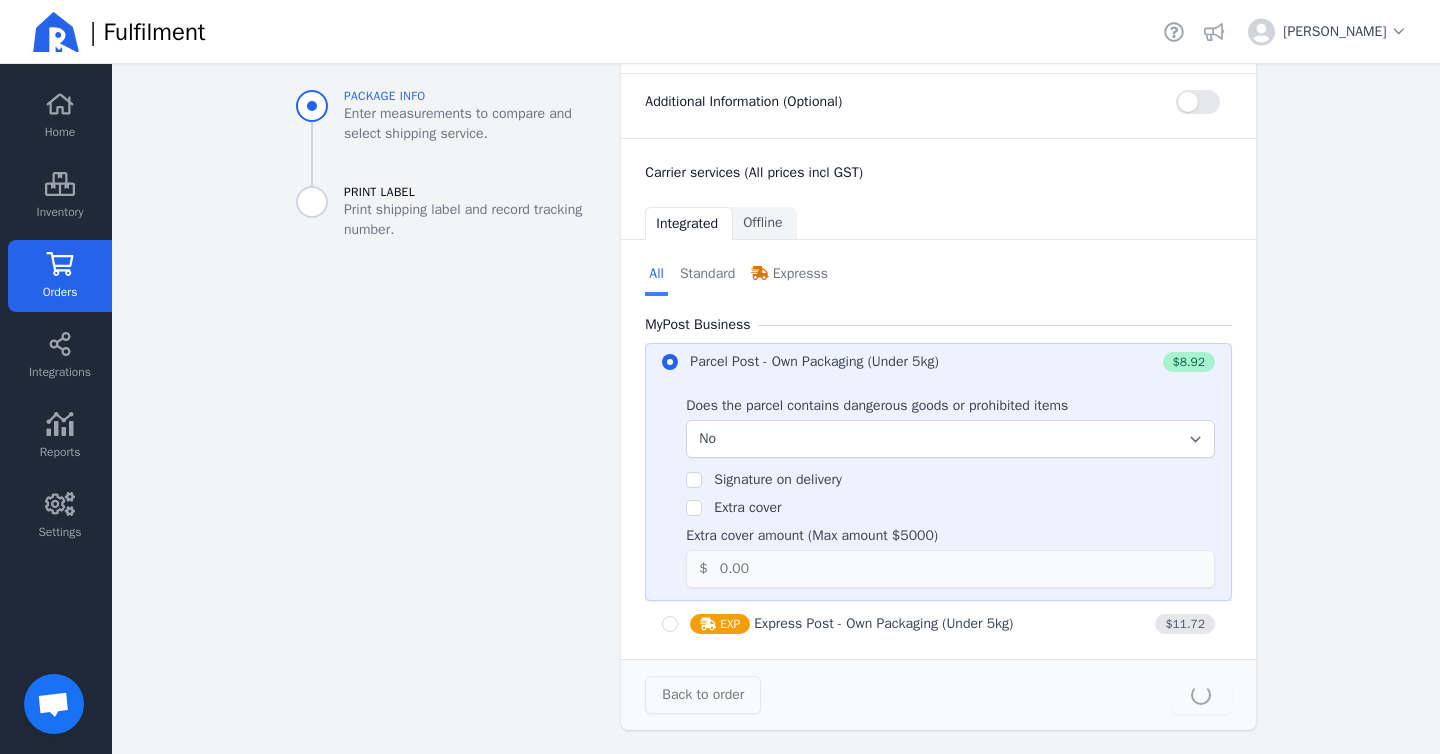 type on "30.0" 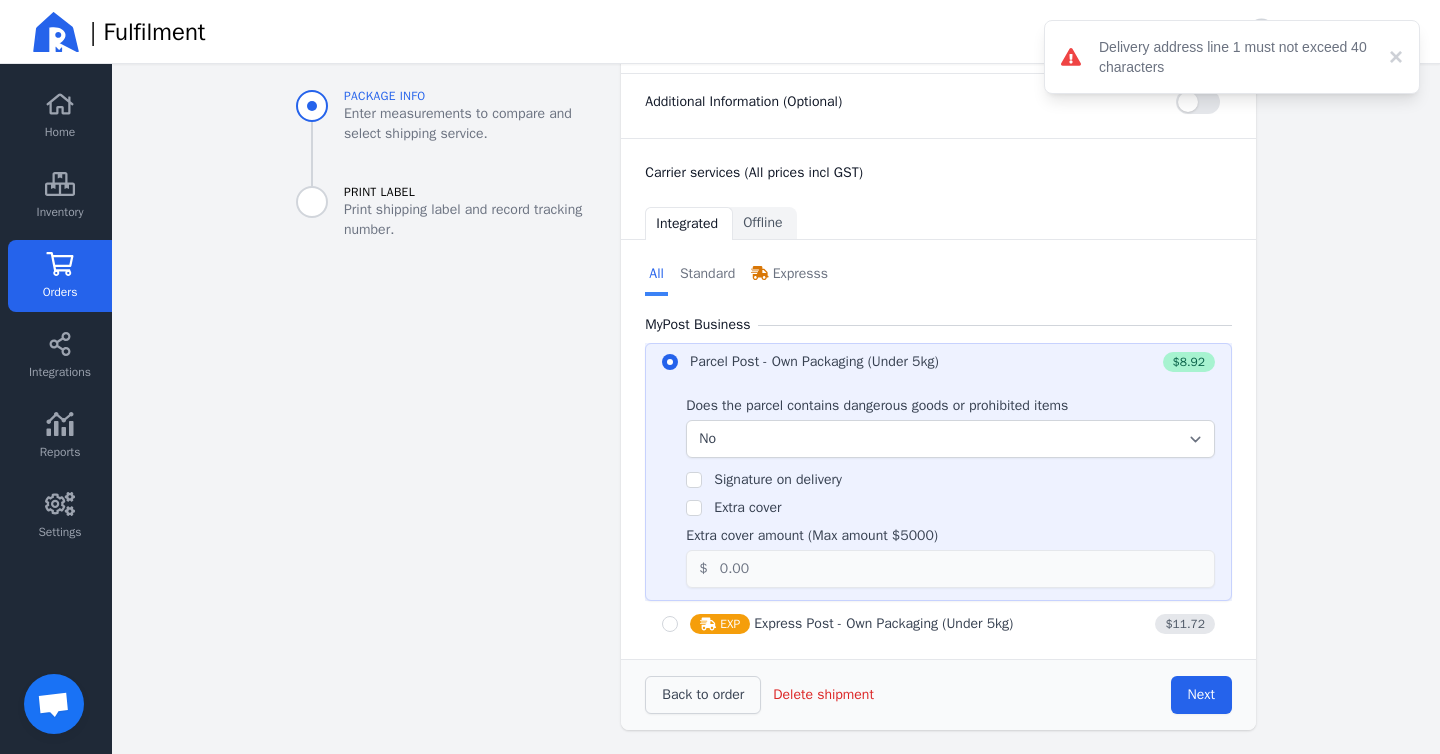click on "Back to order" at bounding box center (703, 694) 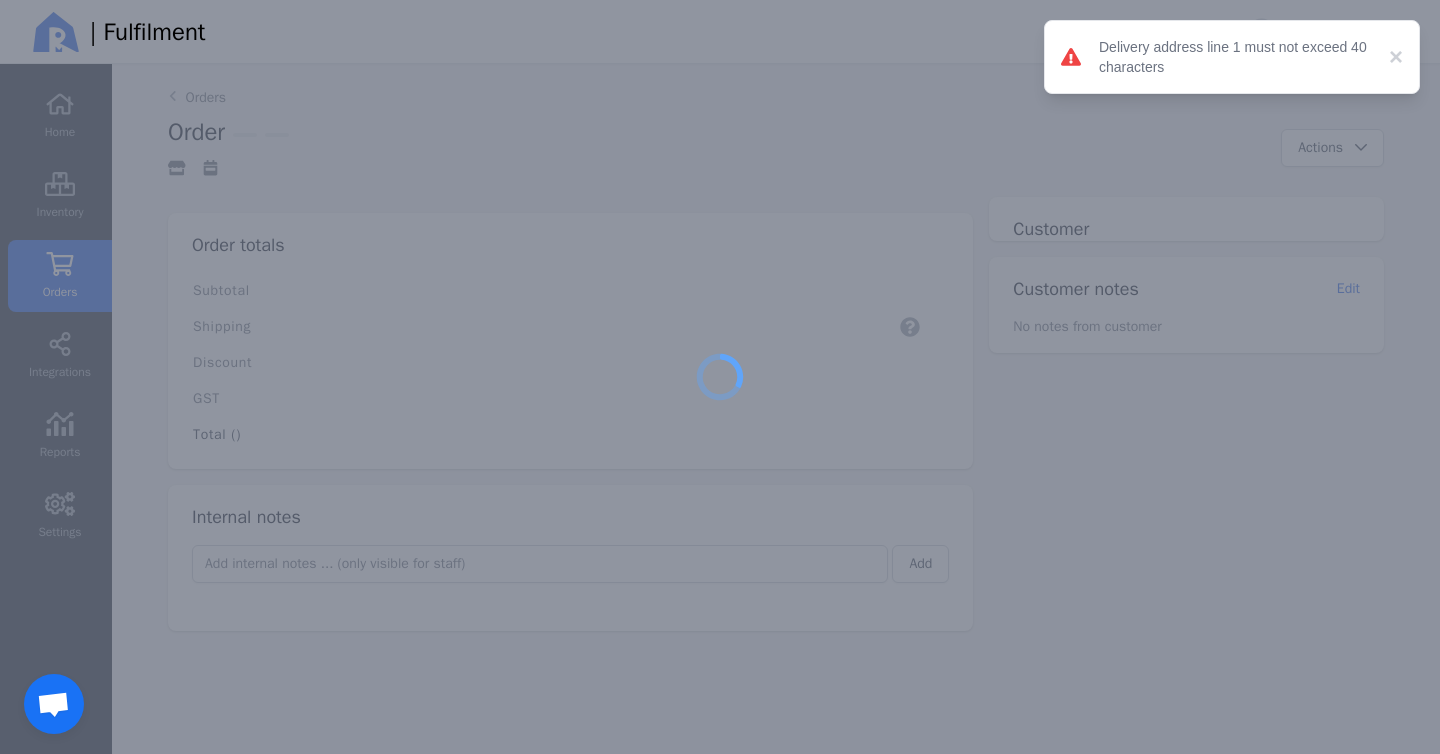 scroll, scrollTop: 0, scrollLeft: 0, axis: both 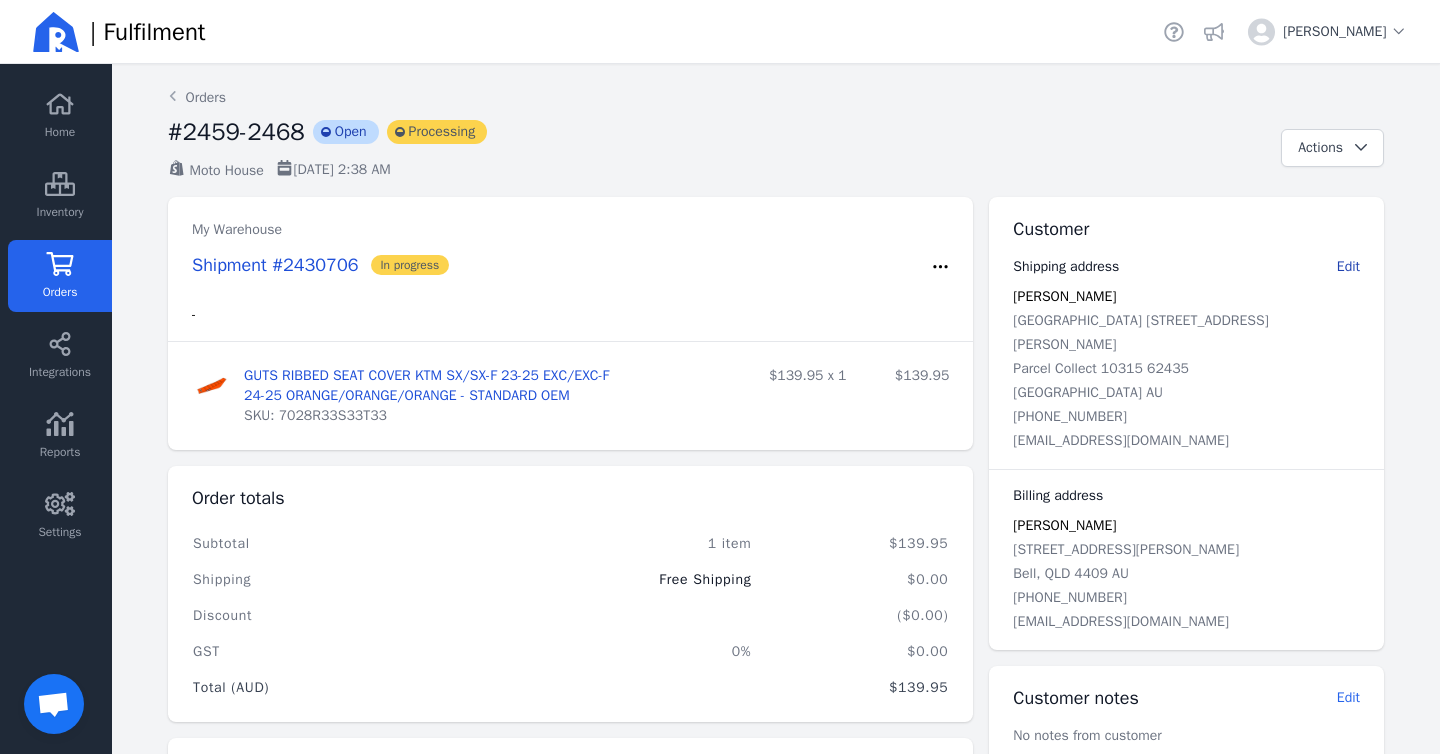 click on "Edit" at bounding box center [1348, 266] 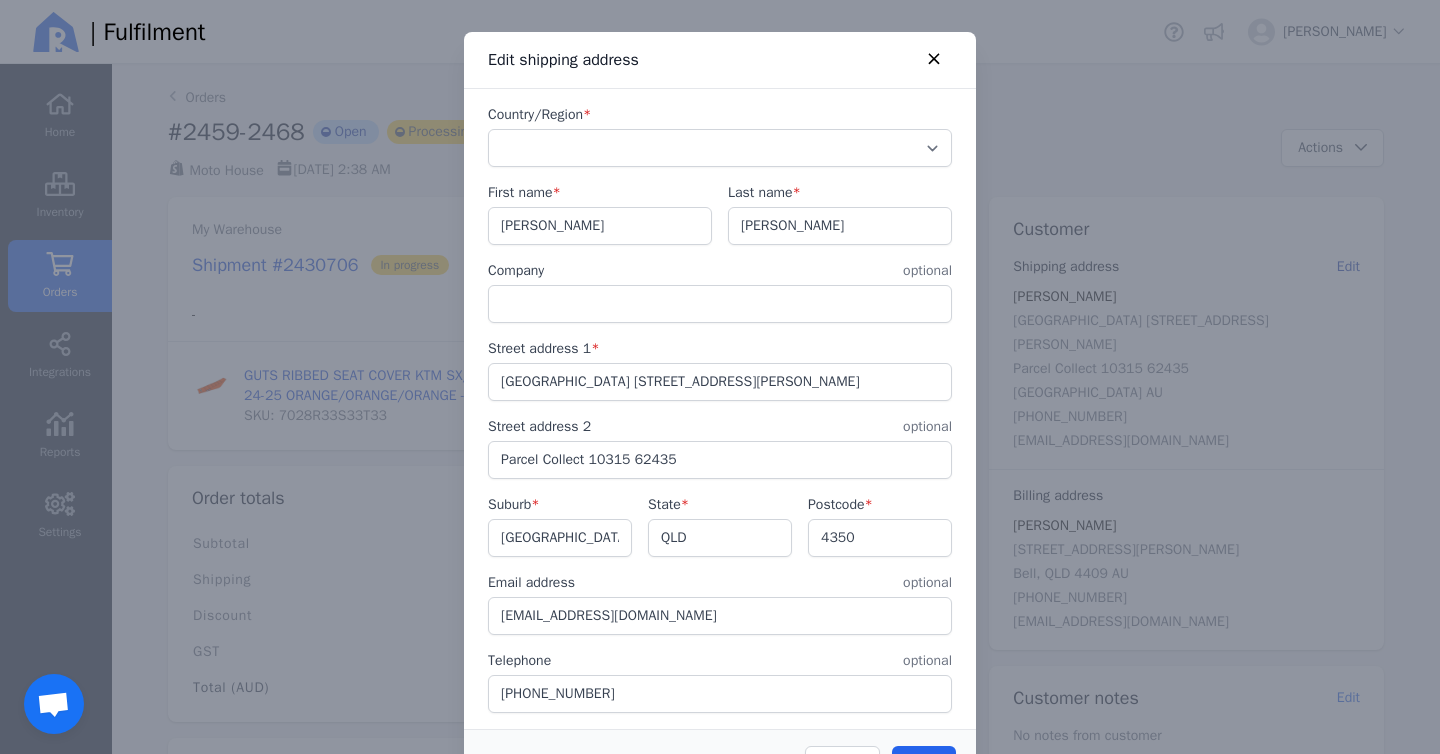 select on "AU" 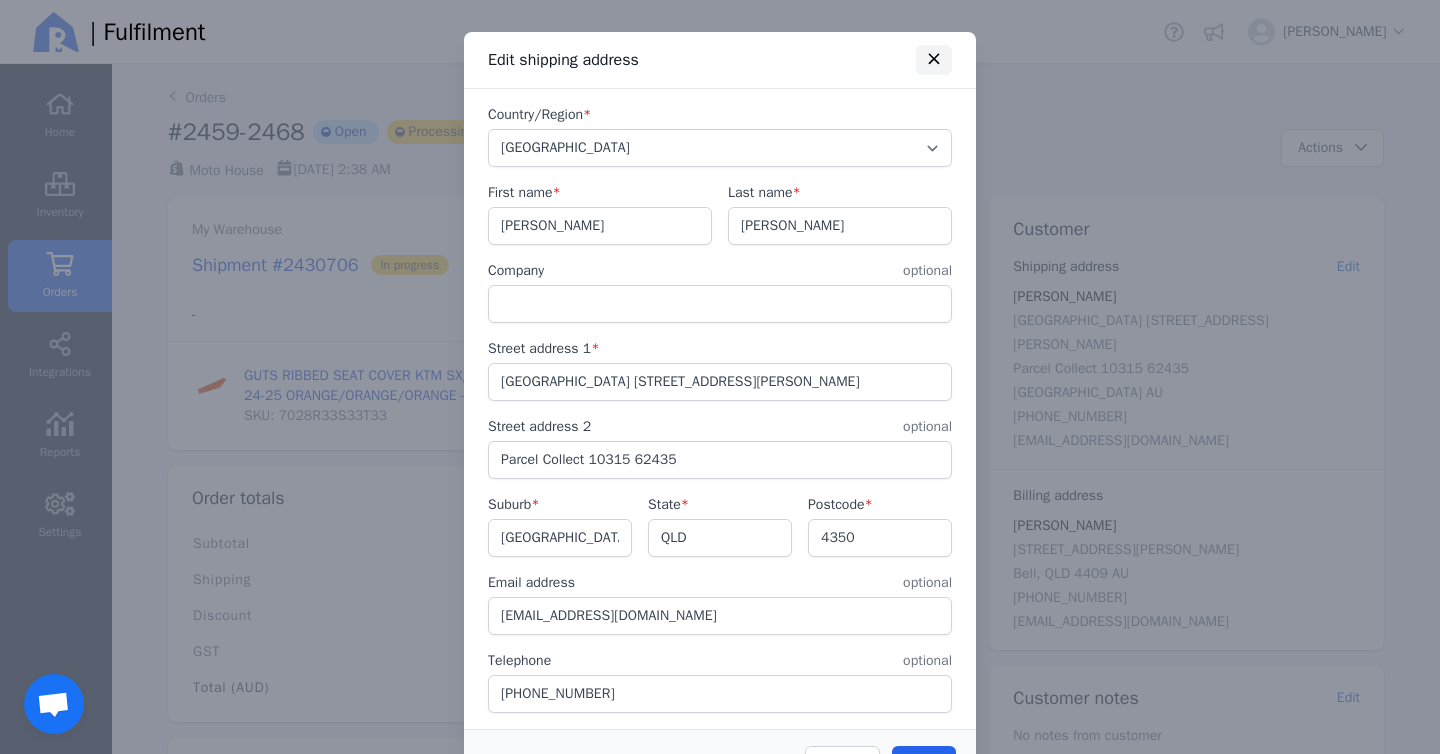 click at bounding box center (934, 60) 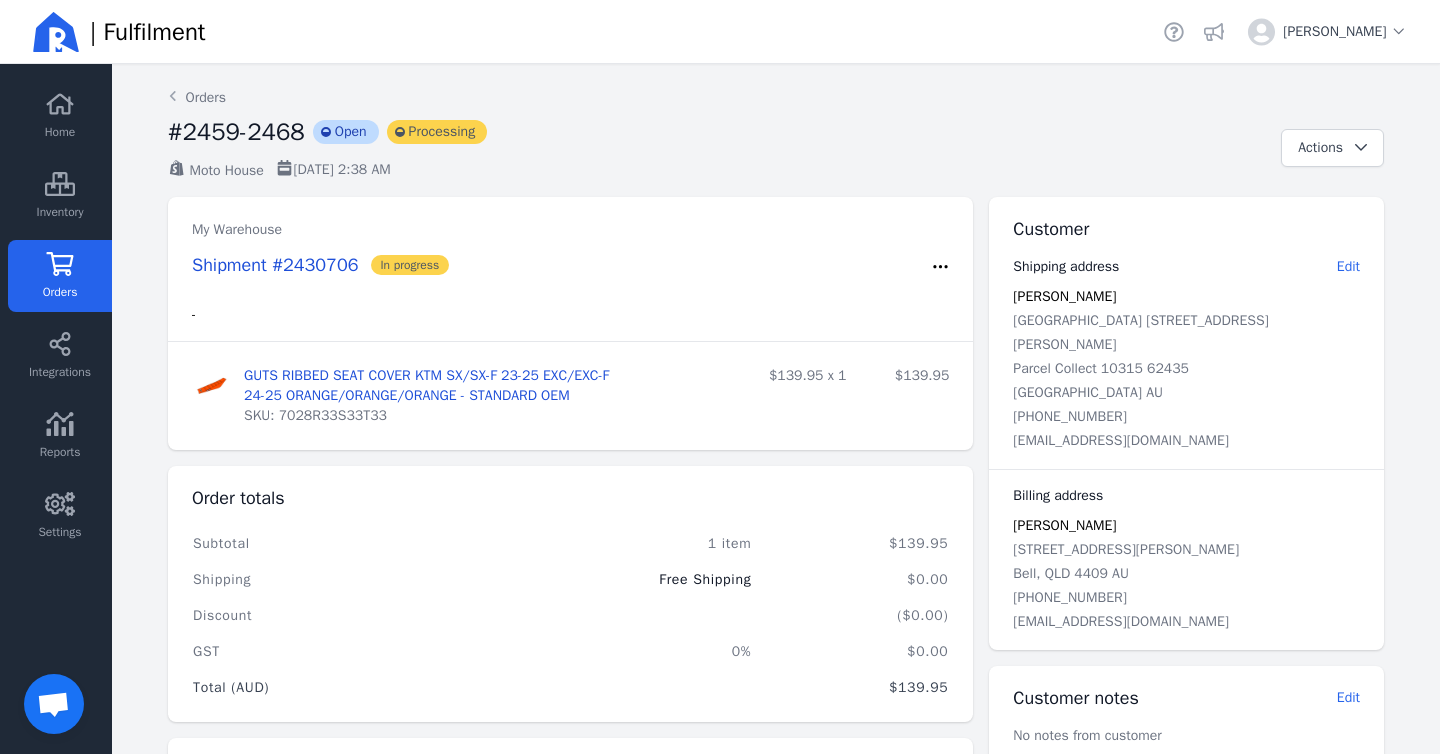 drag, startPoint x: 1014, startPoint y: 320, endPoint x: 1338, endPoint y: 346, distance: 325.04153 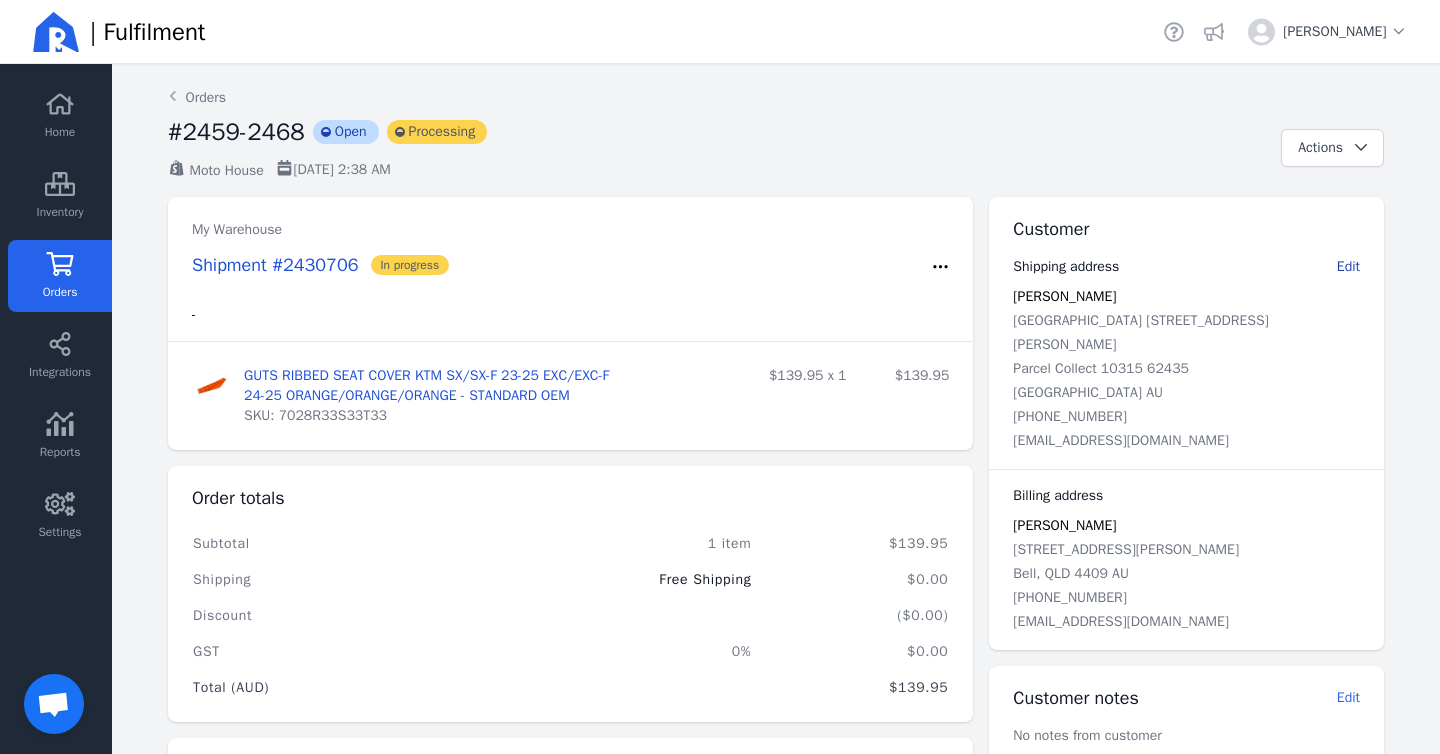 click on "Edit" at bounding box center (1348, 266) 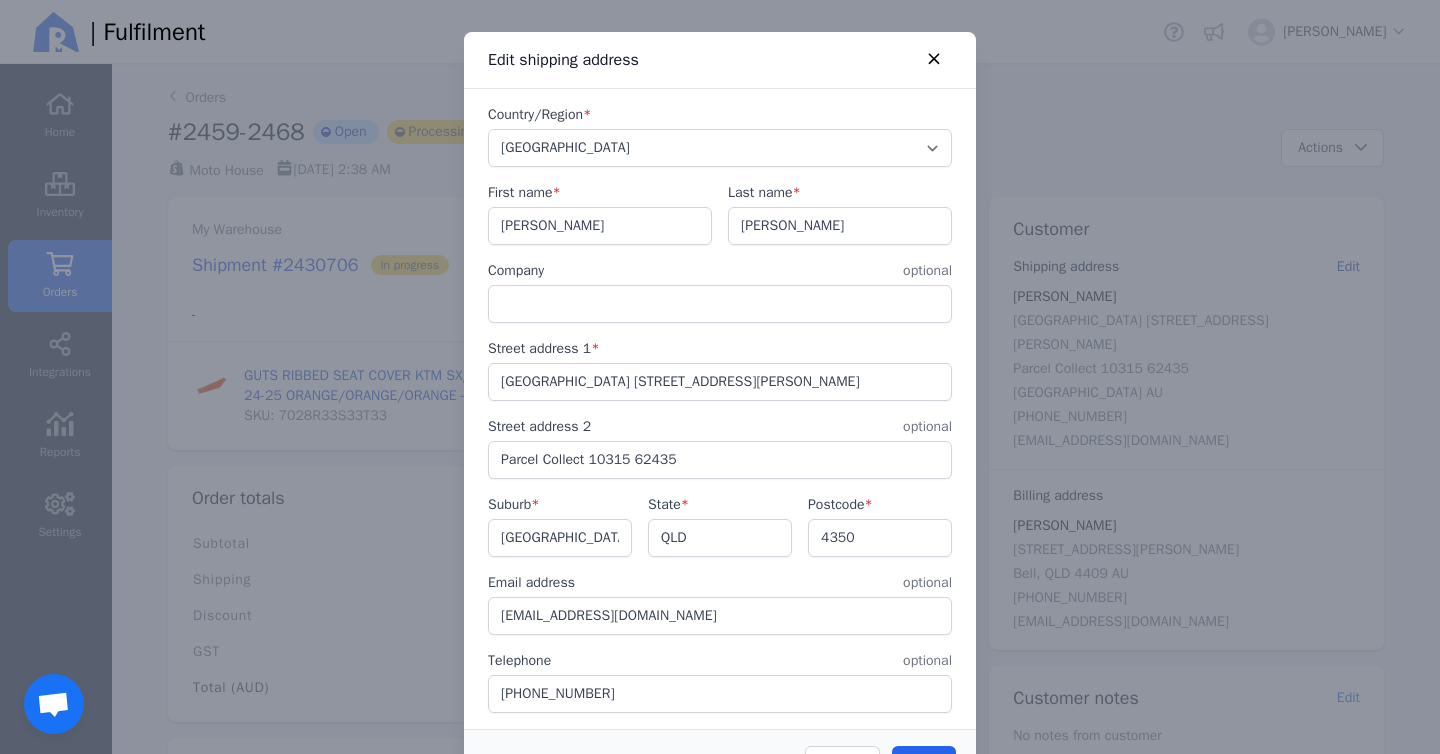 scroll, scrollTop: 45, scrollLeft: 0, axis: vertical 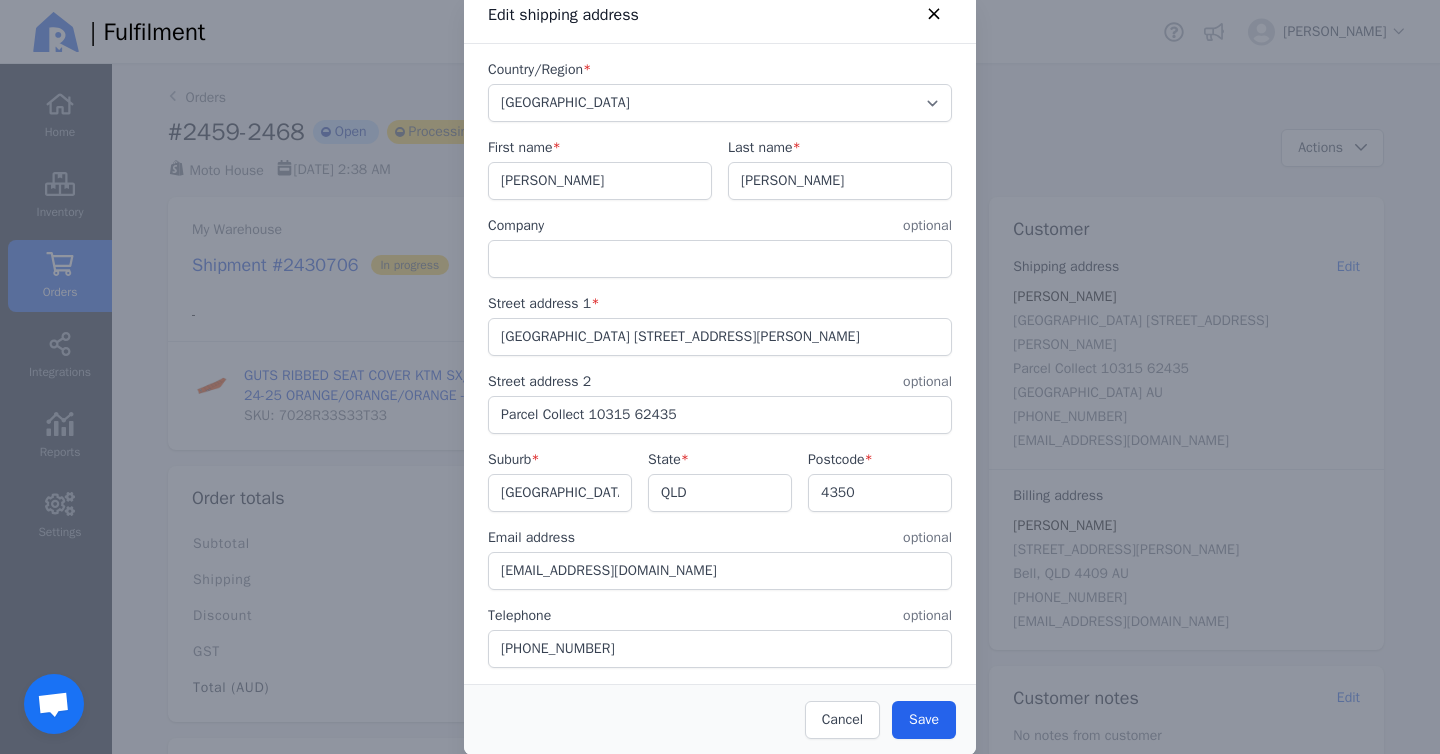 click on "Grand Central Shopping Centre Shop 22 244-252 Margaret Street TOOWOOMBA CITY QLD 4350" at bounding box center (720, 337) 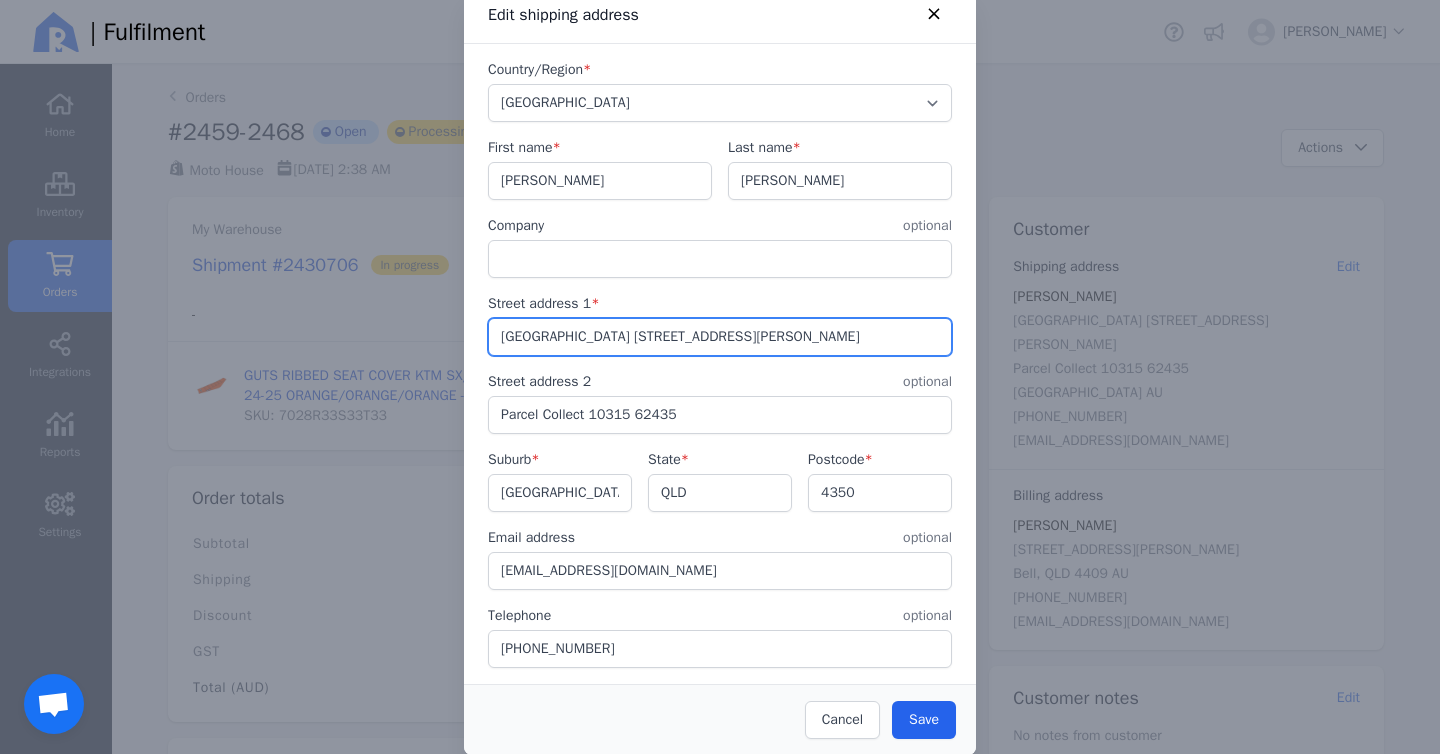 click on "Grand Central Shopping Centre Shop 22 244-252 Margaret Street TOOWOOMBA CITY QLD 4350" at bounding box center [720, 337] 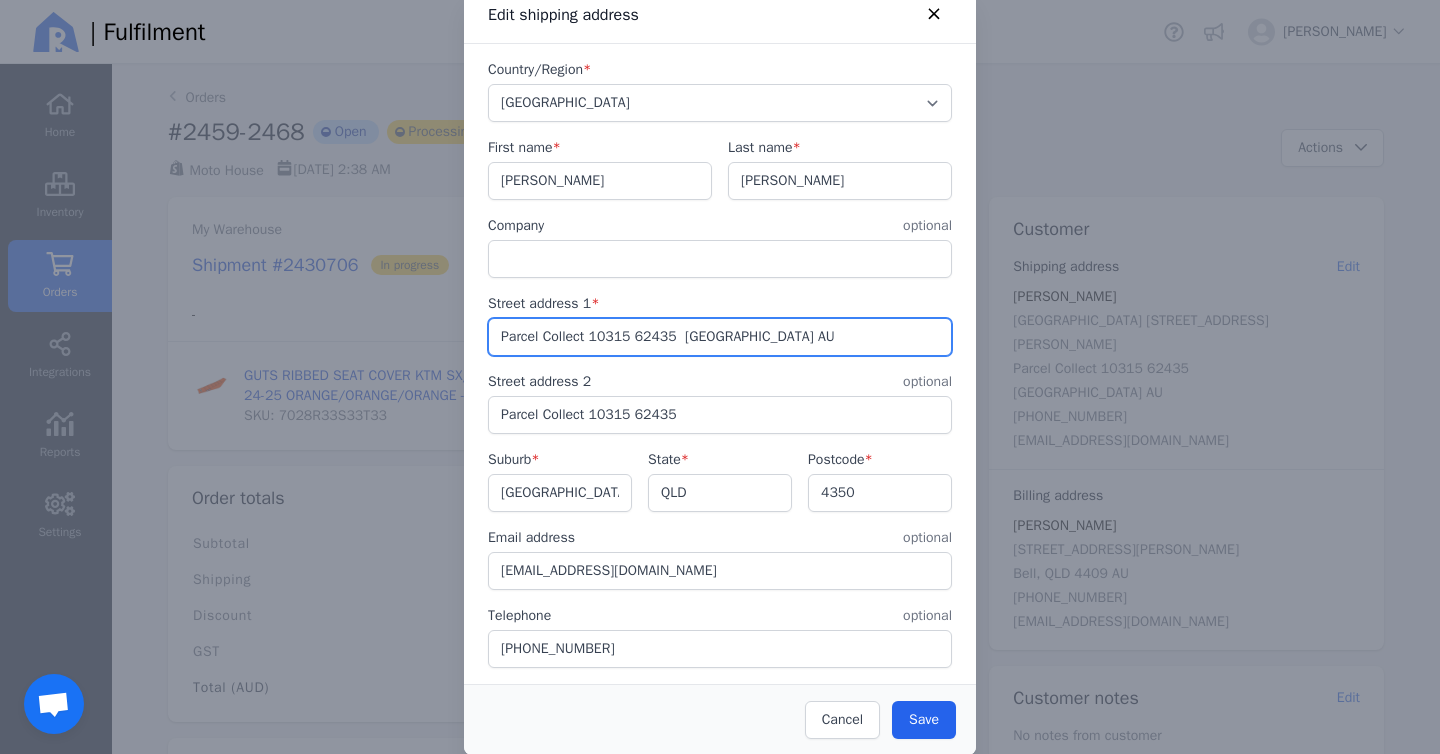 drag, startPoint x: 685, startPoint y: 340, endPoint x: 1043, endPoint y: 340, distance: 358 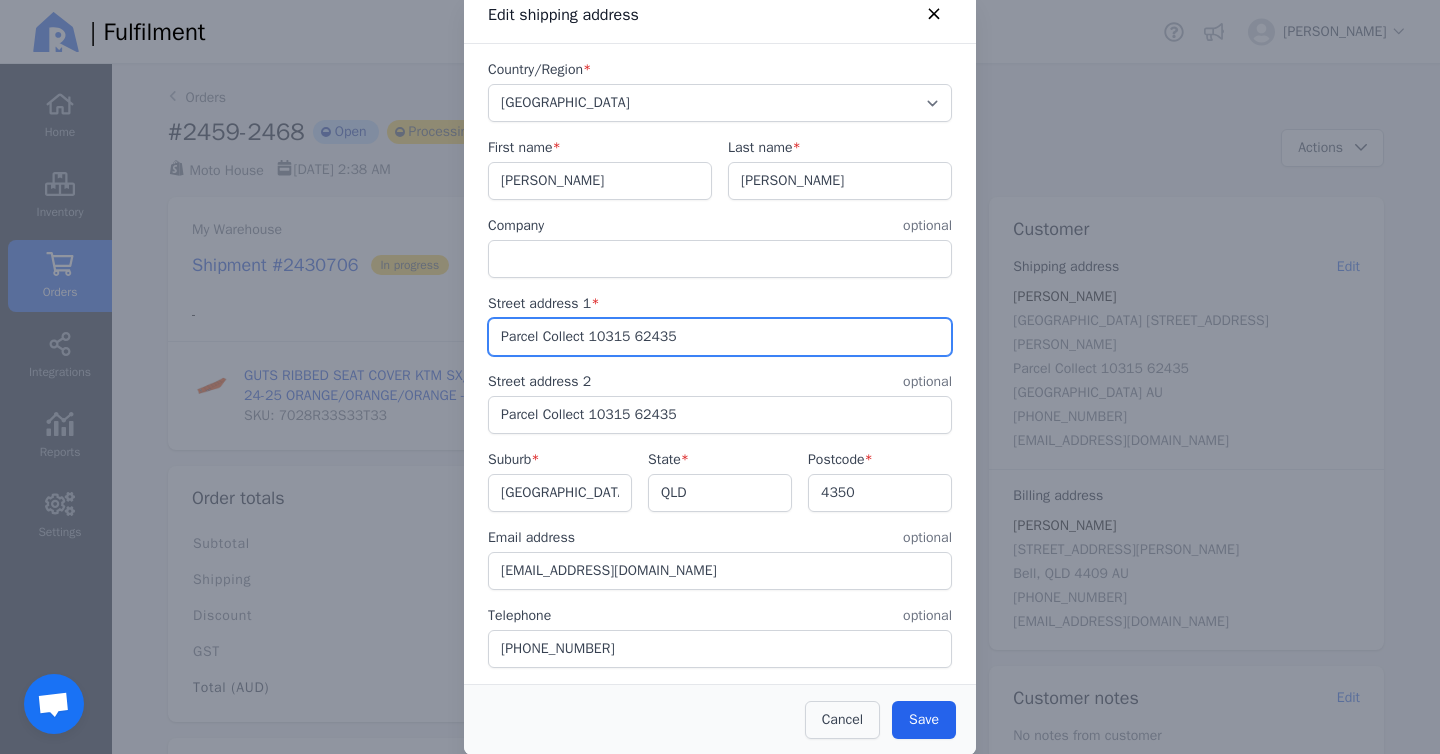 type on "Parcel Collect 10315 62435" 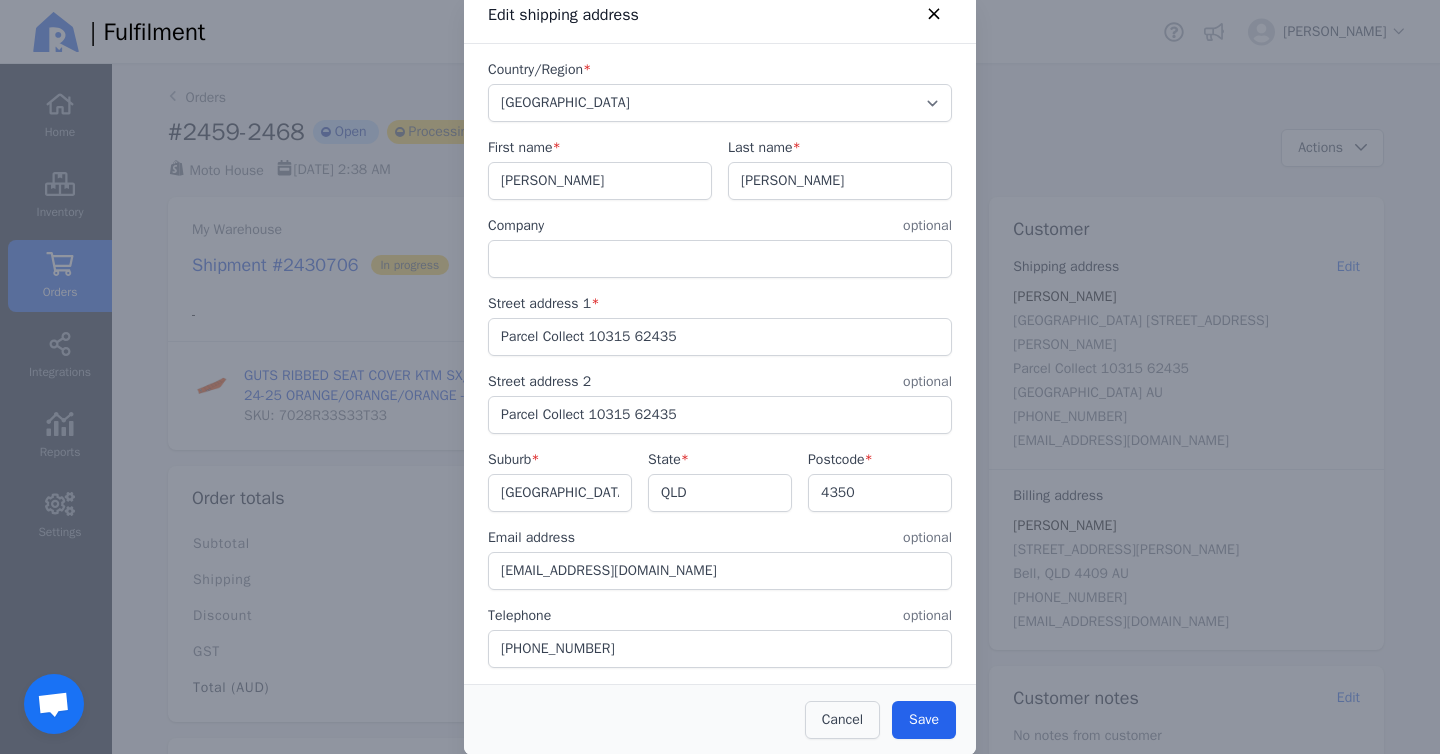 click on "Cancel" at bounding box center (842, 719) 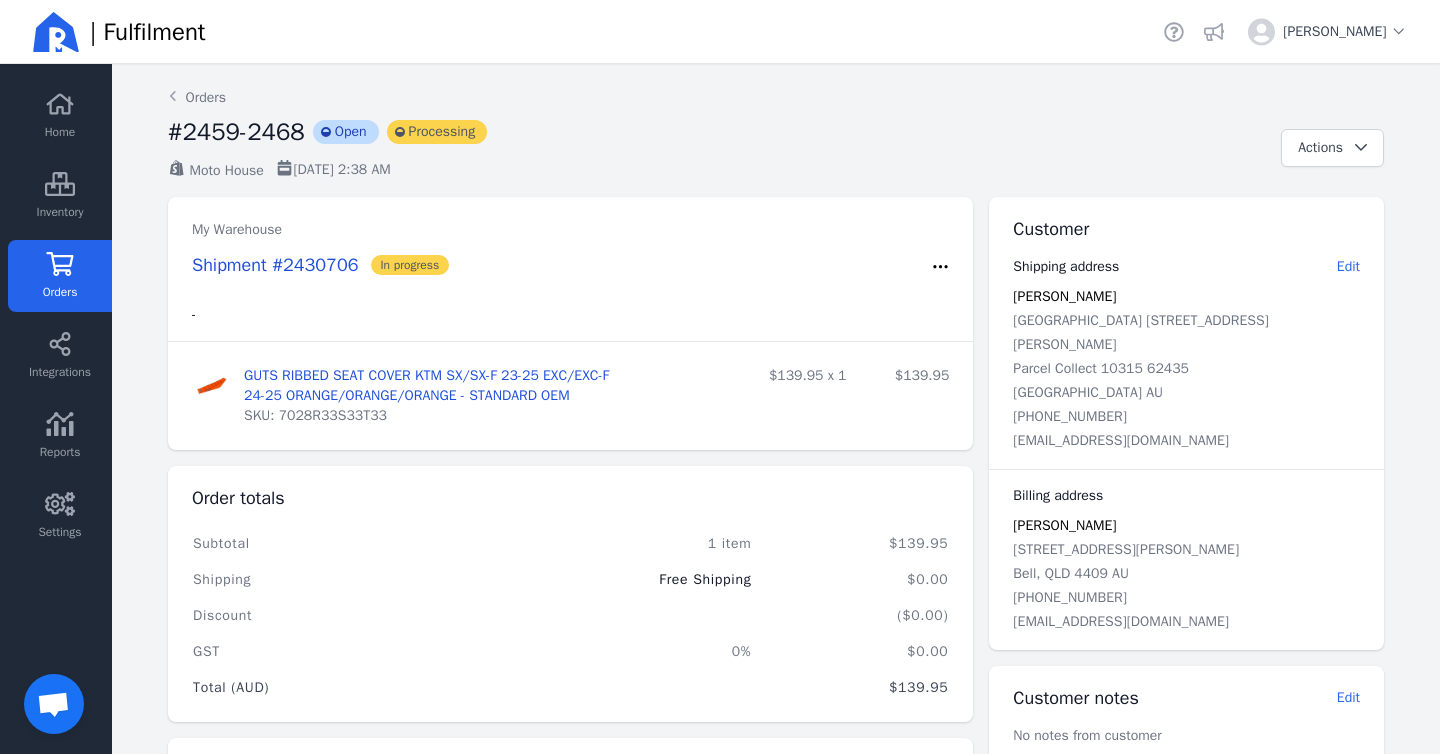 scroll, scrollTop: 0, scrollLeft: 0, axis: both 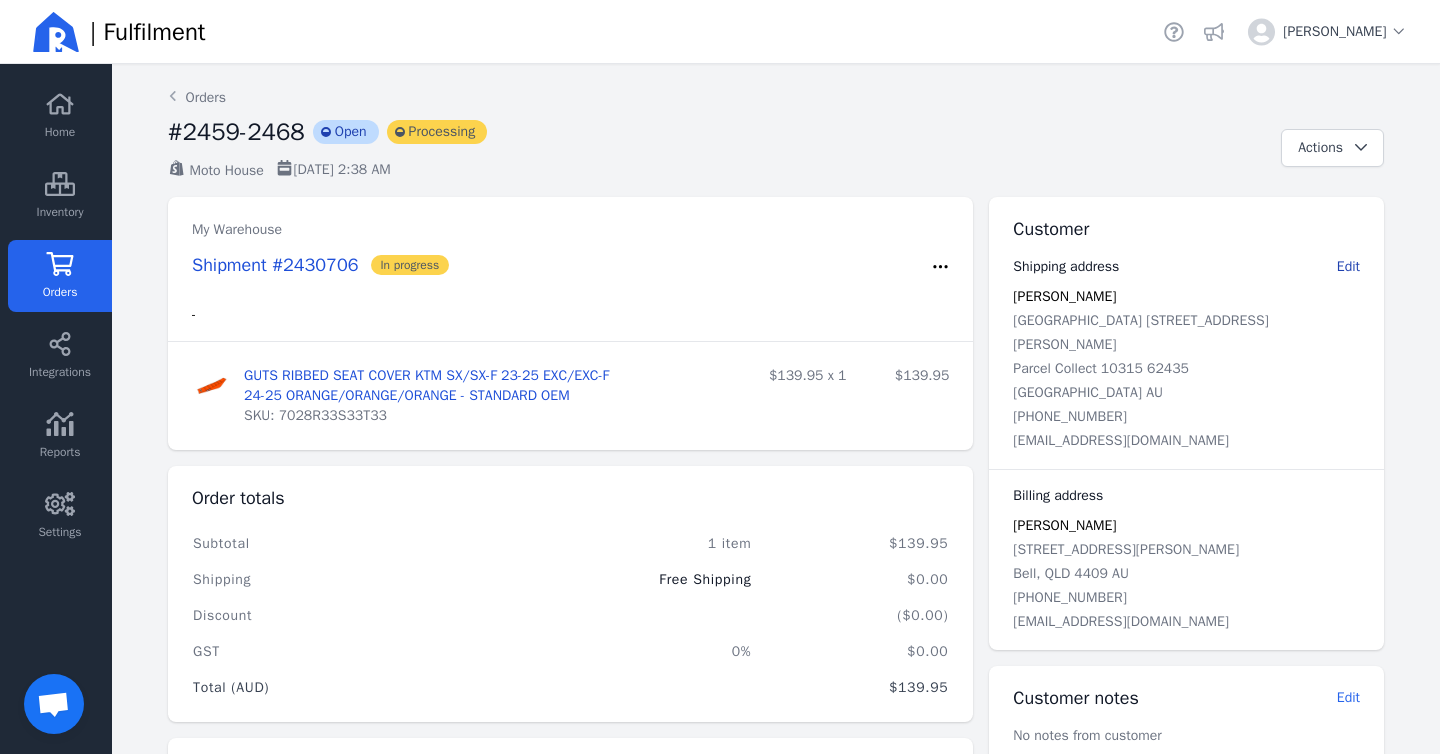 click on "Edit" at bounding box center [1348, 266] 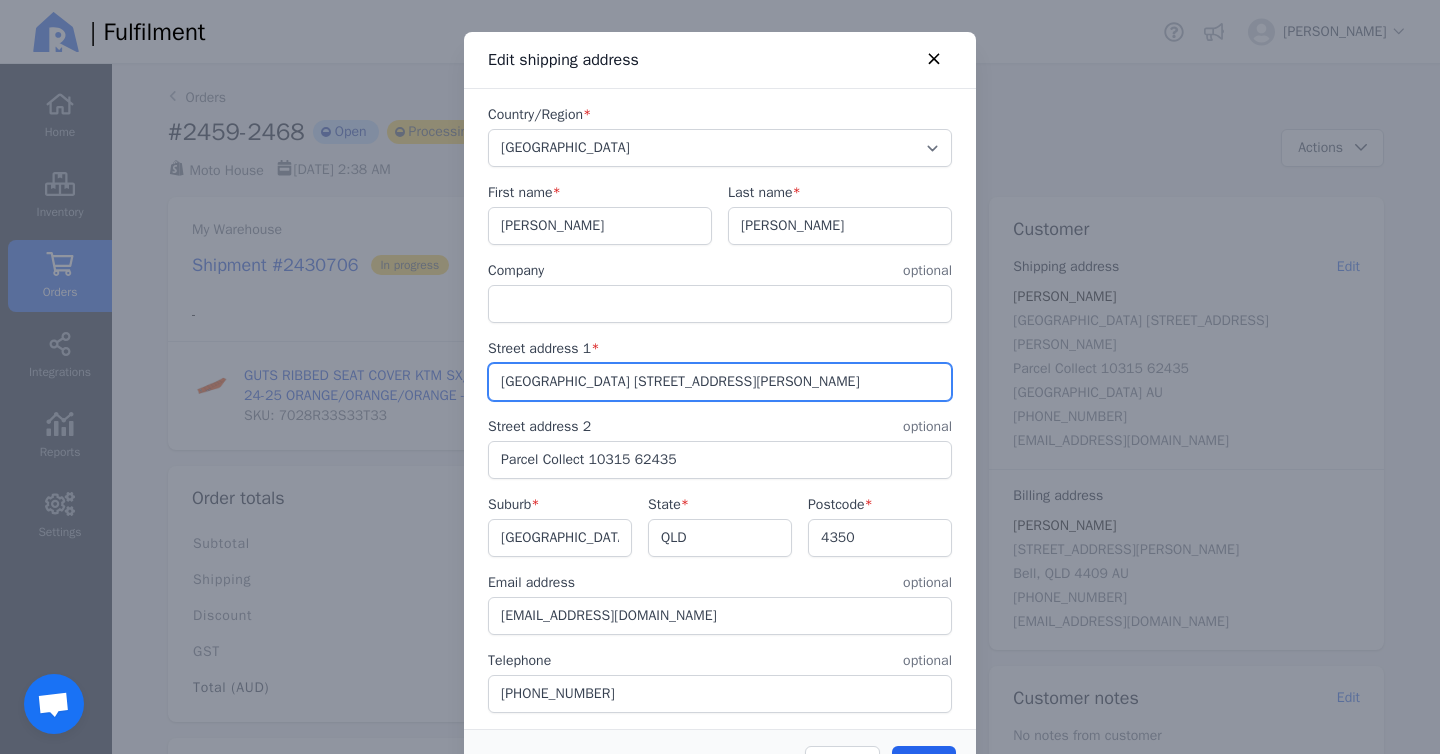 drag, startPoint x: 497, startPoint y: 386, endPoint x: 498, endPoint y: 418, distance: 32.01562 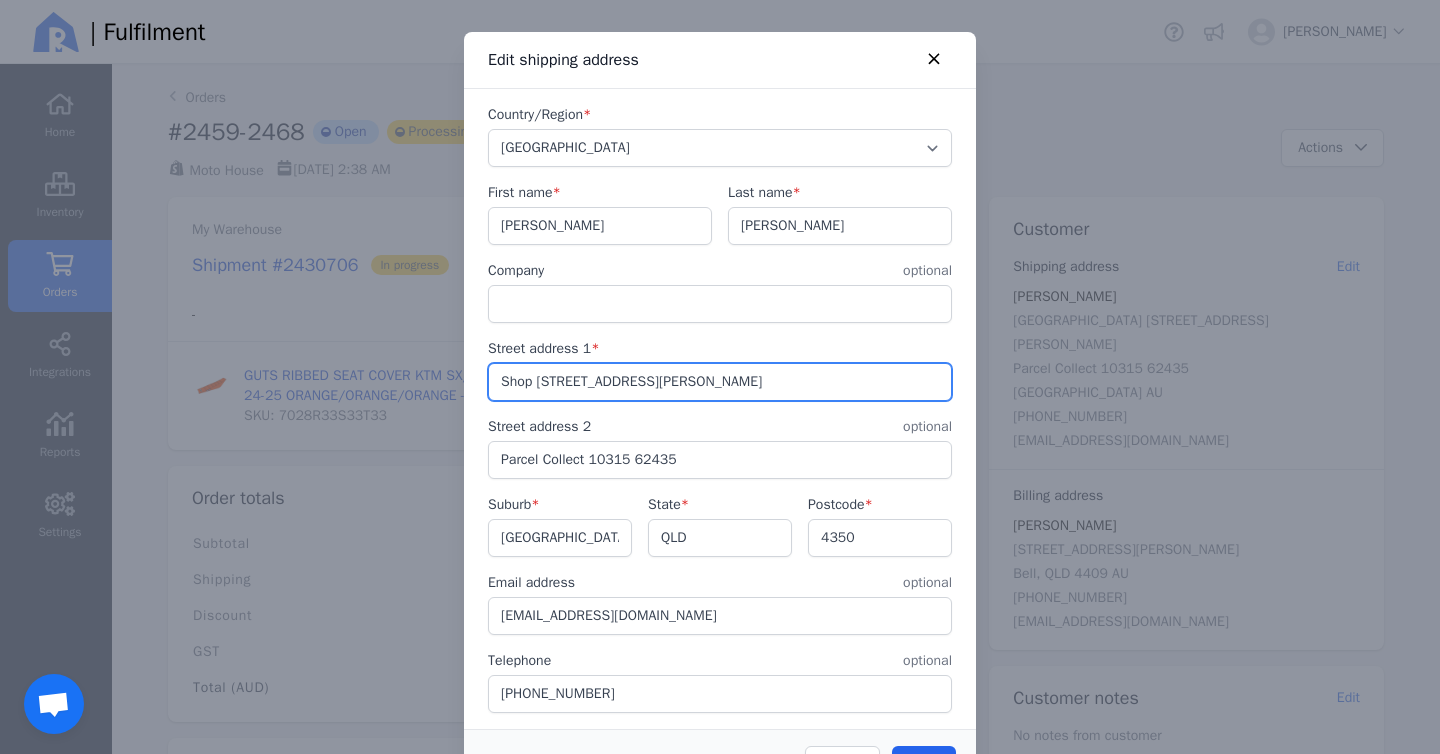 type on "Shop 22 244-252 Margaret Street TOOWOOMBA CITY QLD 4350" 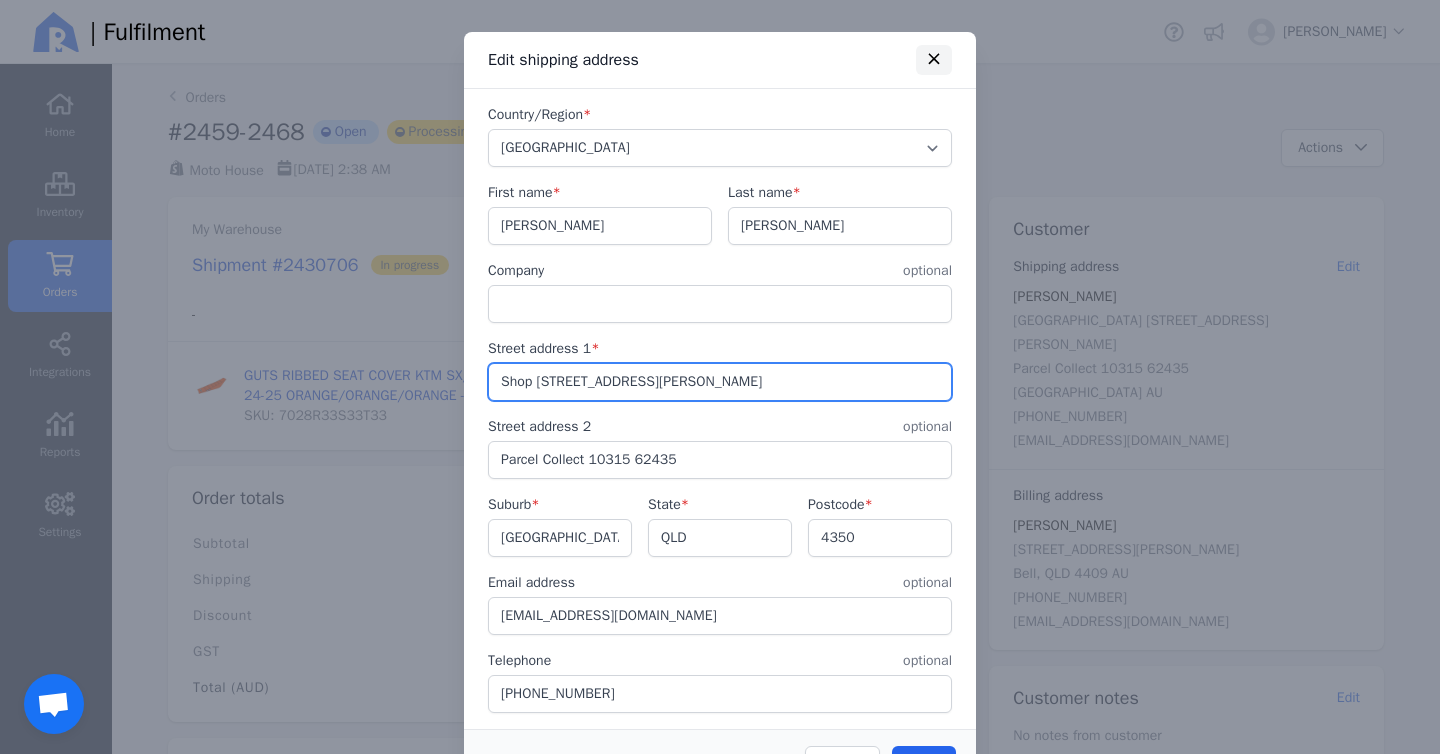 click 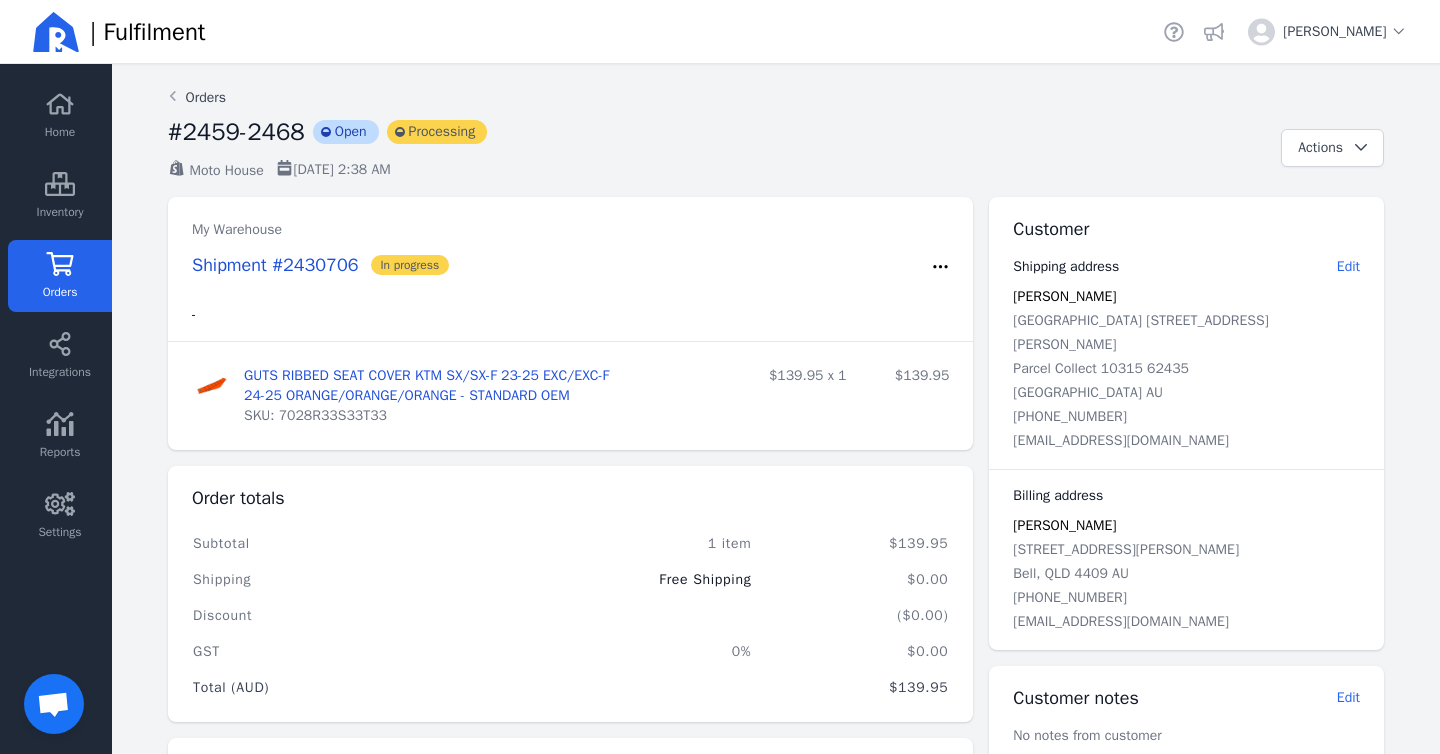 click on "Orders" at bounding box center [197, 98] 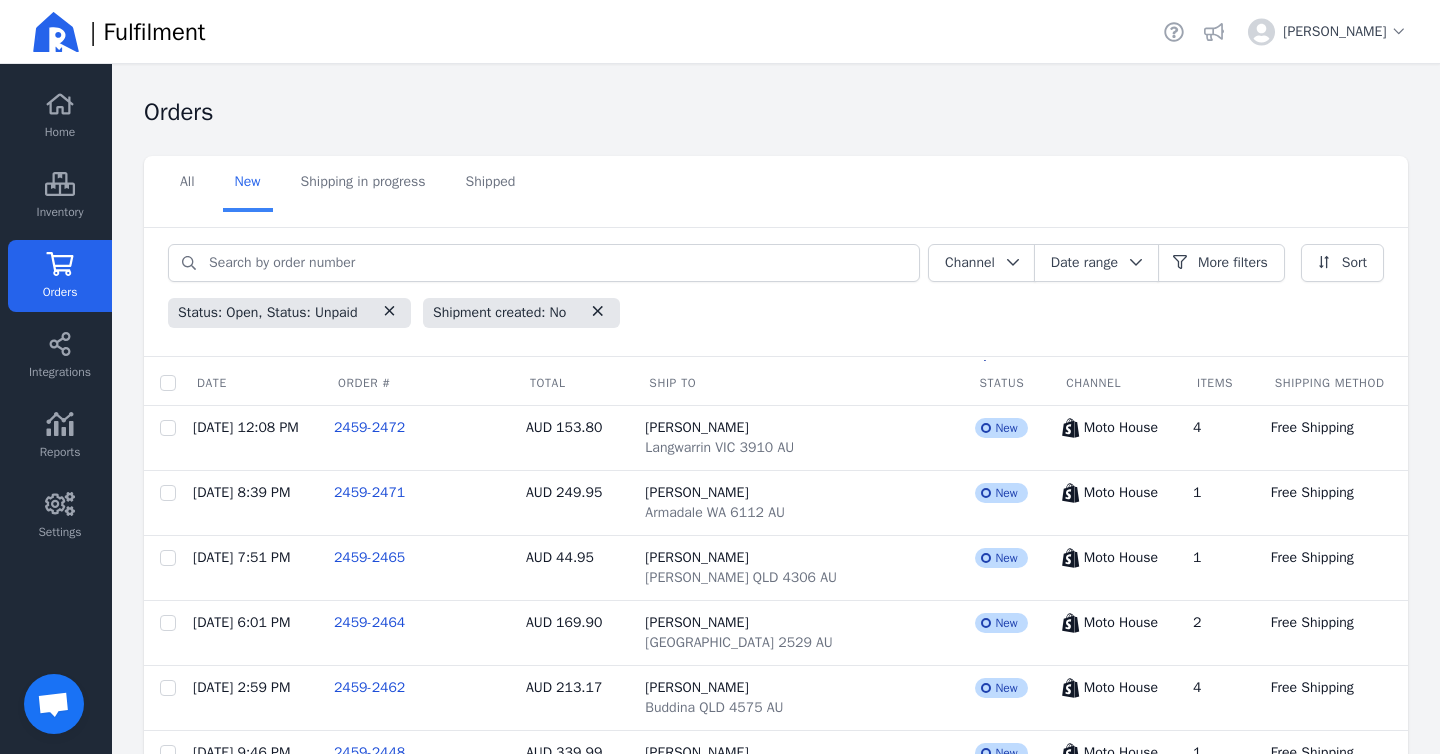 scroll, scrollTop: 489, scrollLeft: 0, axis: vertical 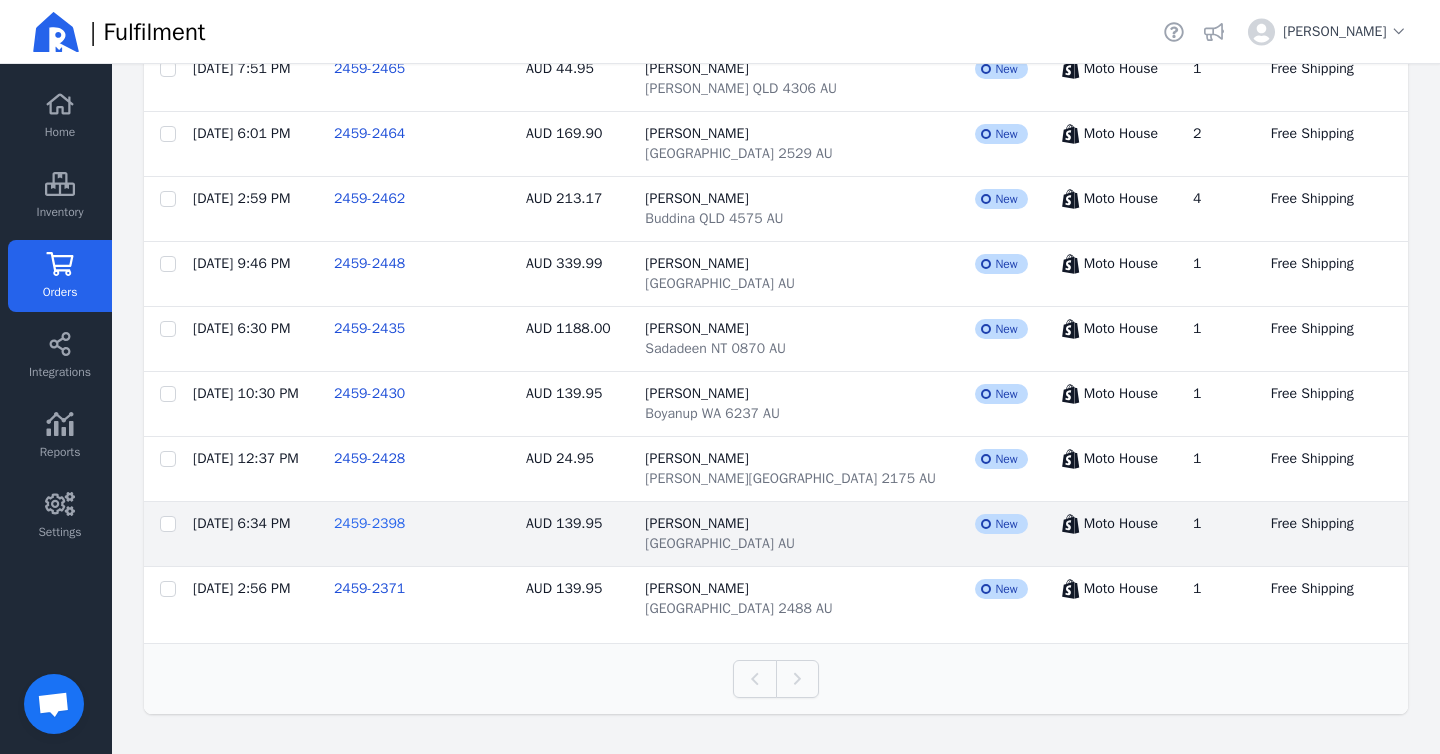 click on "2459-2398" 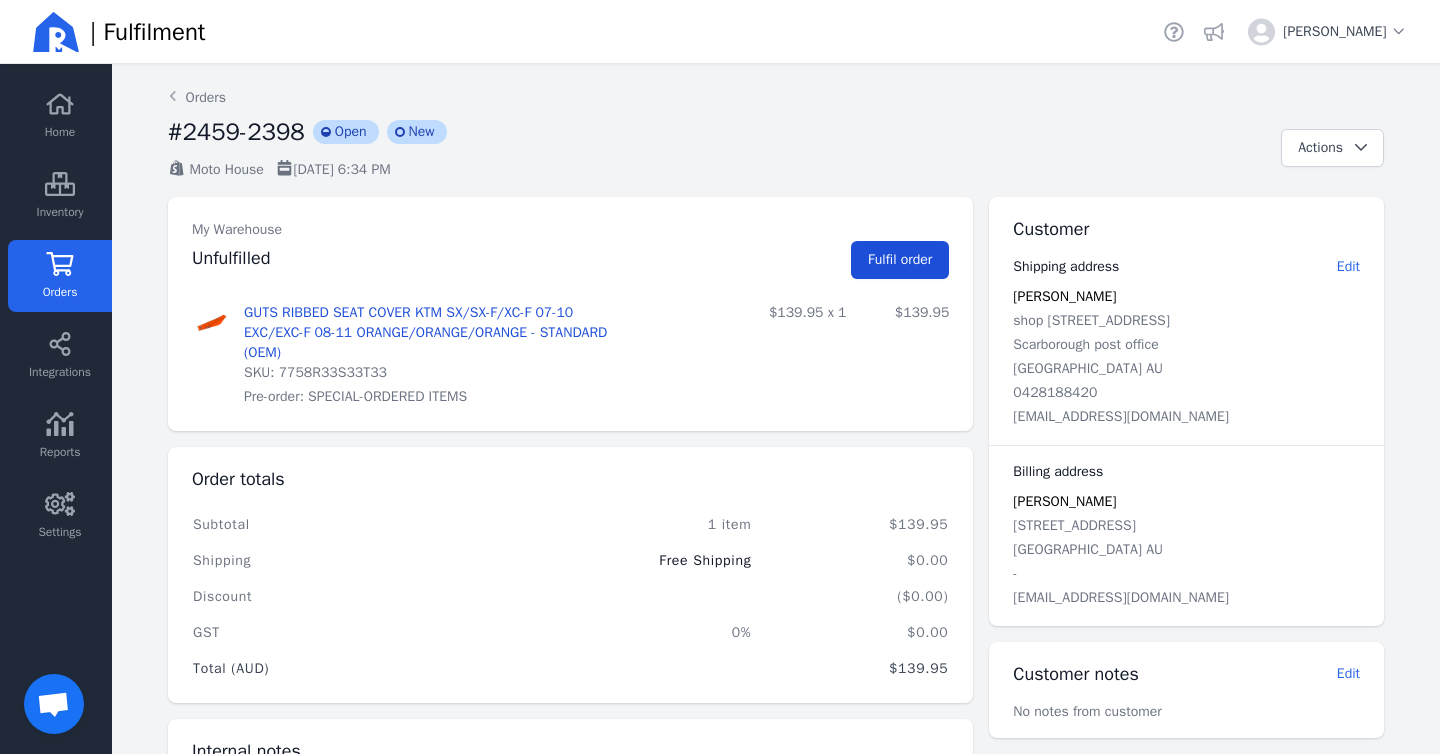 click on "Fulfil order" at bounding box center (900, 260) 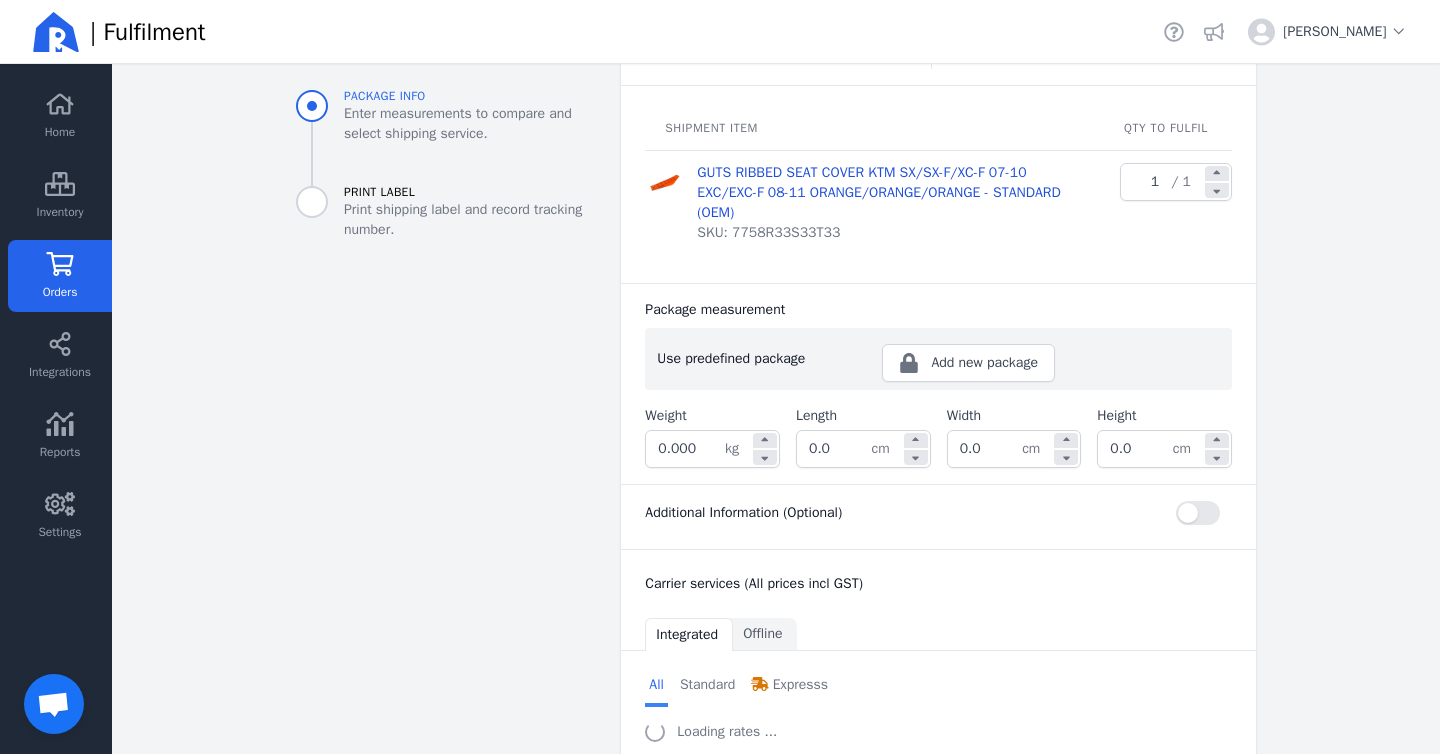 scroll, scrollTop: 324, scrollLeft: 0, axis: vertical 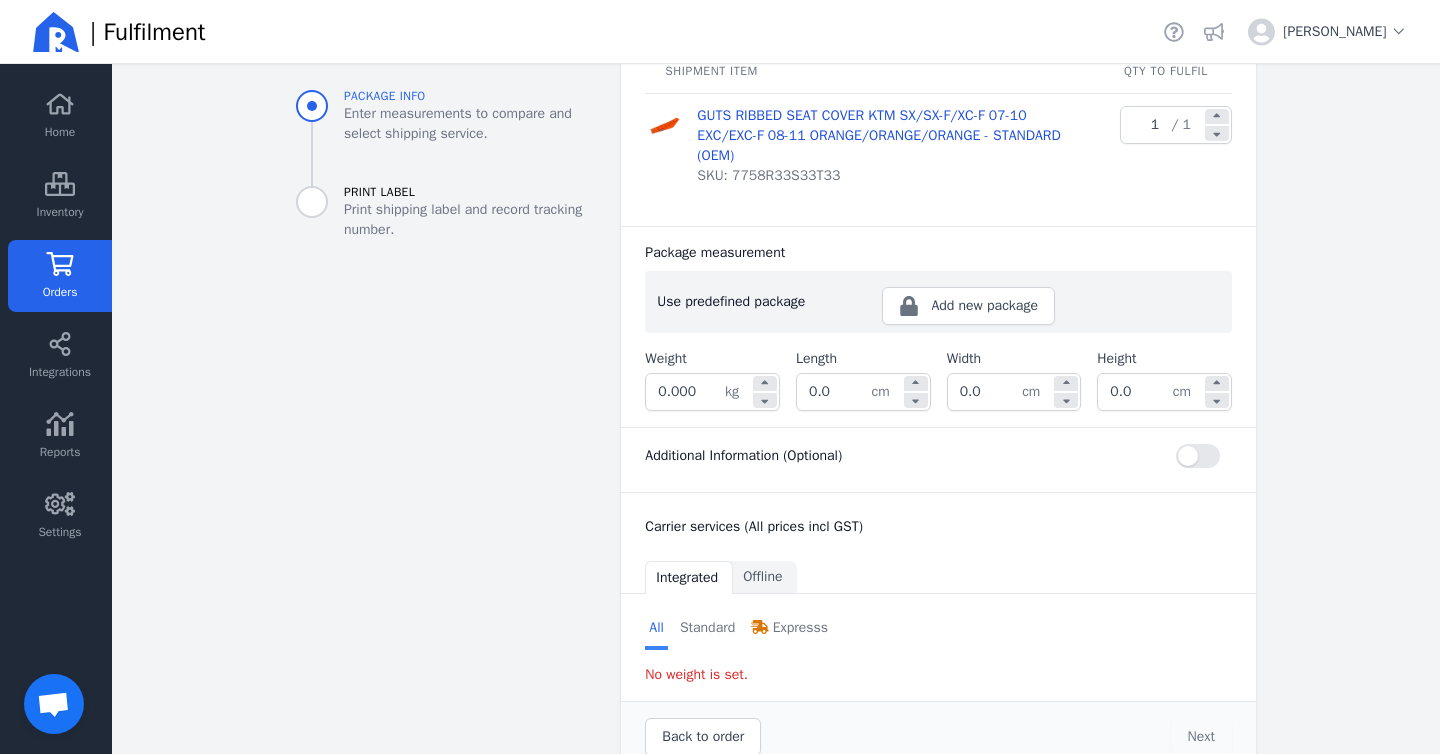 click on "0.000" 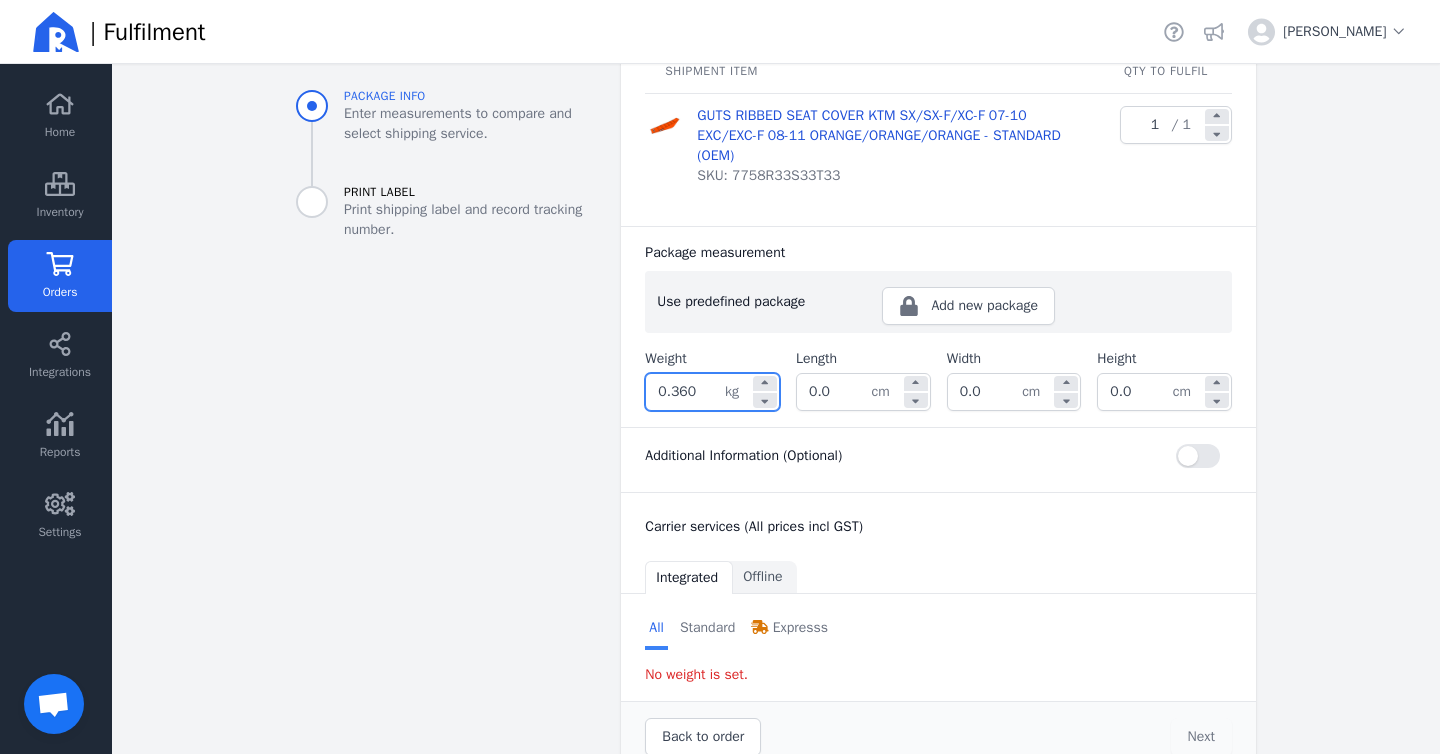 type on "0.360" 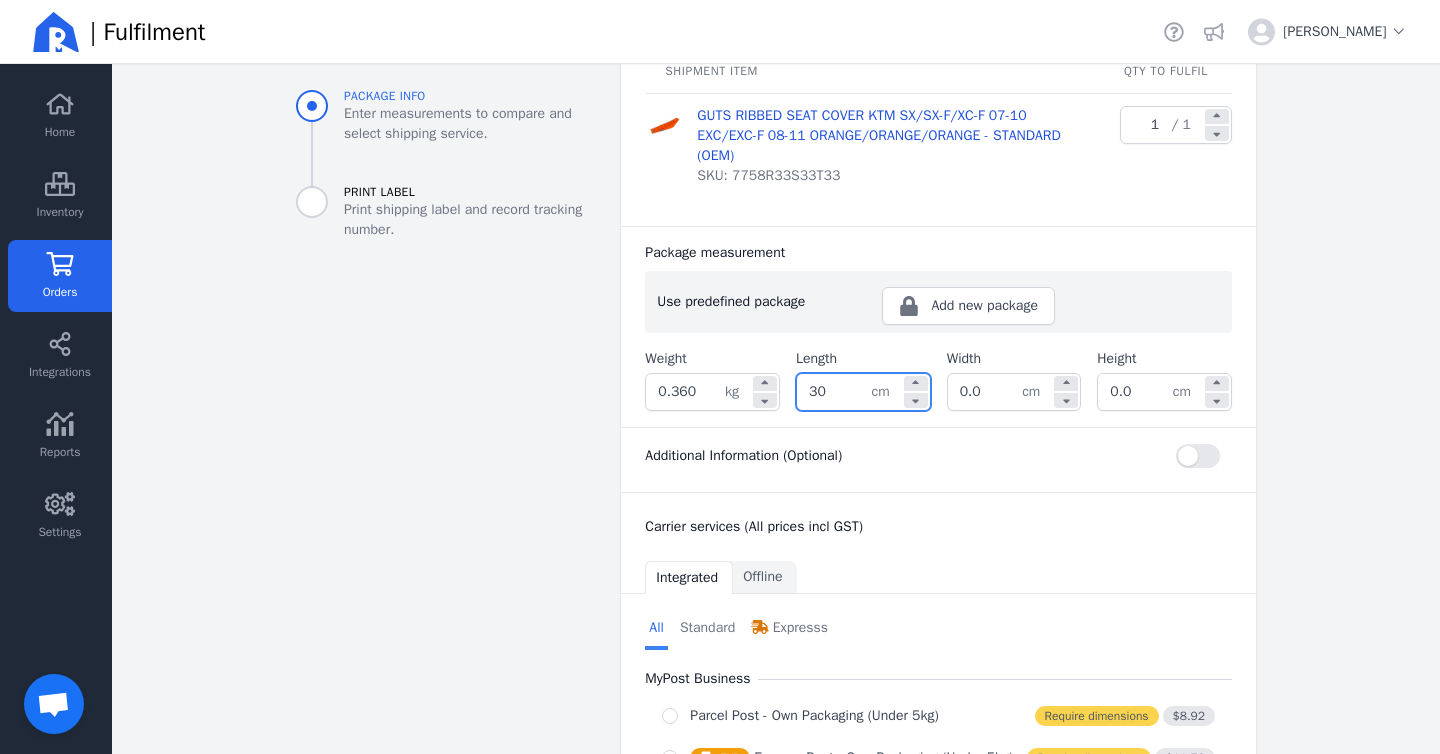 type on "30.0" 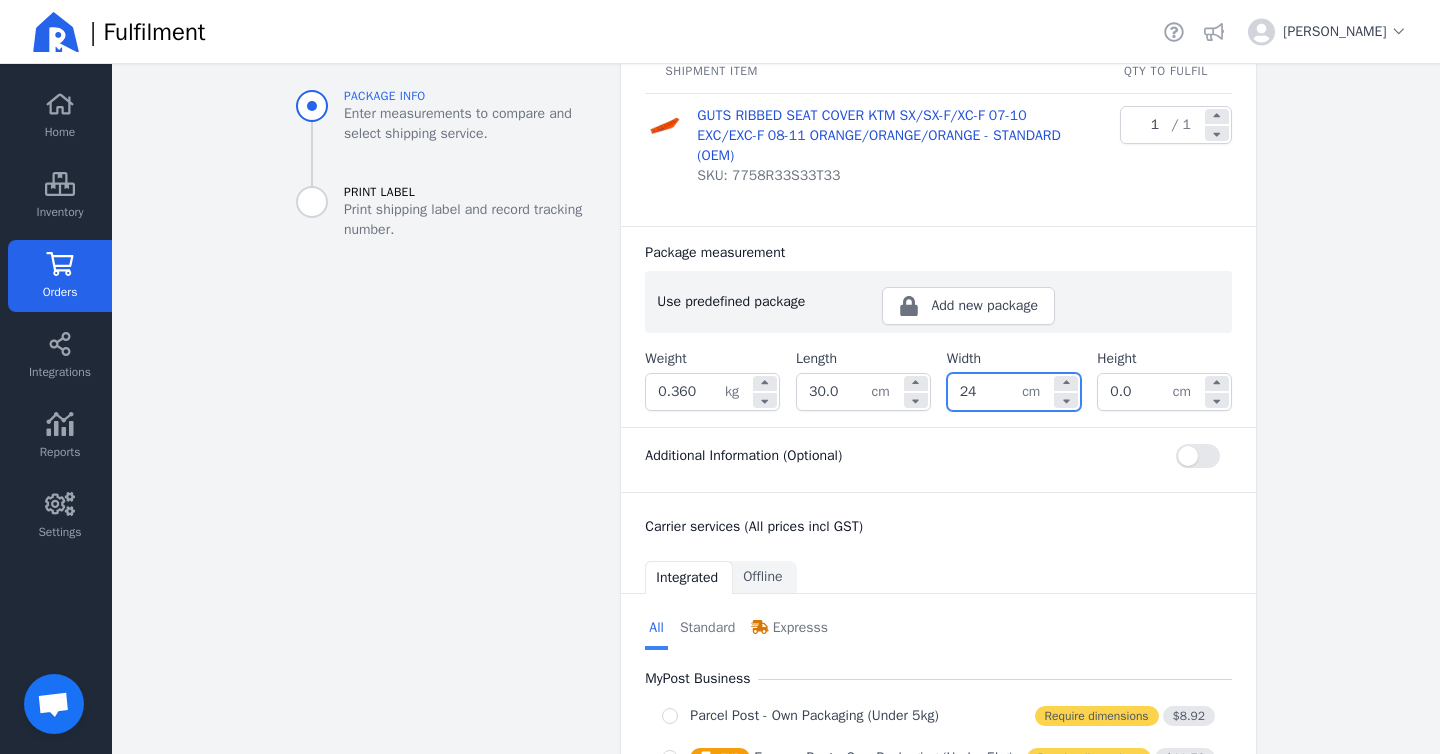 type on "24.0" 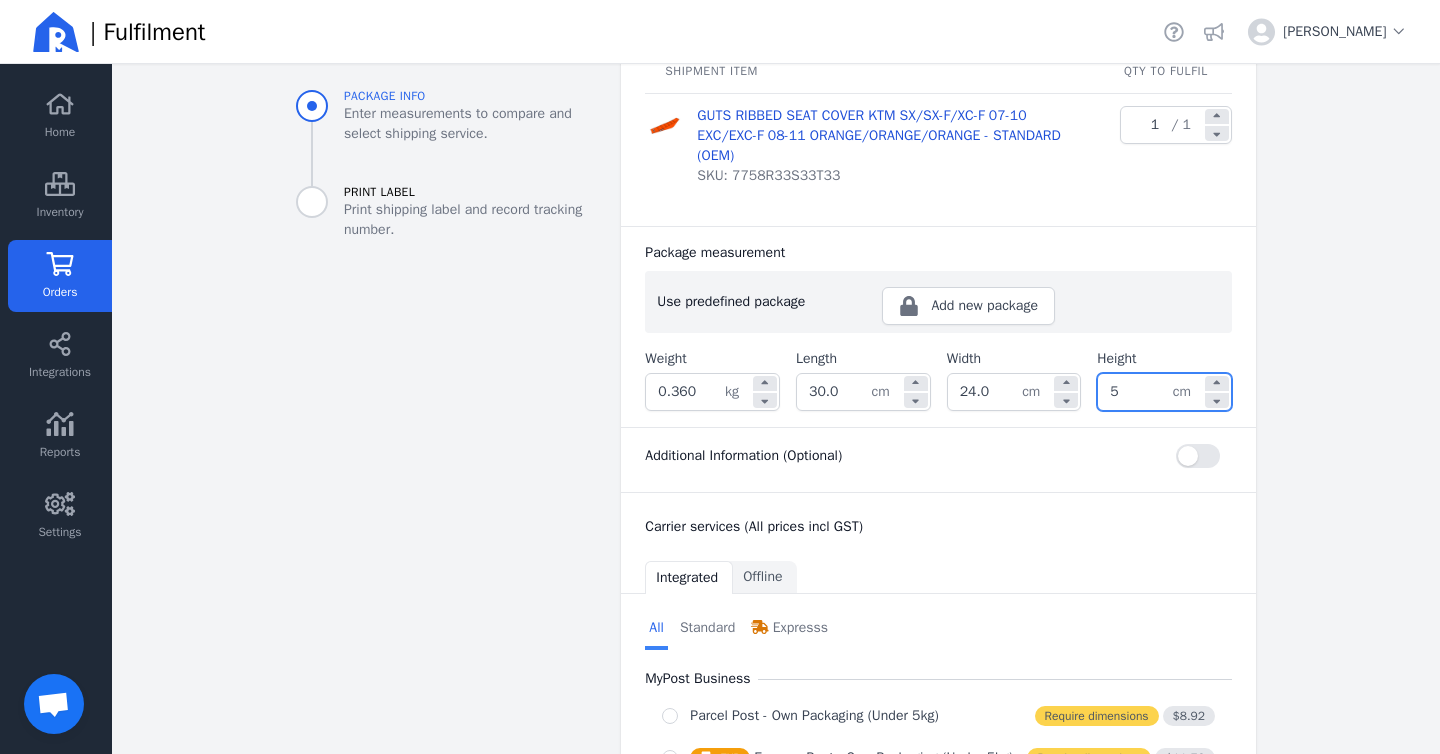 type on "5.0" 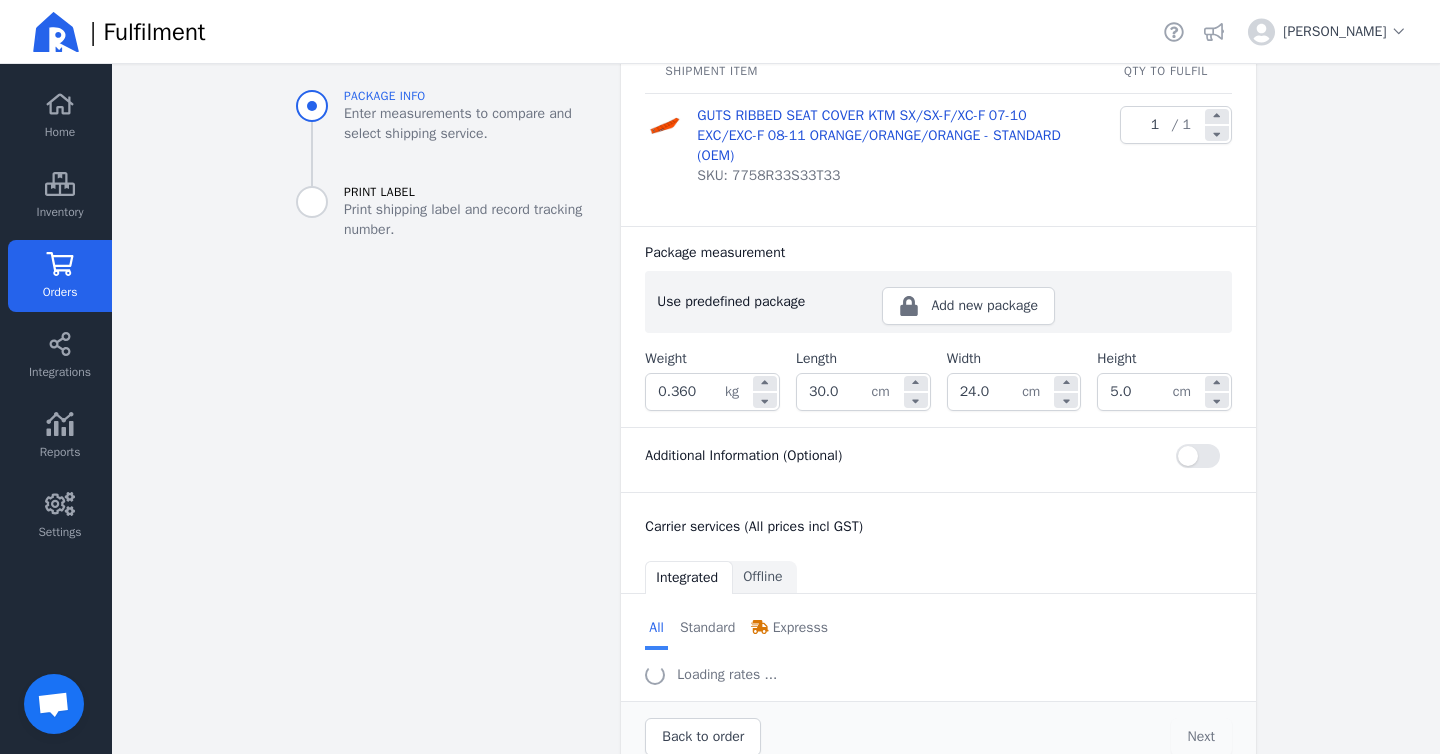 click on "Package info Enter measurements to compare and select shipping service. Print Label Print shipping label and record tracking number." 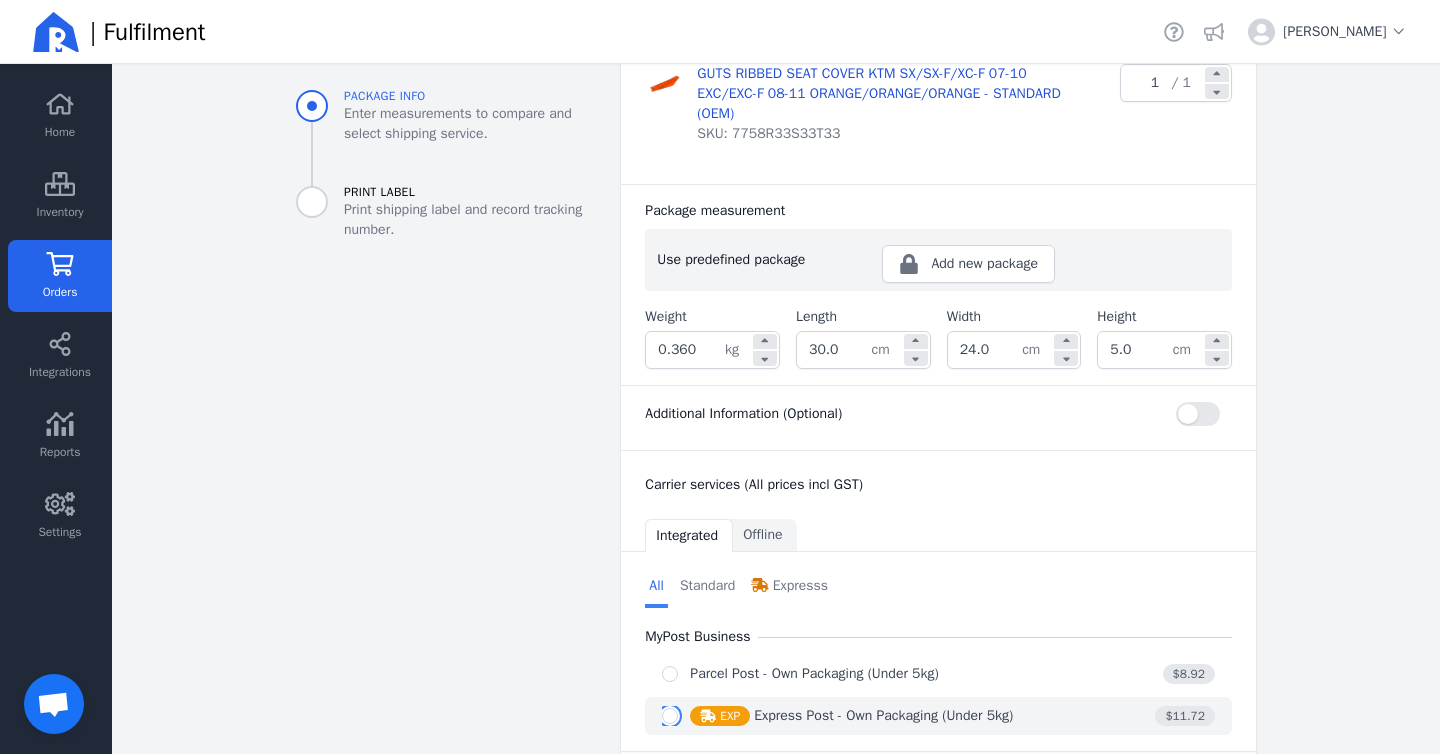 click at bounding box center (670, 716) 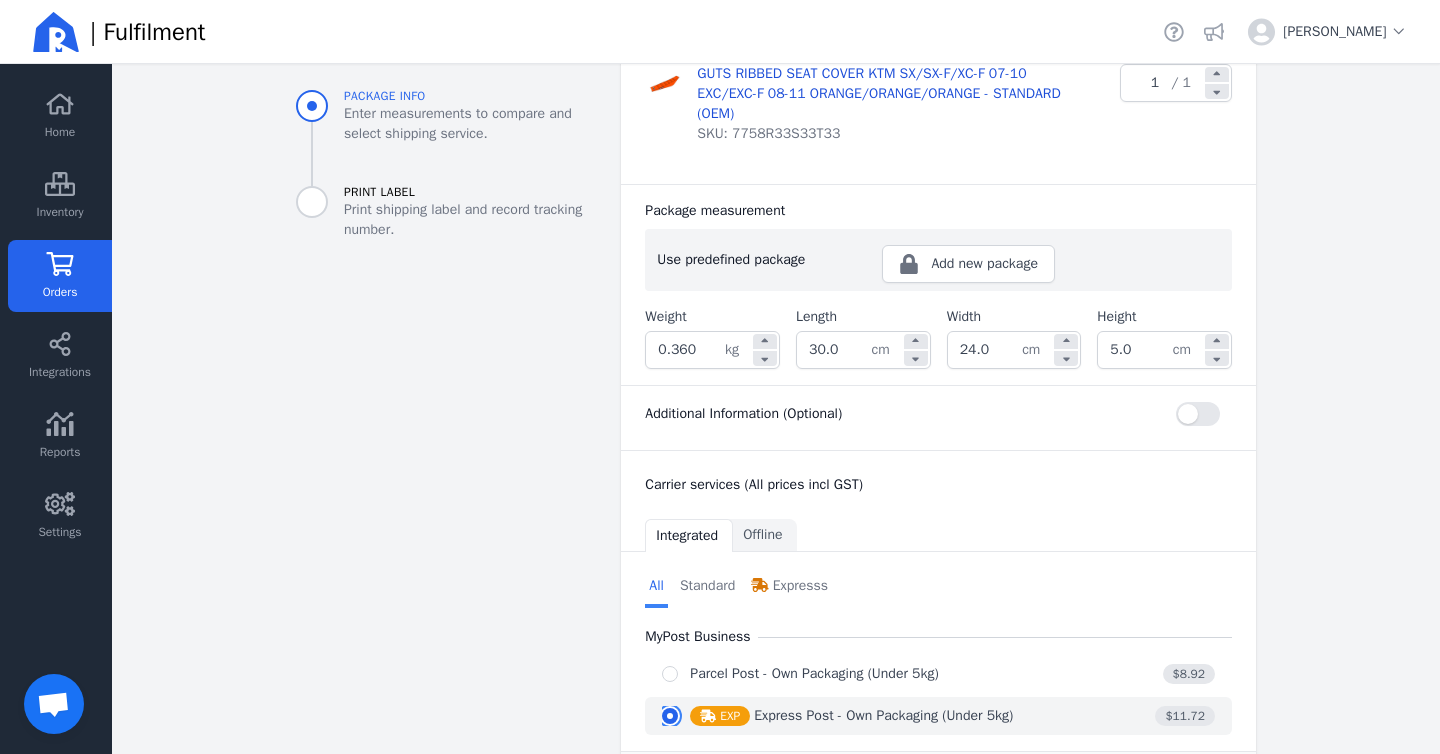 radio on "true" 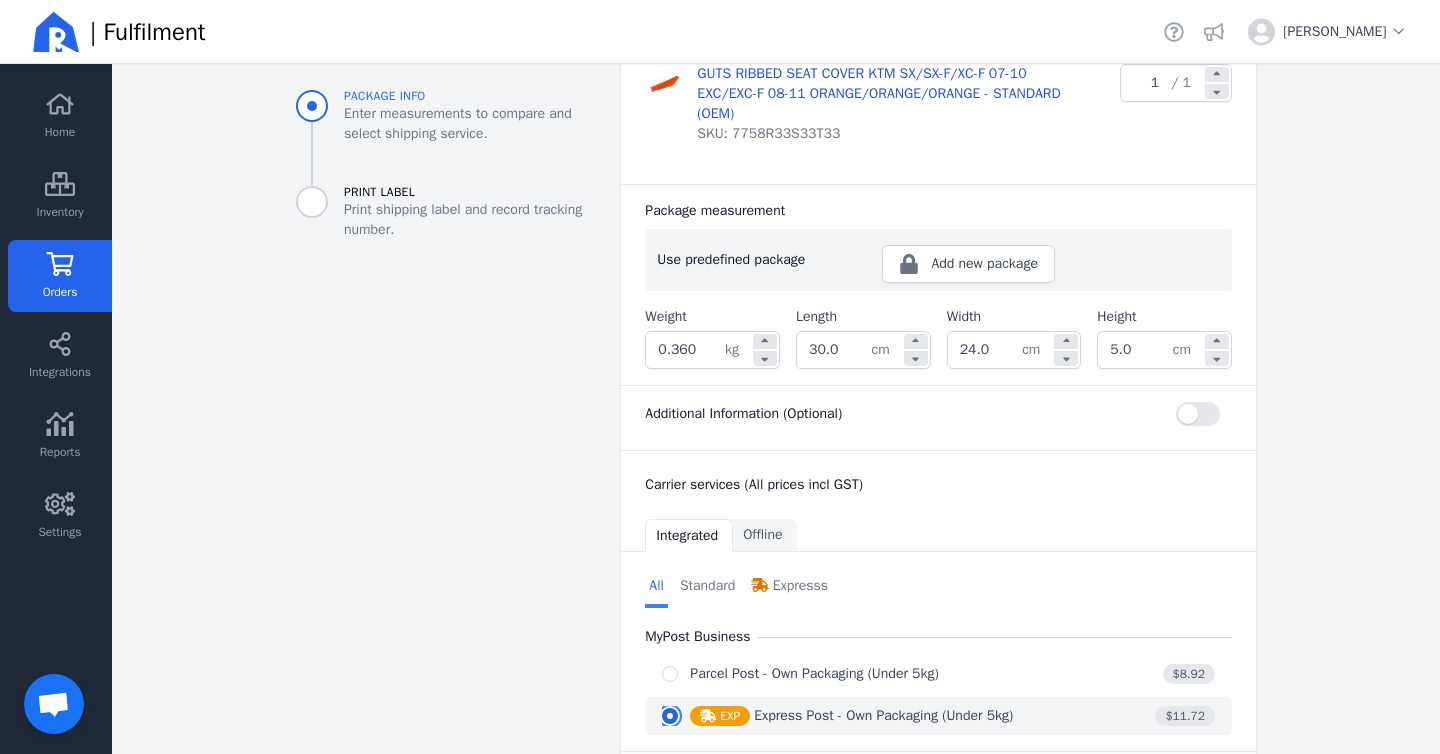 select on "0" 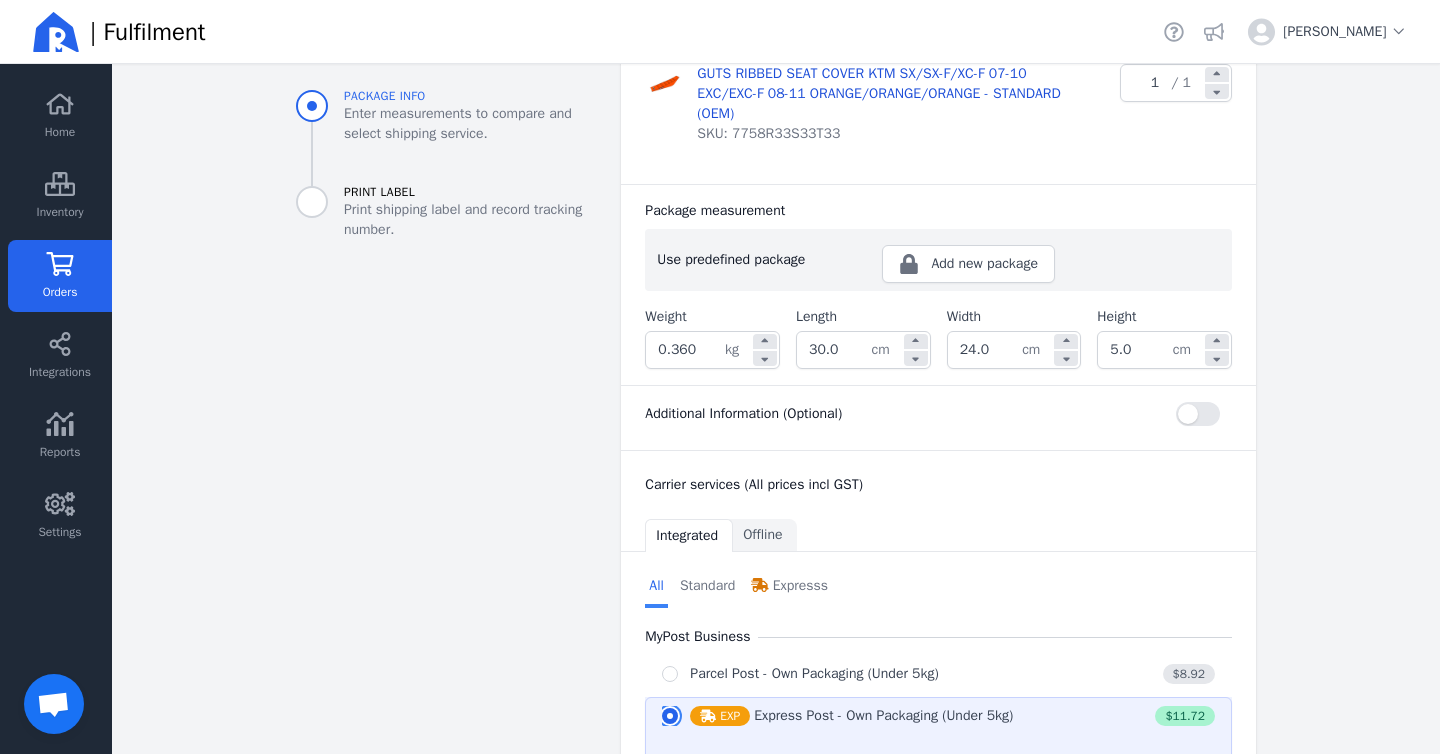 scroll, scrollTop: 678, scrollLeft: 0, axis: vertical 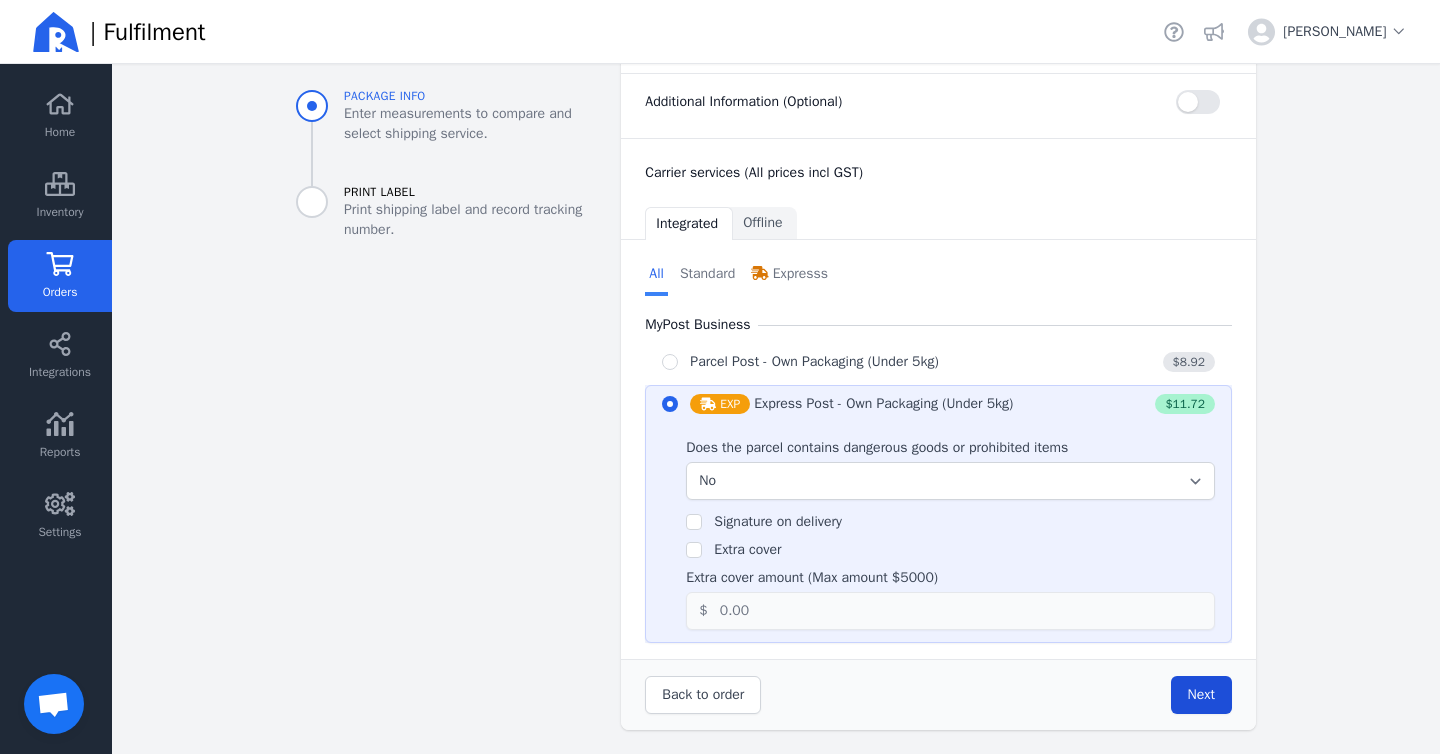 click on "Next" at bounding box center [1201, 694] 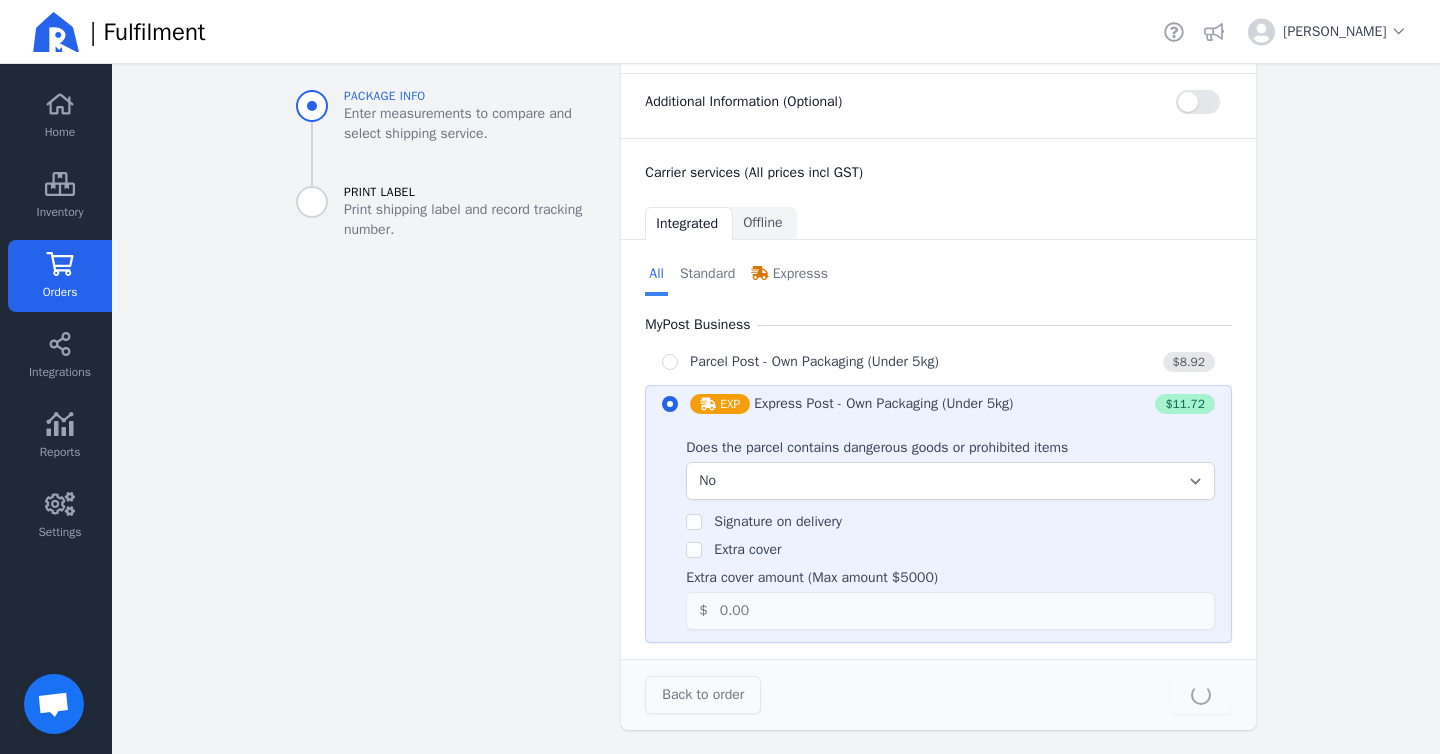 type on "30.0" 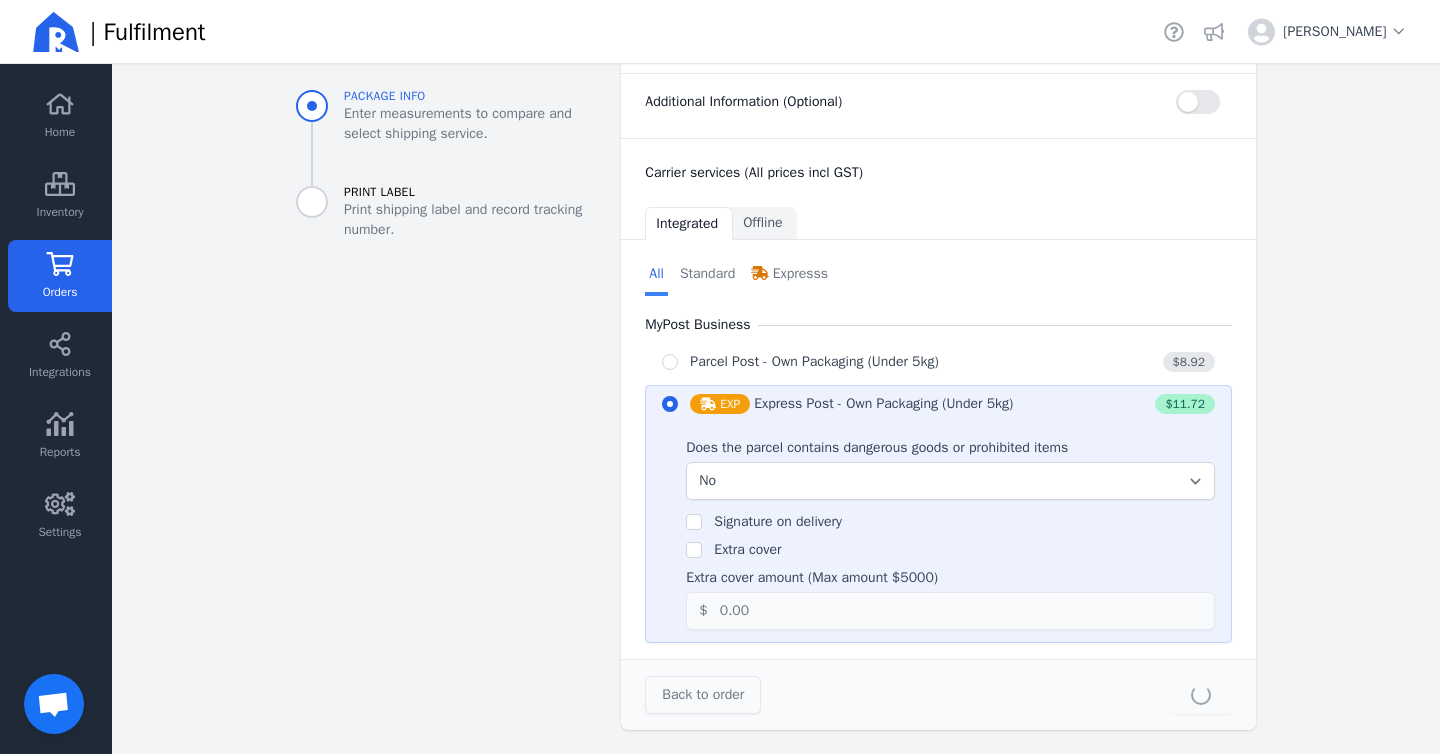 type on "24.0" 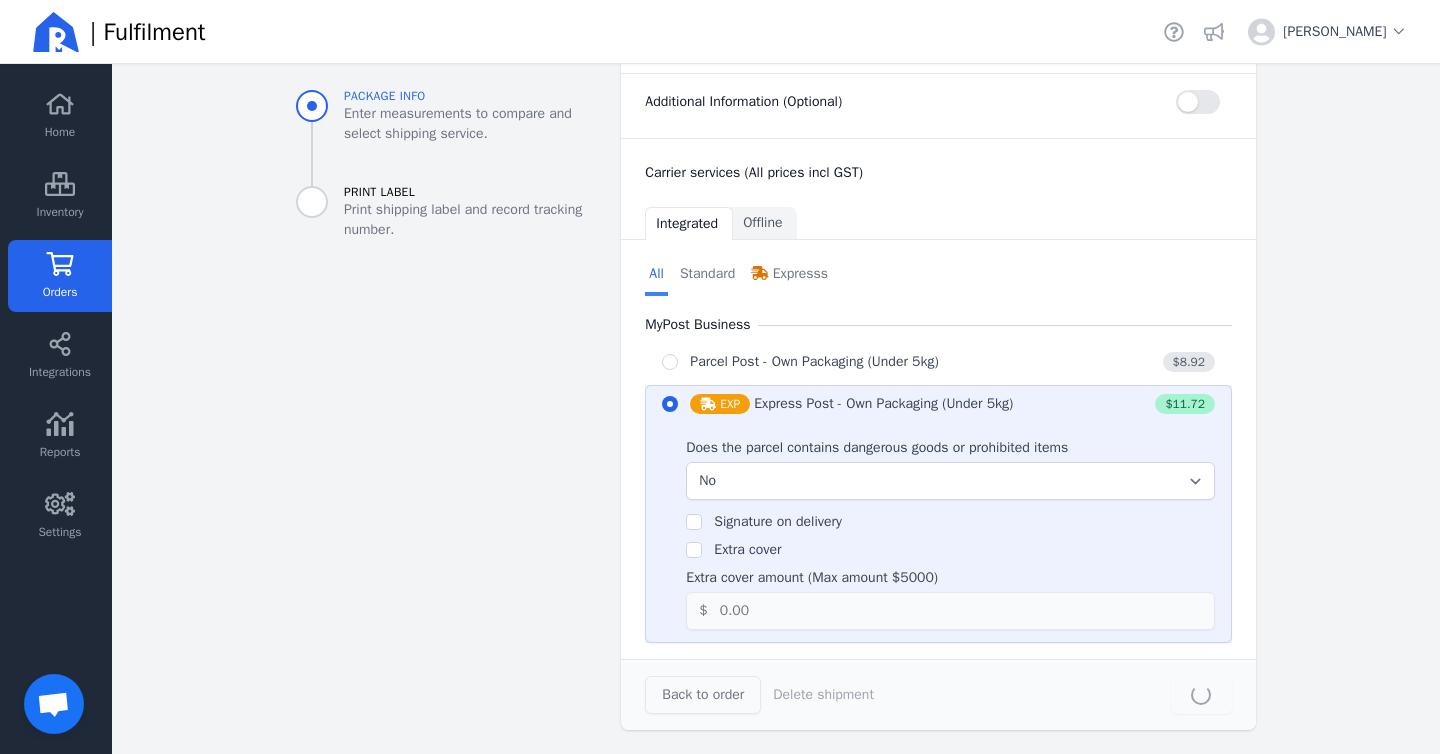 scroll, scrollTop: 0, scrollLeft: 0, axis: both 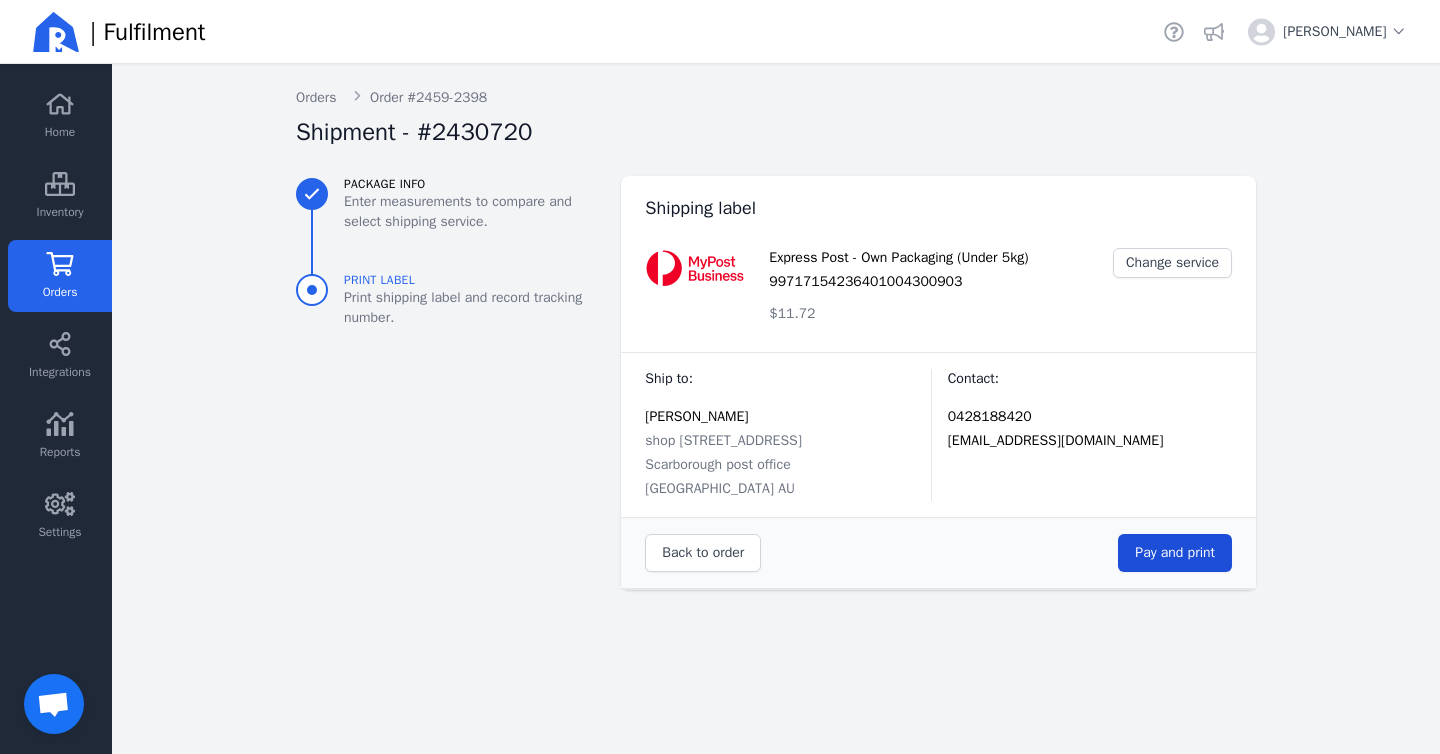 click on "Pay and print" at bounding box center [1175, 552] 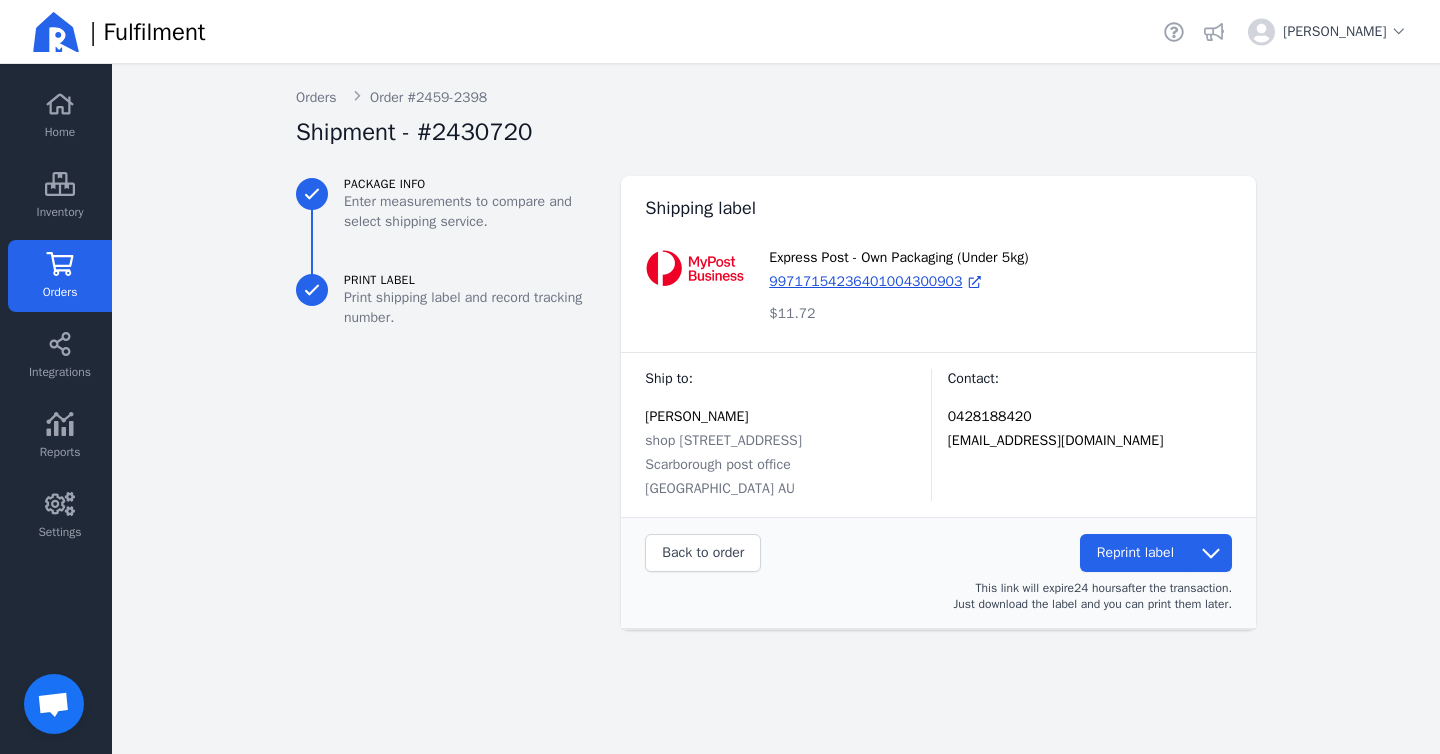 click on "Orders" 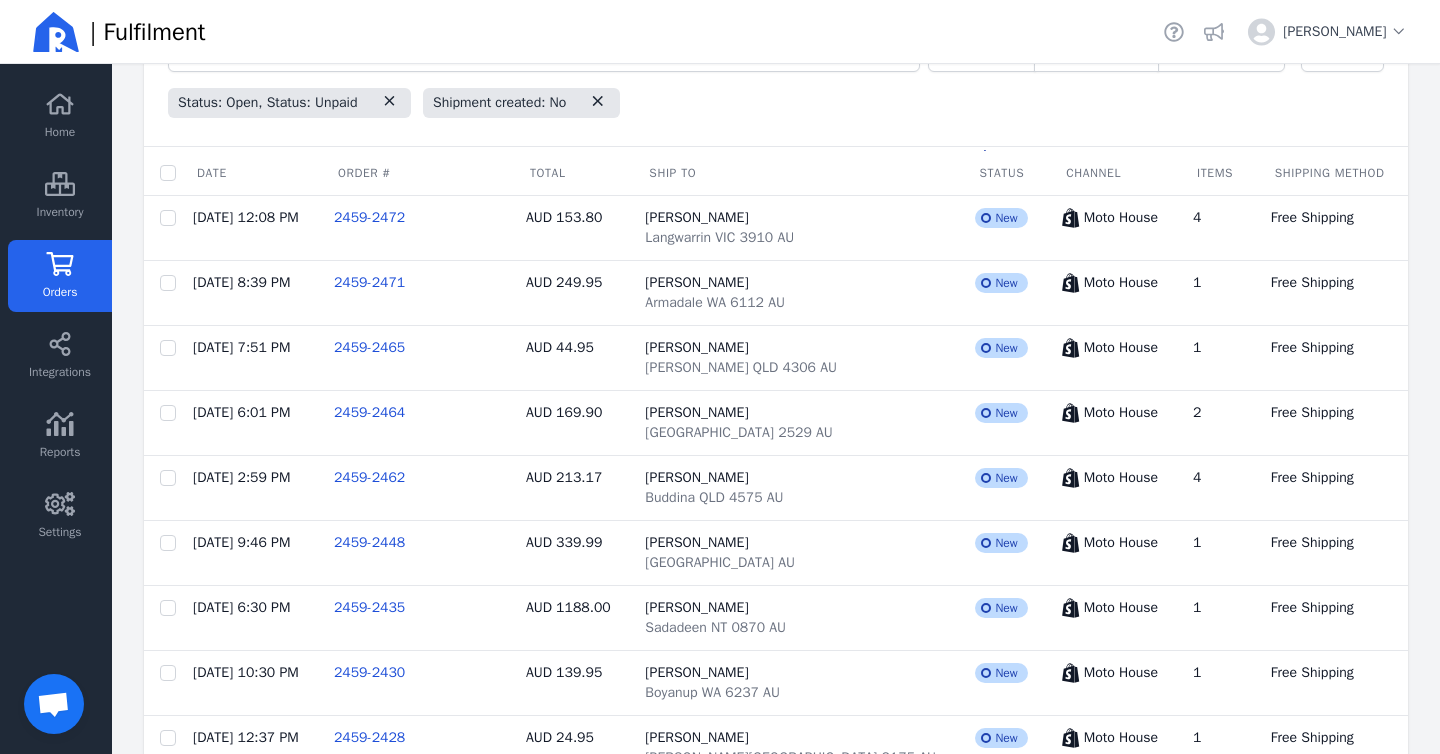 scroll, scrollTop: 207, scrollLeft: 0, axis: vertical 